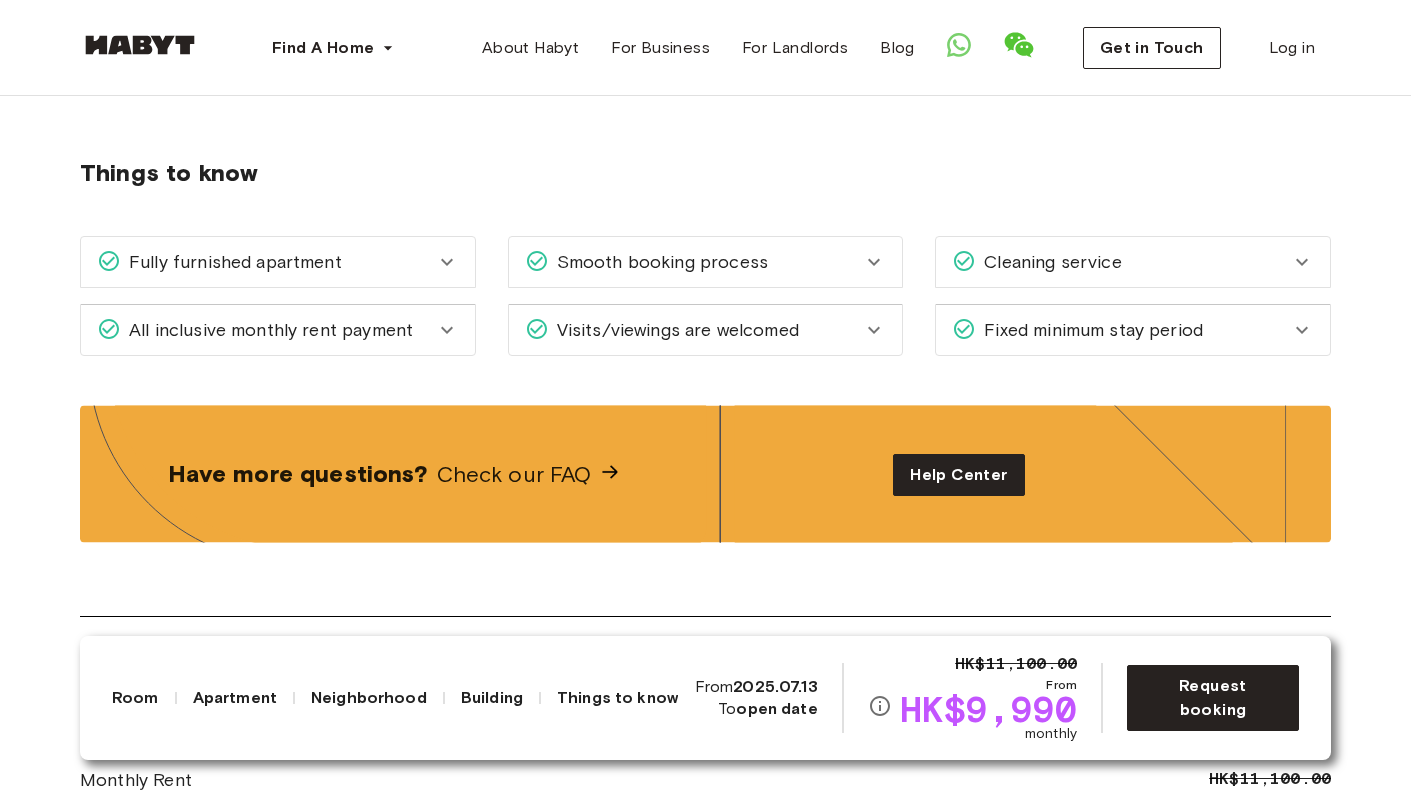 scroll, scrollTop: 0, scrollLeft: 0, axis: both 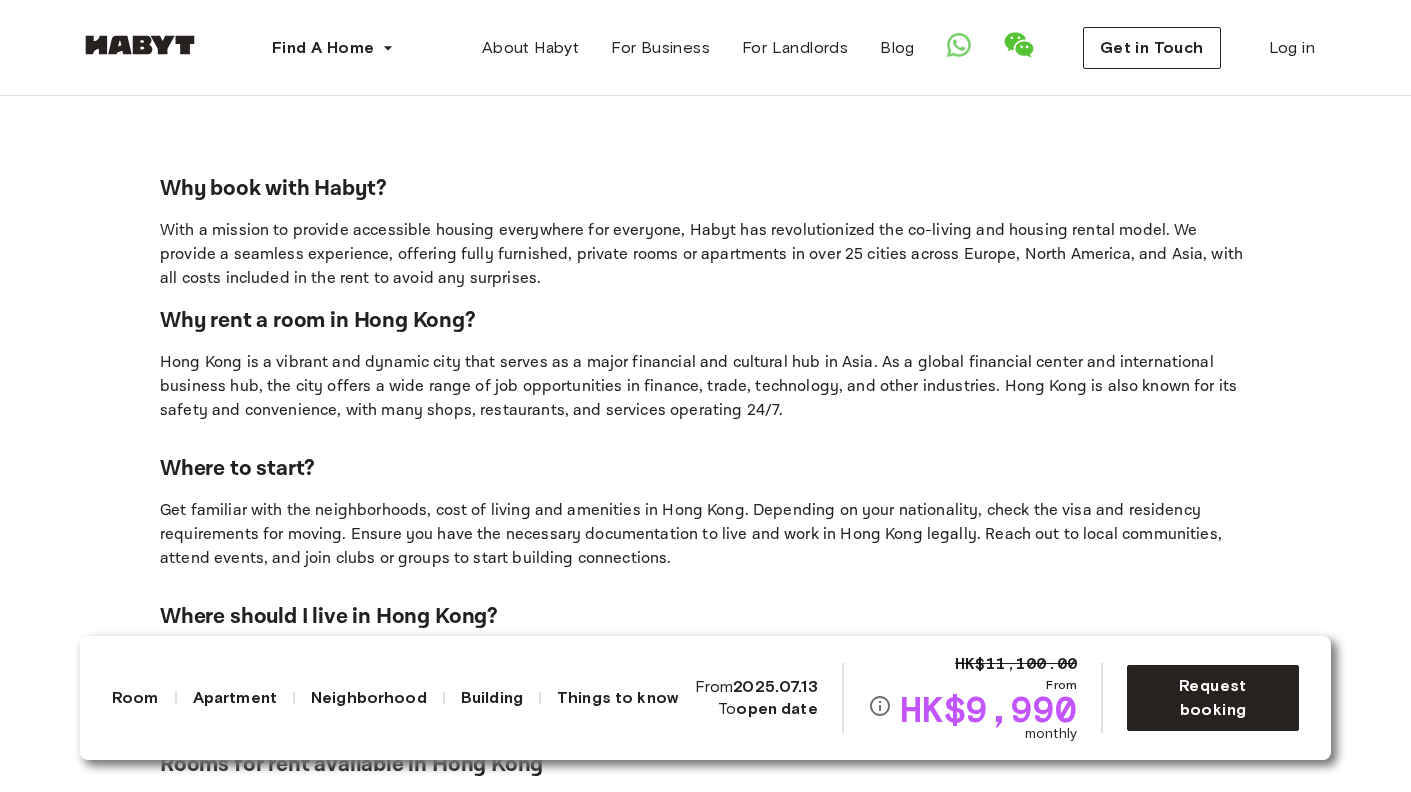 click on "Neighborhood" at bounding box center (369, 698) 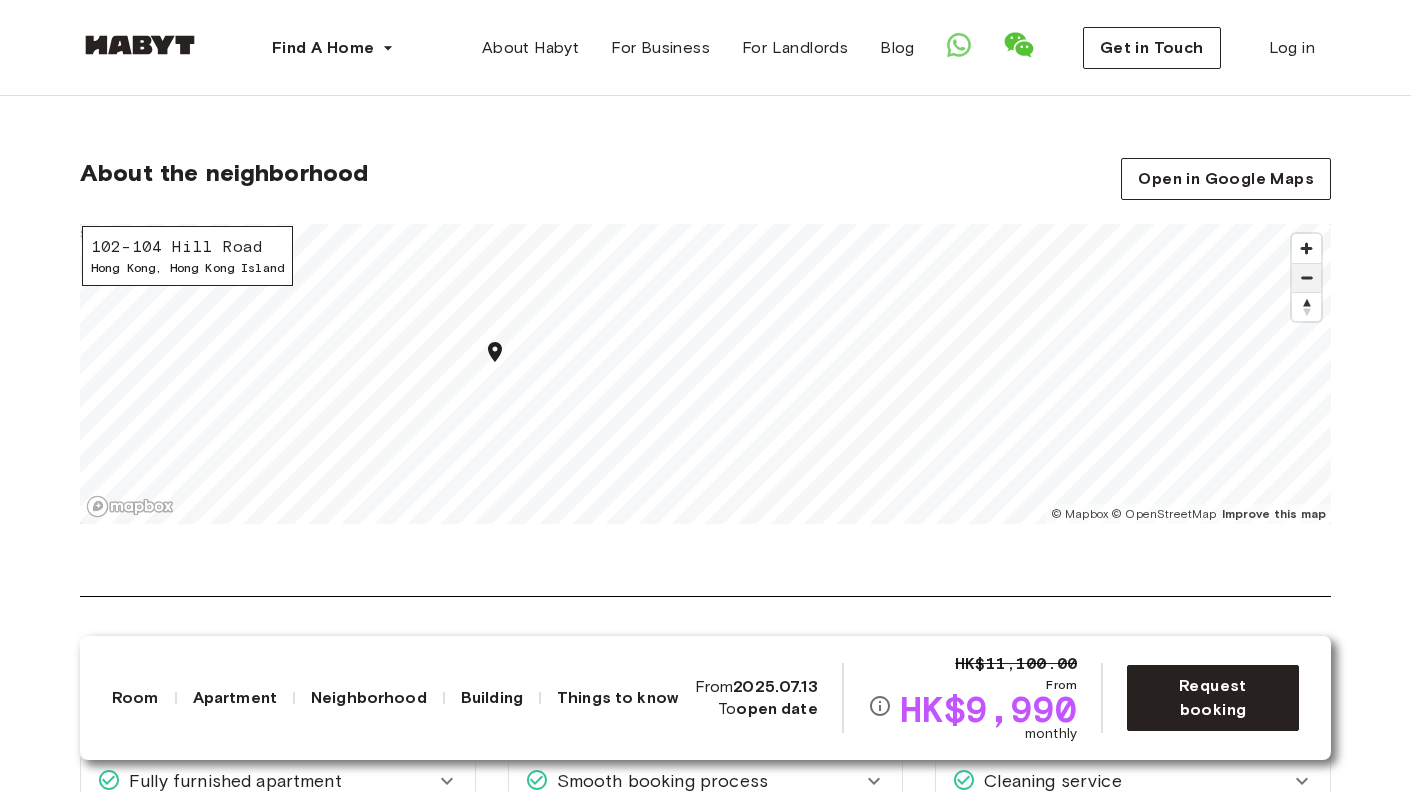 click at bounding box center [1306, 278] 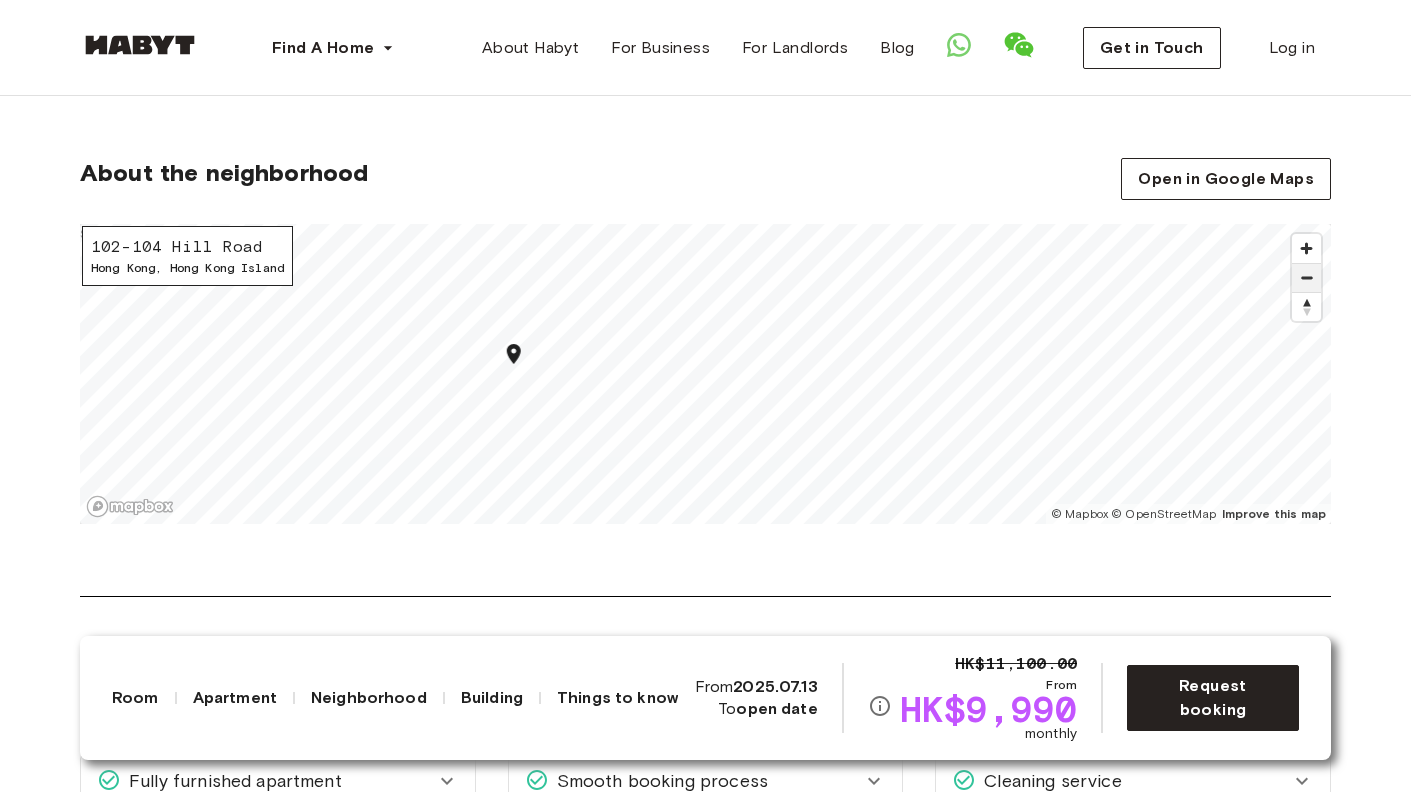 click at bounding box center (1306, 278) 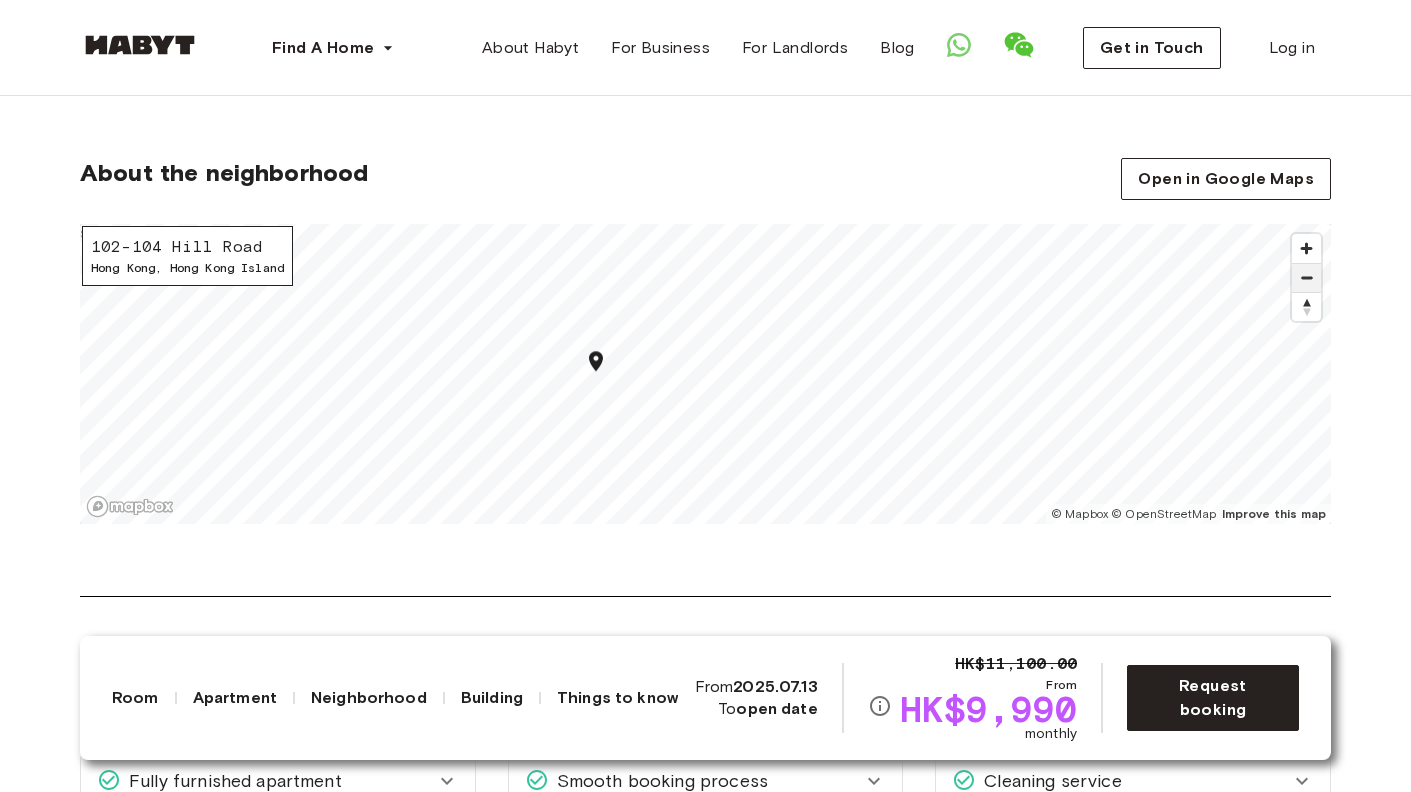 click at bounding box center (1306, 278) 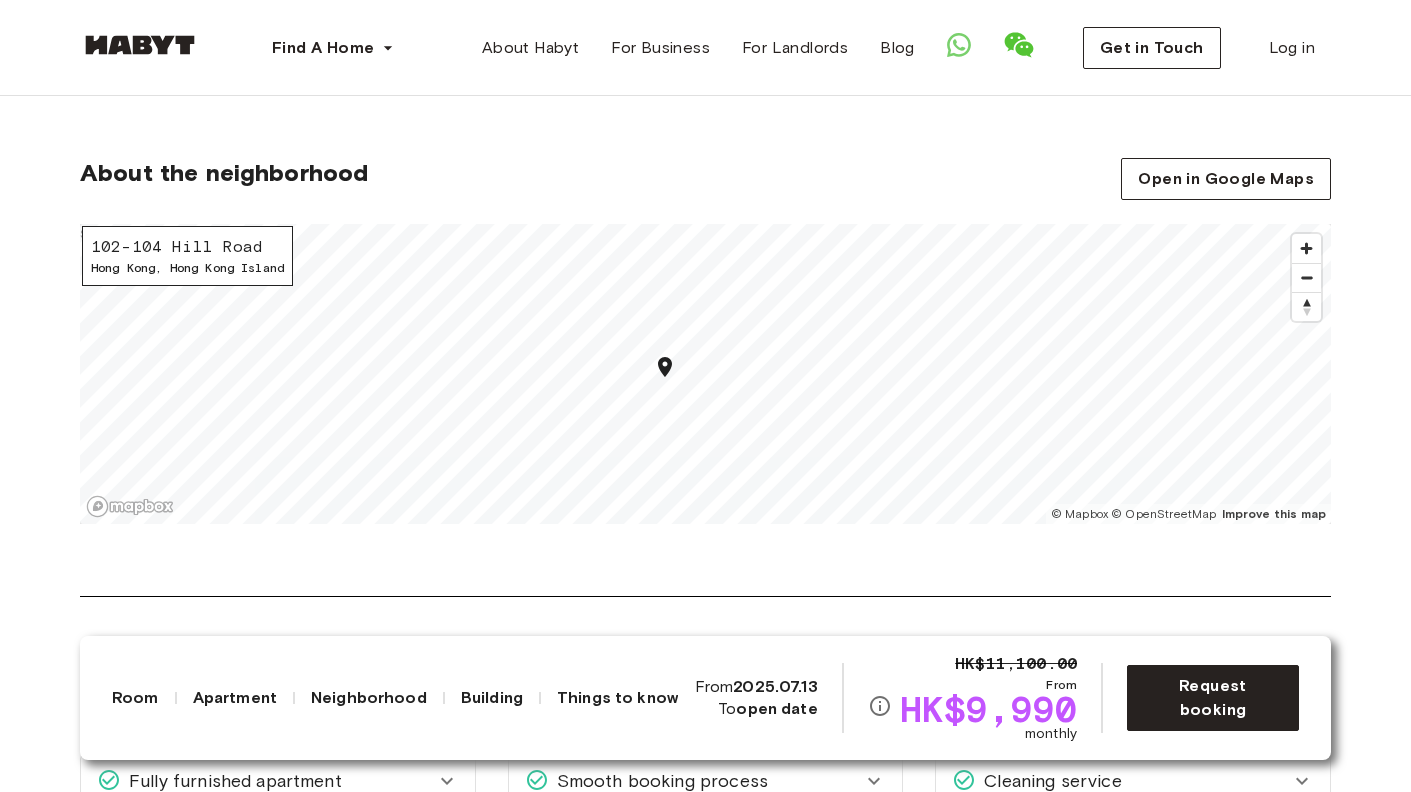 click on "About the neighborhood Open in Google Maps 102-104 Hill Road Hong Kong ,   Hong Kong Island © Mapbox   © OpenStreetMap   Improve this map $" at bounding box center [705, 377] 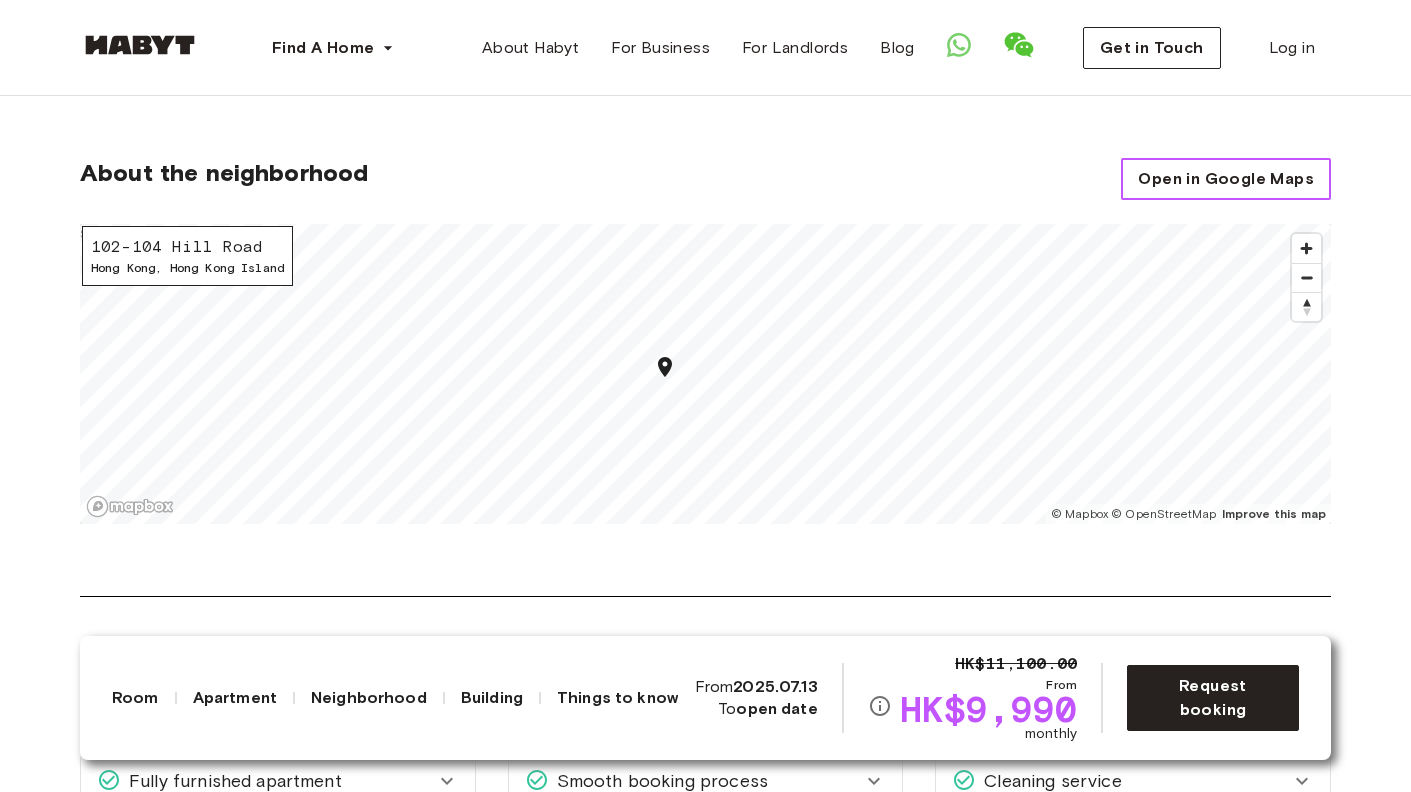 click on "Open in Google Maps" at bounding box center [1226, 179] 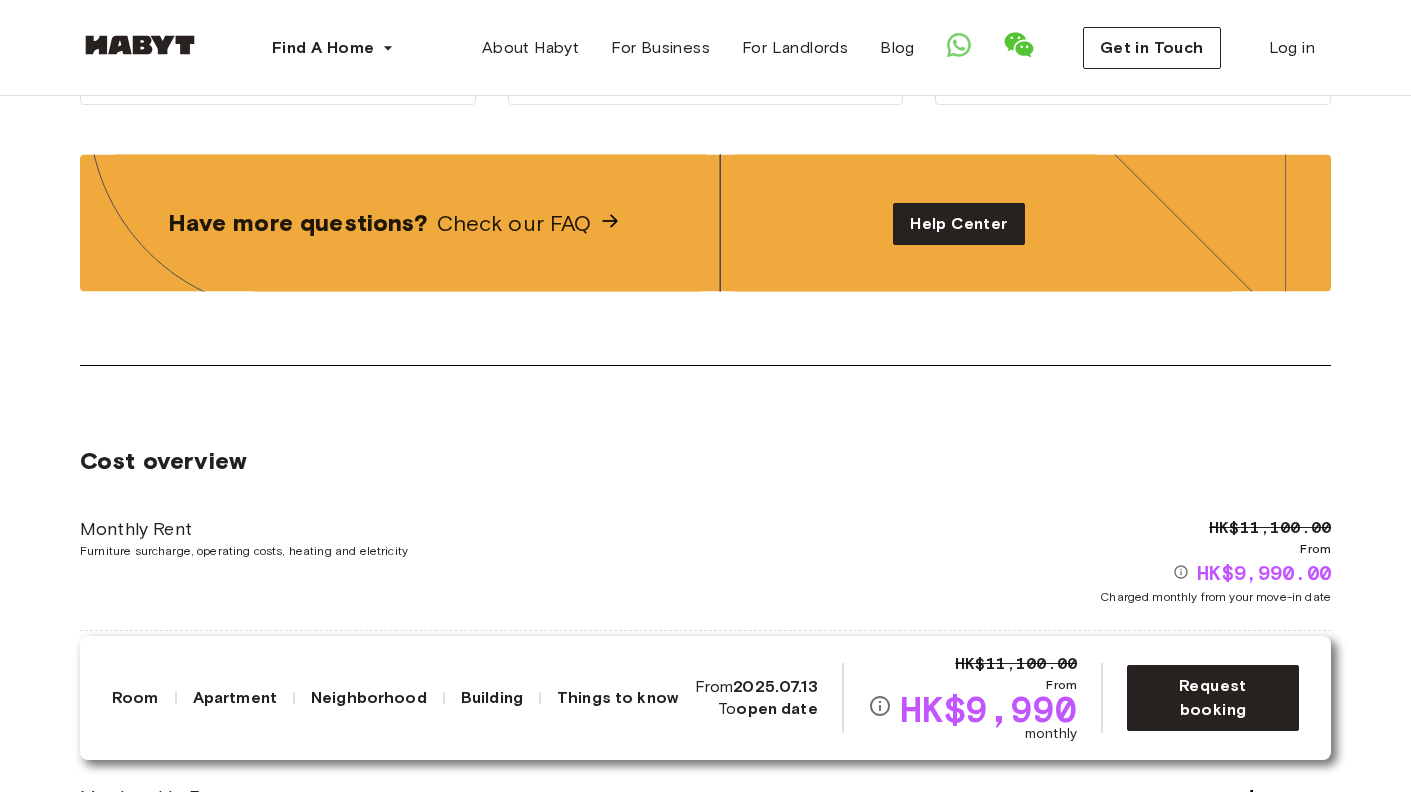 scroll, scrollTop: 0, scrollLeft: 0, axis: both 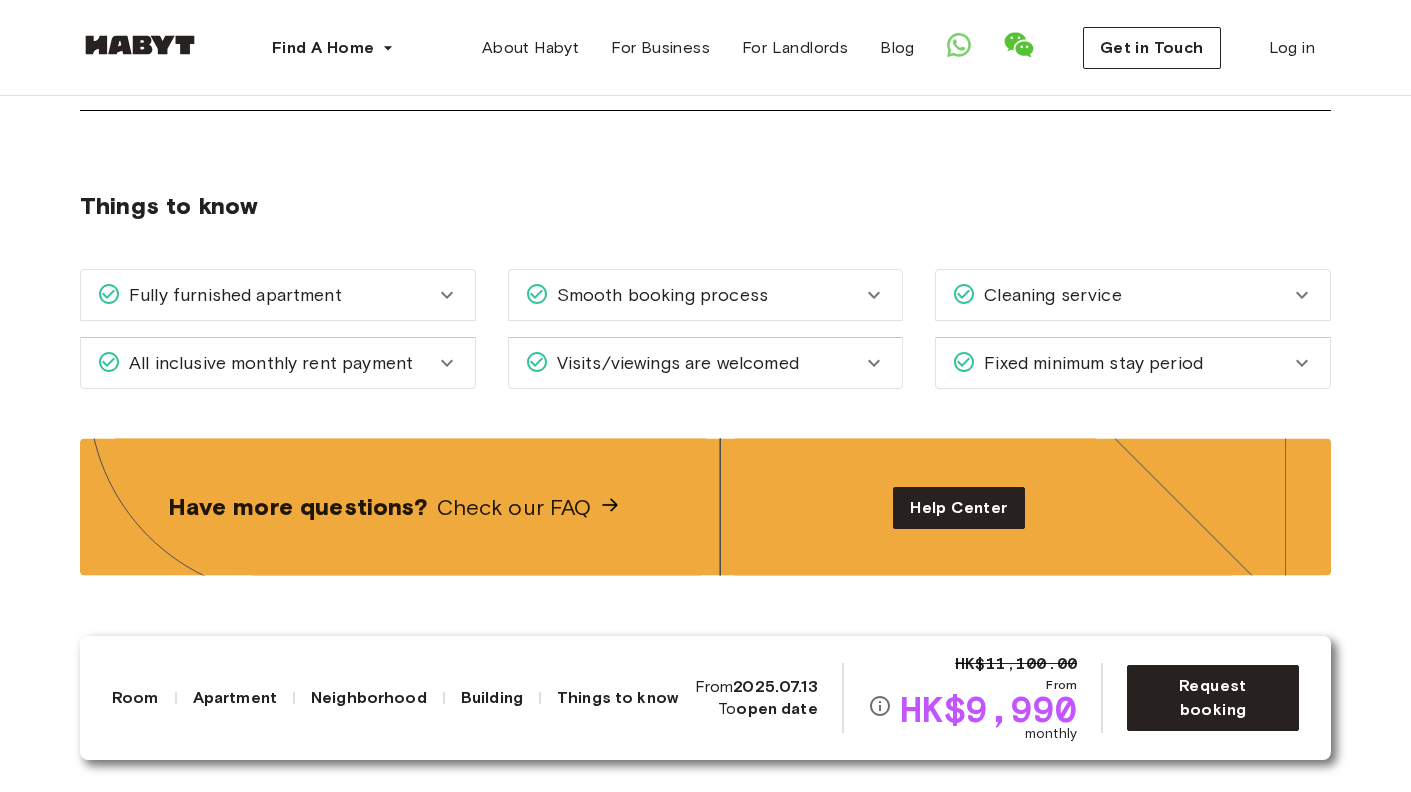 click on "Fully furnished apartment" at bounding box center [278, 295] 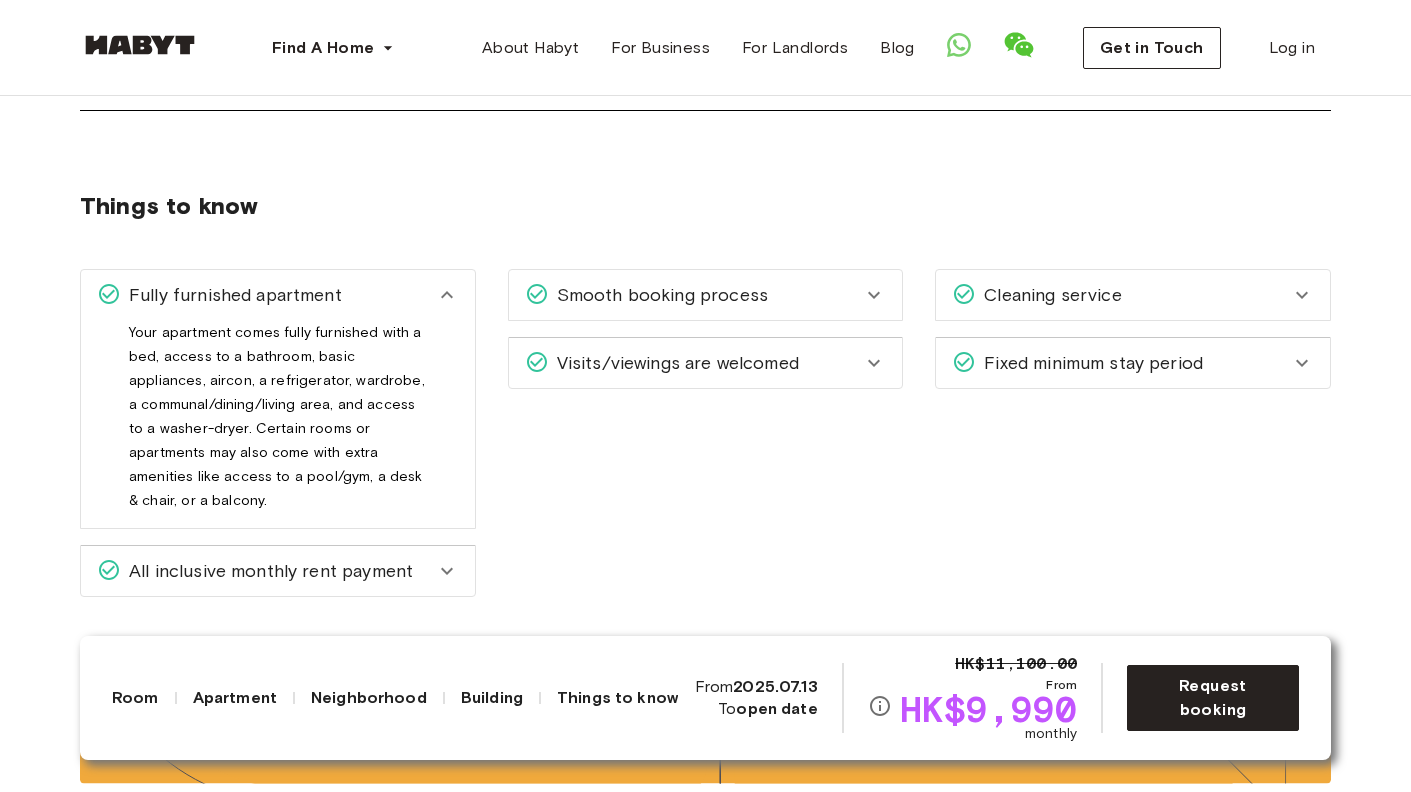 click on "Fully furnished apartment" at bounding box center (278, 295) 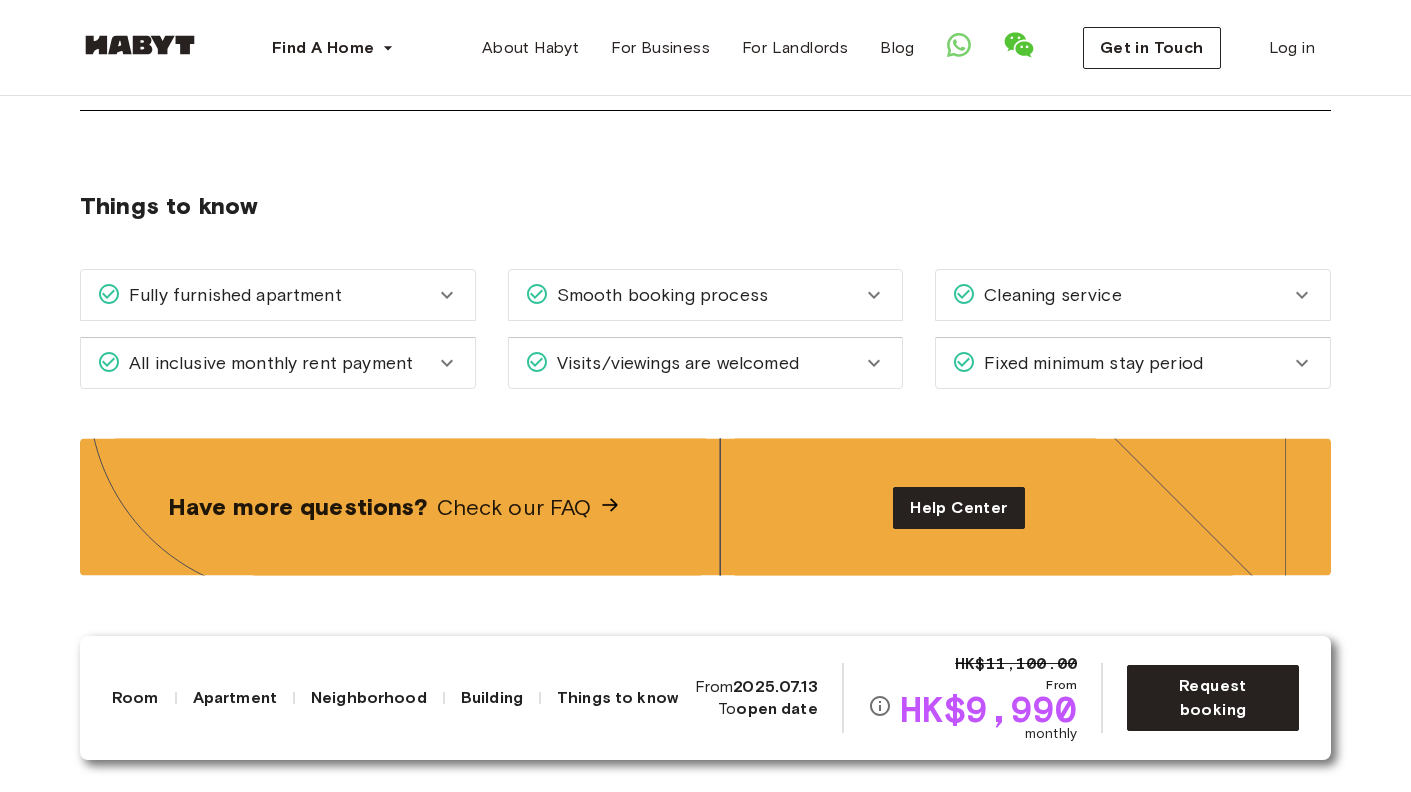 click on "Fully furnished apartment Your apartment comes fully furnished with a bed, access to a bathroom, basic appliances, aircon, a refrigerator, wardrobe, a communal/dining/living area, and access to a washer-dryer. Certain rooms or apartments may also come with extra amenities like access to a pool/gym, a desk & chair, or a balcony. All inclusive monthly rent payment Your monthly rent payment includes a fully furnished flat, internet, utilities (see below), maintenance, cleaning or housekeeping services, access to your digital Habyt Accounts (Habyt Member portal) to manage all your payments and requests, our support team, and many more! For utilities, we have a monthly cap that depends on your type of accommodation. Check out our Help Centre to learn more." at bounding box center [262, 317] 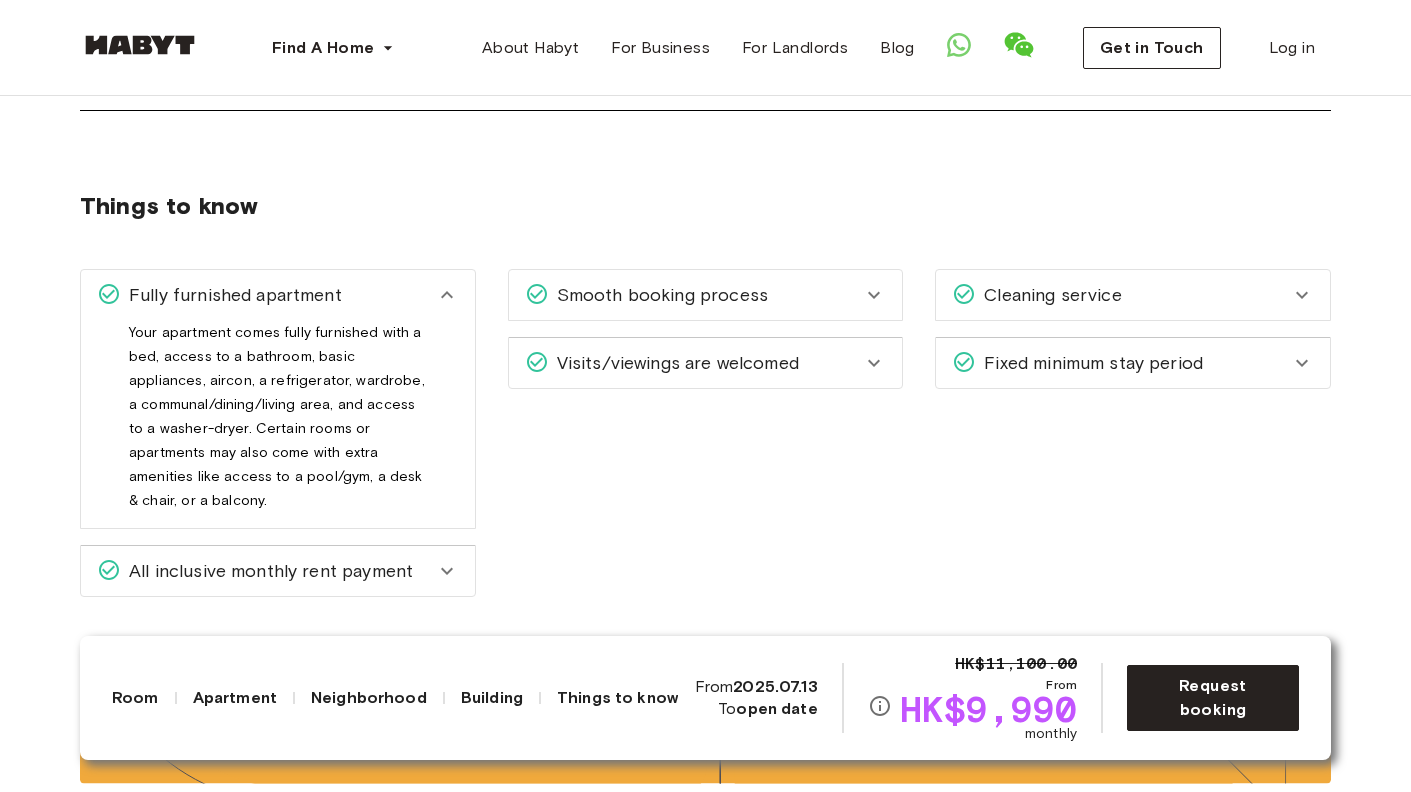 click on "Fully furnished apartment" at bounding box center (231, 295) 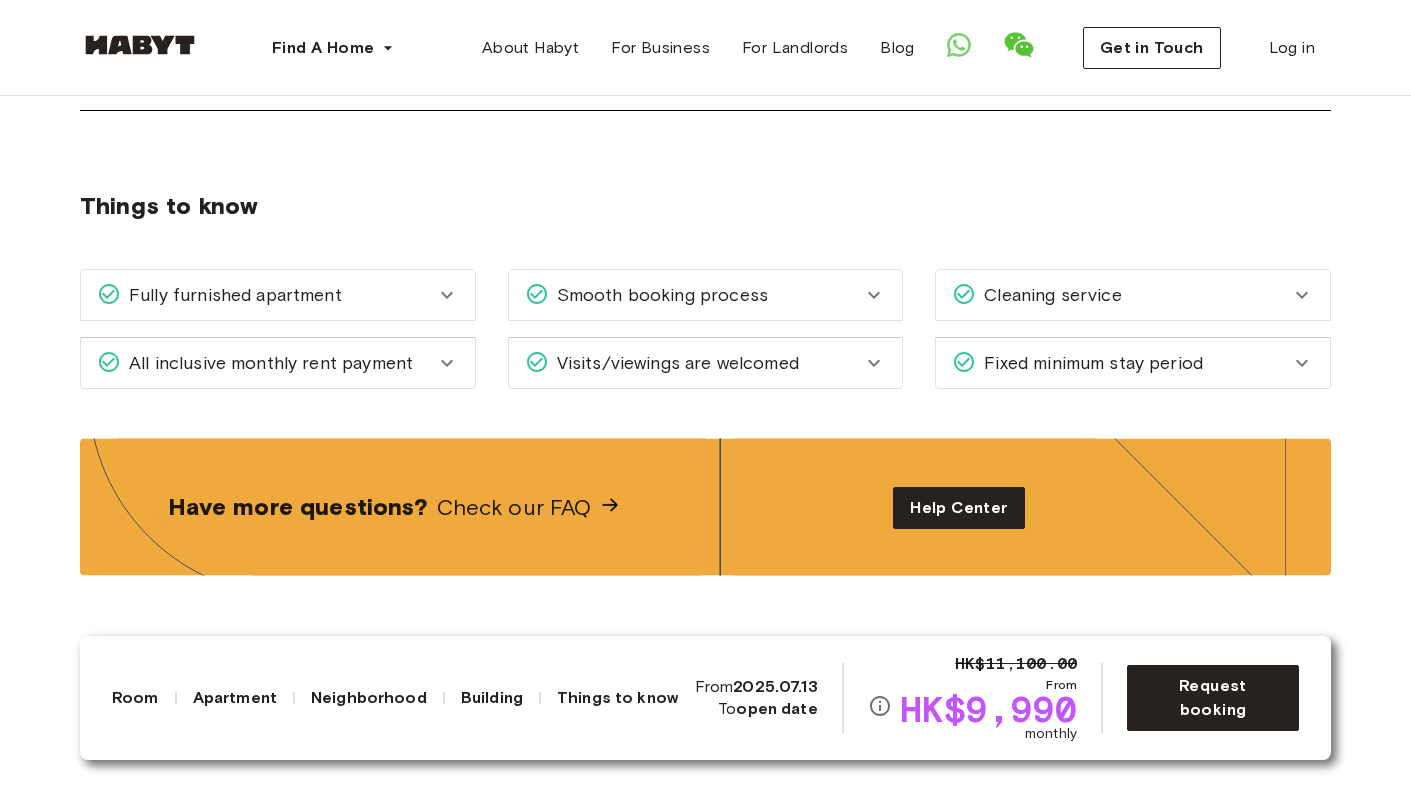 click on "All inclusive monthly rent payment" at bounding box center [267, 363] 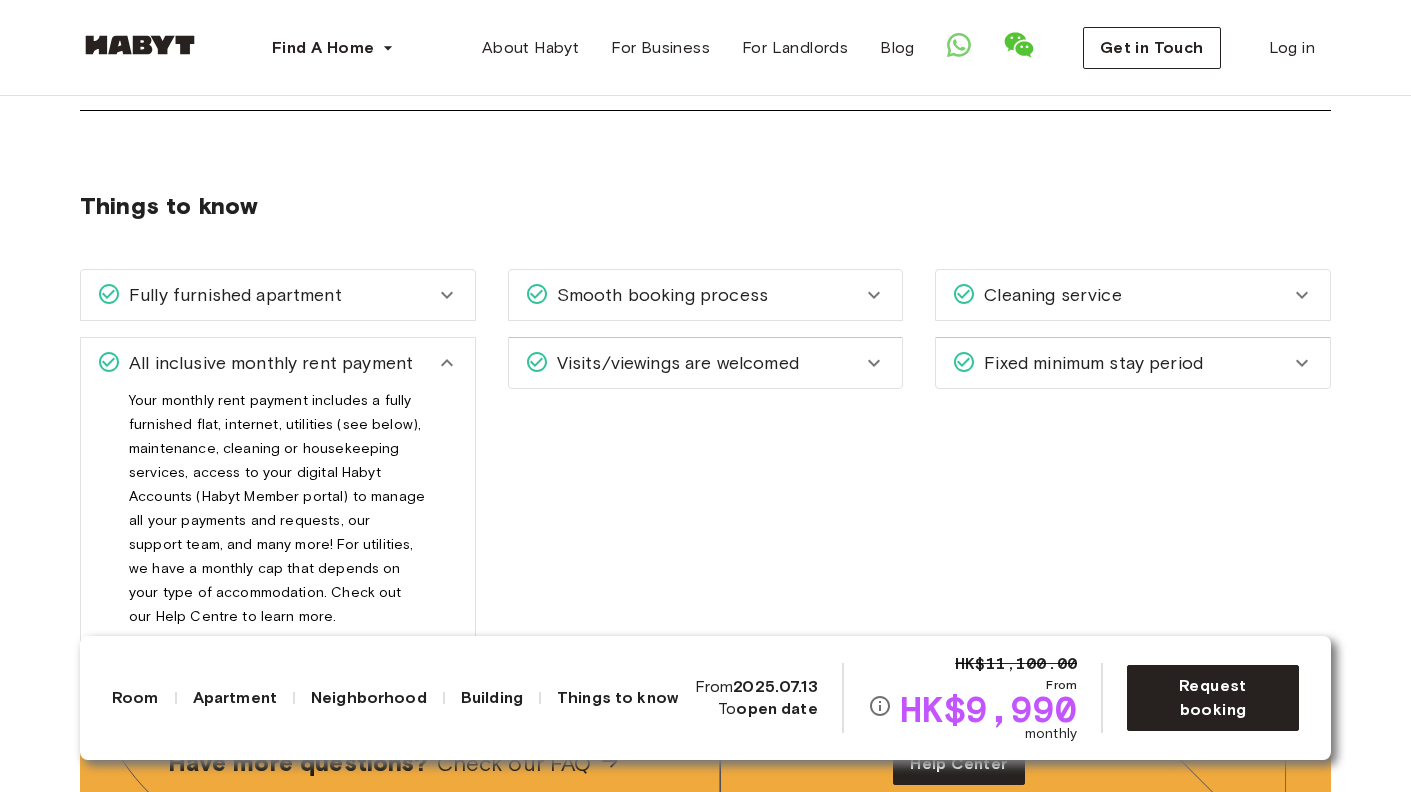 click on "All inclusive monthly rent payment" at bounding box center (267, 363) 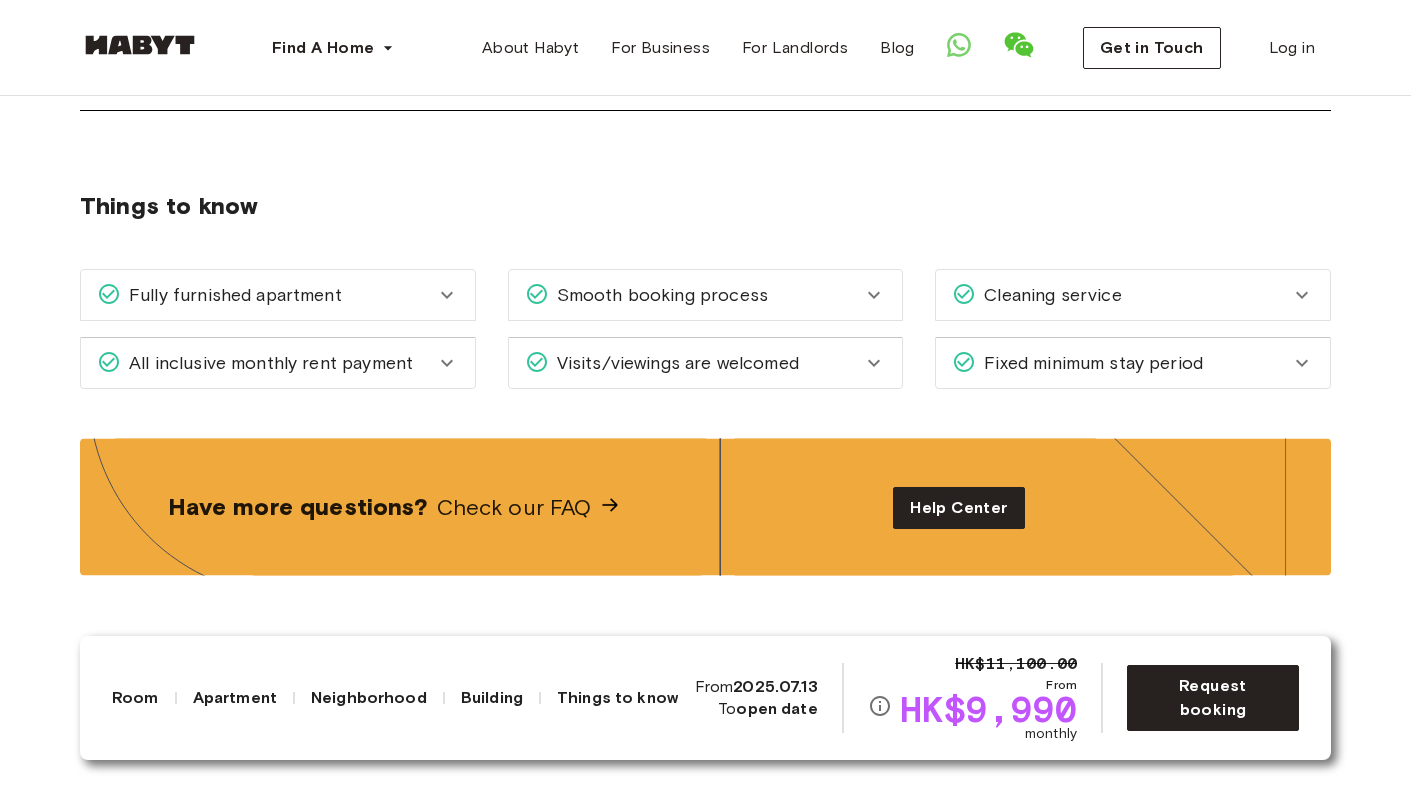 click on "Smooth booking process With Habyt you can count on a hassle free booking process. After sending your application, our team will reach out to you providing all the support needed. You will then be able to sign all contracts and set your payment method fully online through your personal Habyt profile. Visits/viewings are welcomed We welcome visits and viewings. We know choosing a home is a big decision to make, which is why all our viewings are obligation-free." at bounding box center (706, 329) 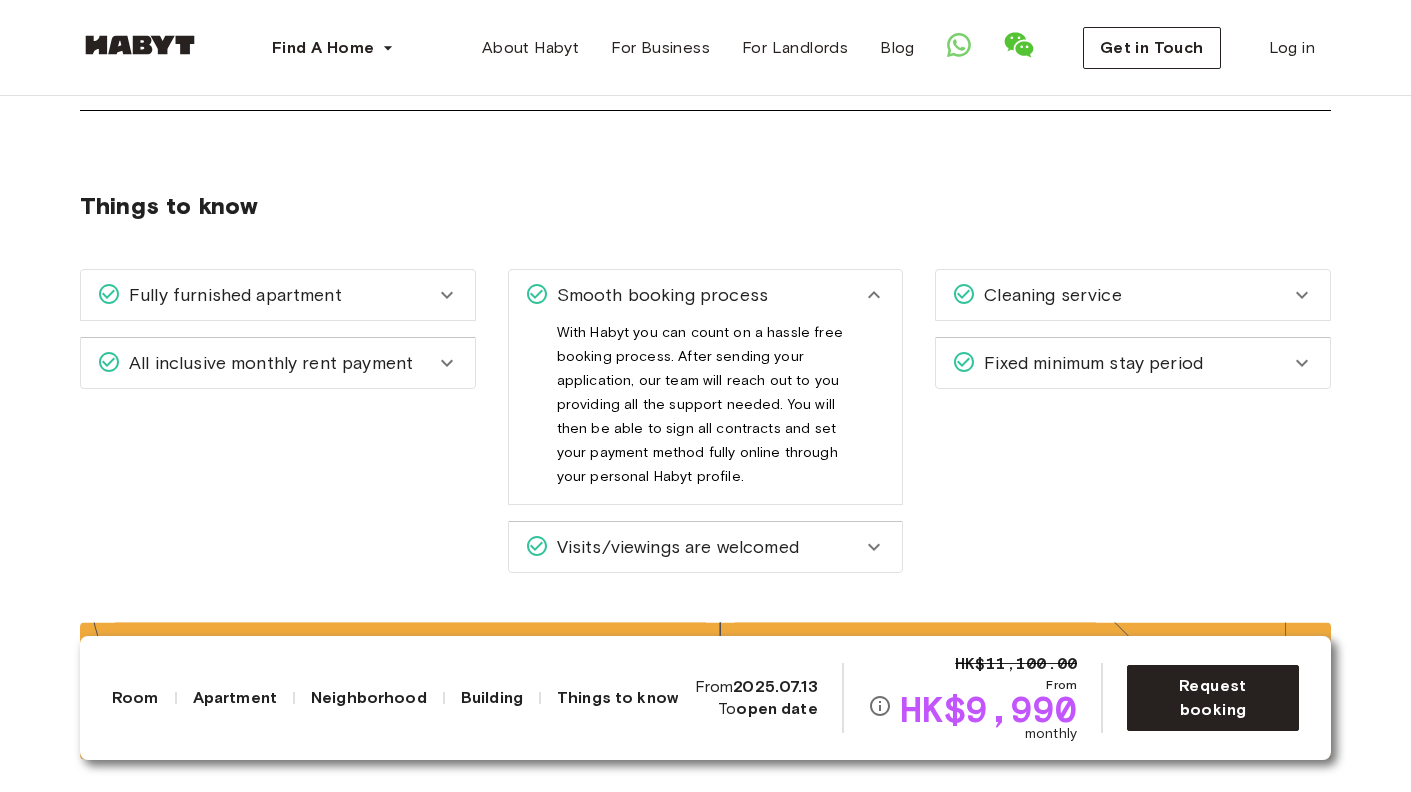 click on "Smooth booking process" at bounding box center [658, 295] 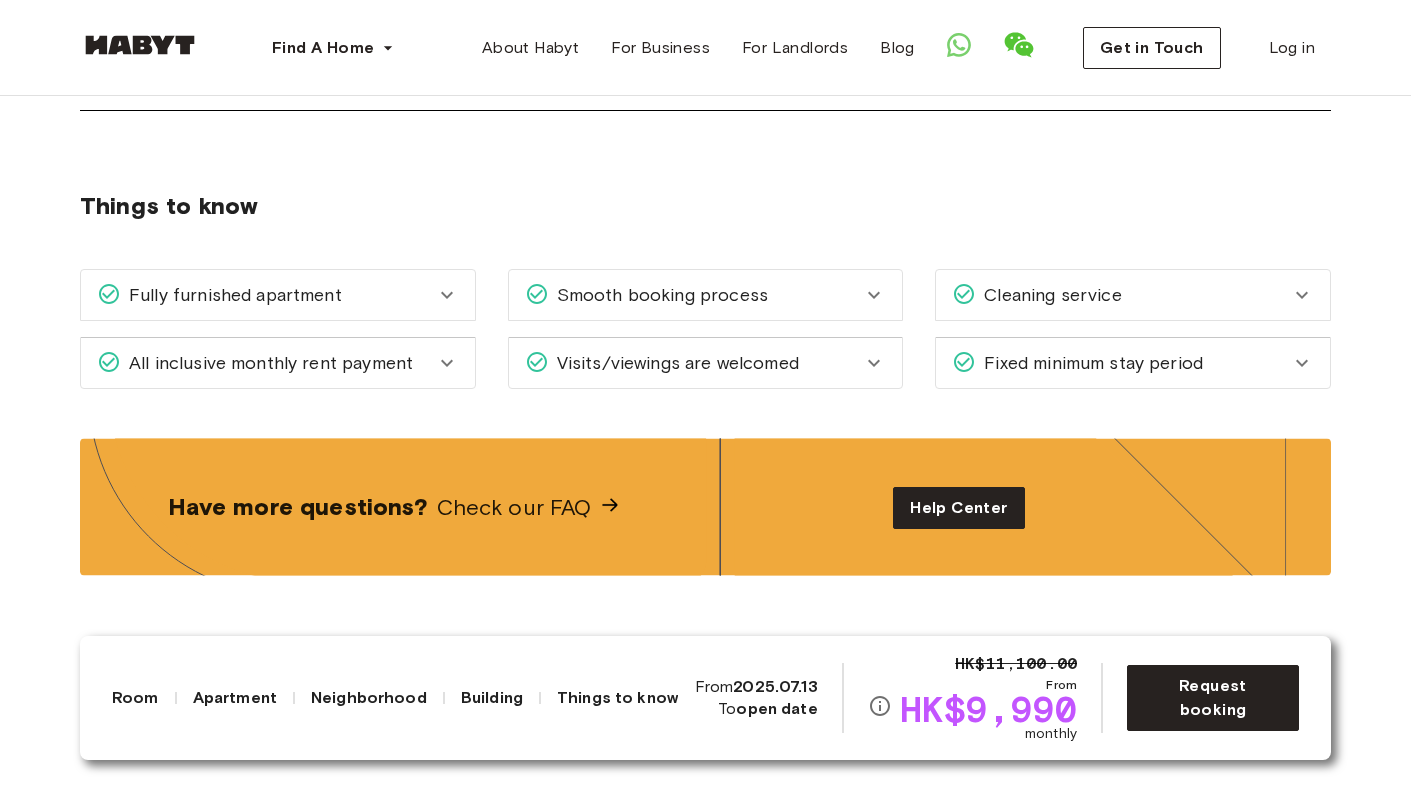 click on "Visits/viewings are welcomed" at bounding box center [674, 363] 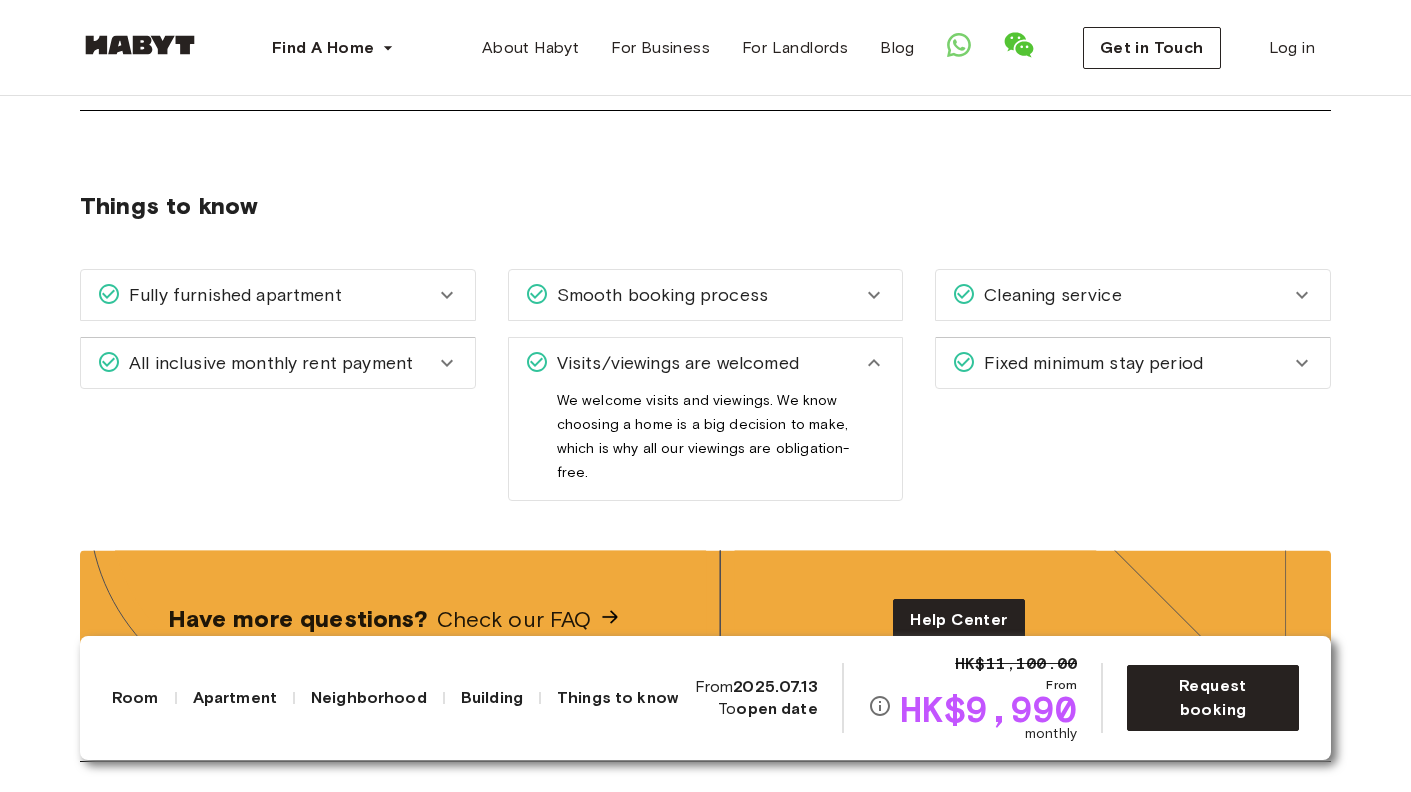 click on "Cleaning service" at bounding box center (1048, 295) 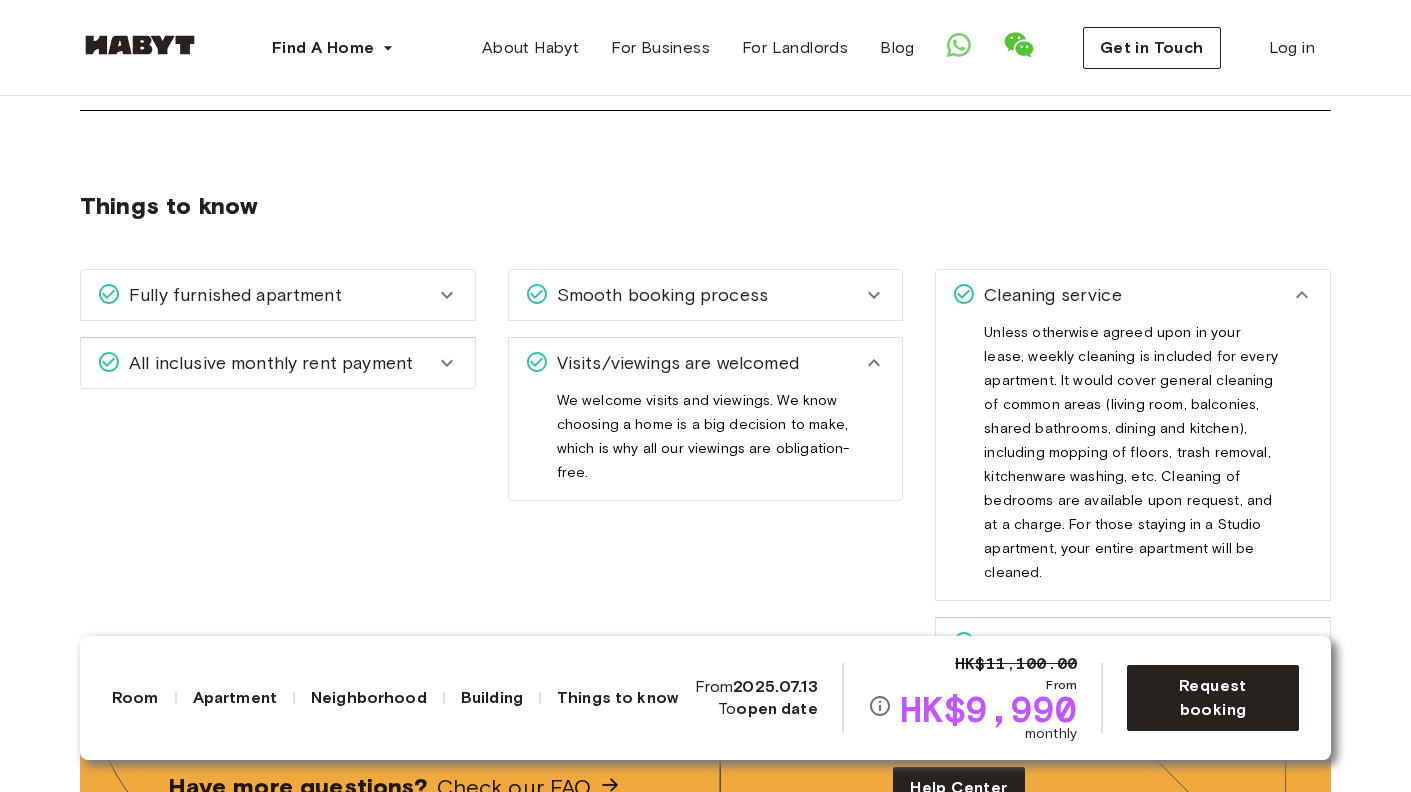 click on "Cleaning service" at bounding box center (1048, 295) 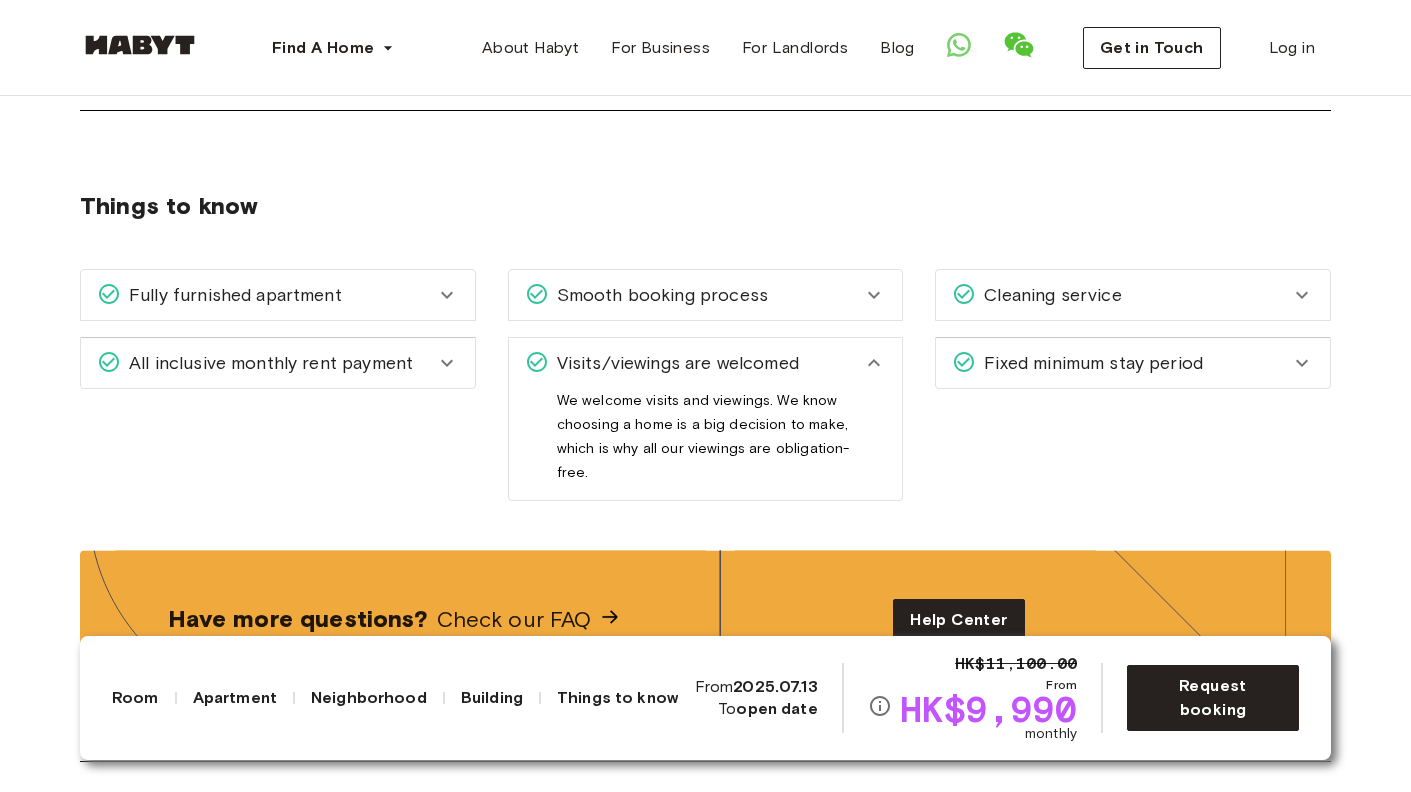 click on "Fixed minimum stay period" at bounding box center (1089, 363) 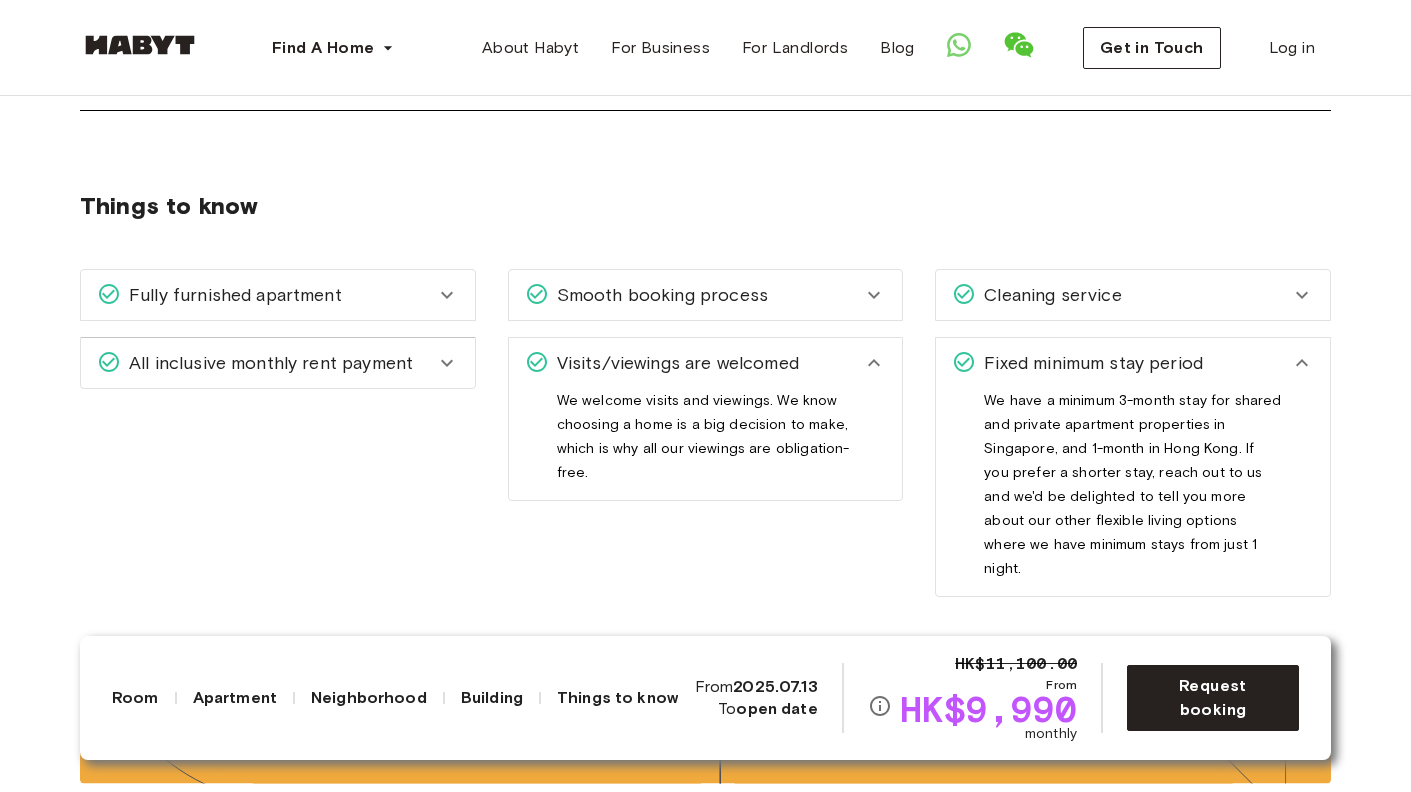 click on "Fixed minimum stay period" at bounding box center (1089, 363) 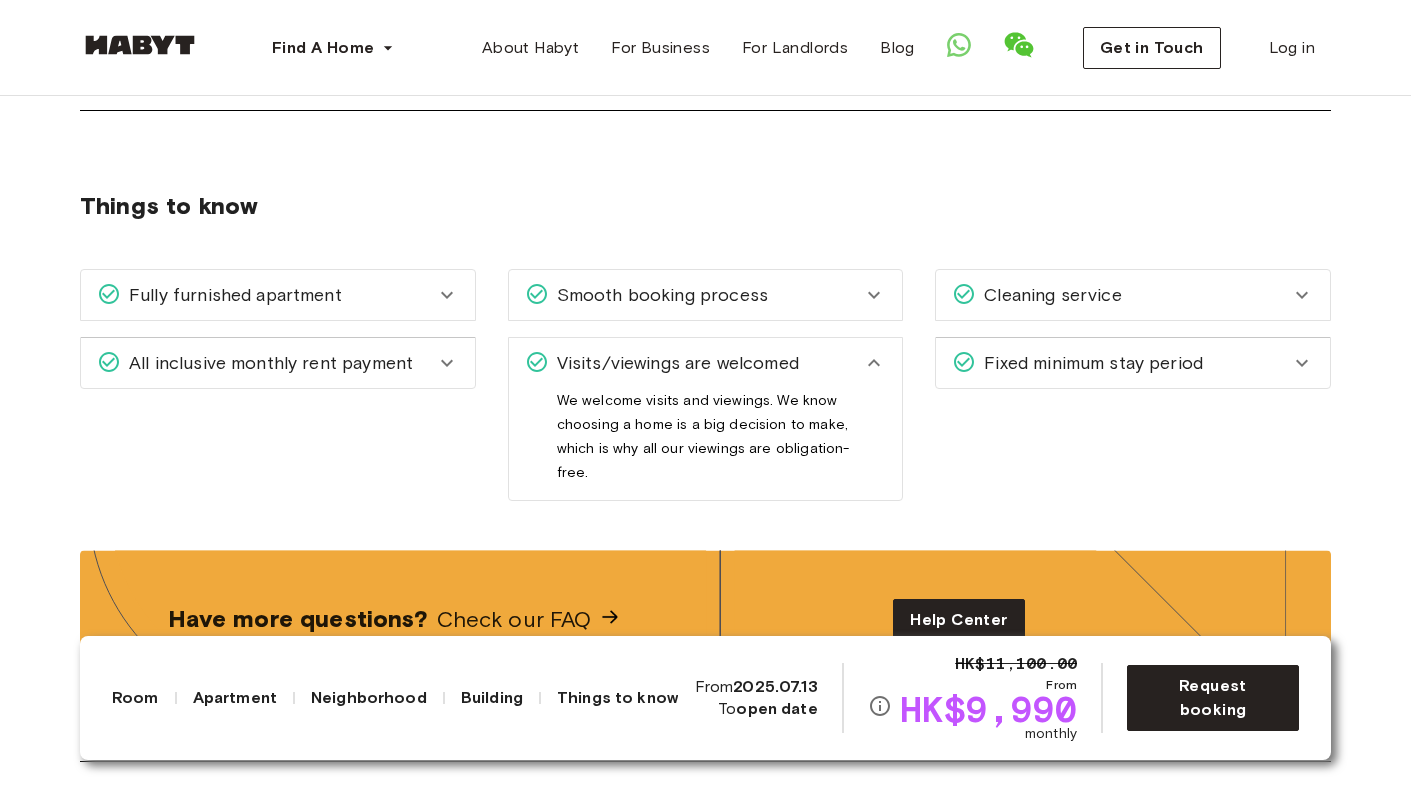 click on "Fixed minimum stay period" at bounding box center [1089, 363] 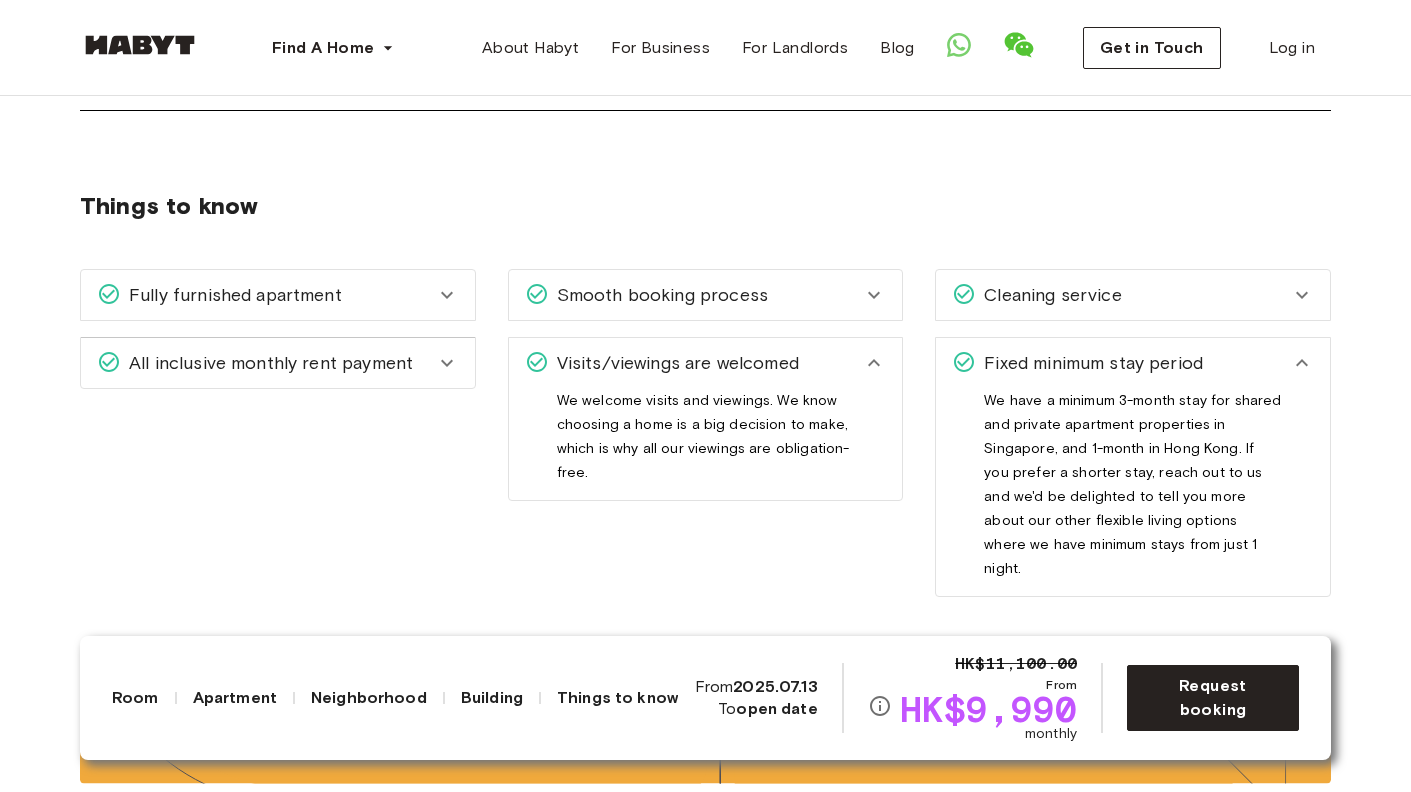 click on "Fixed minimum stay period" at bounding box center [1089, 363] 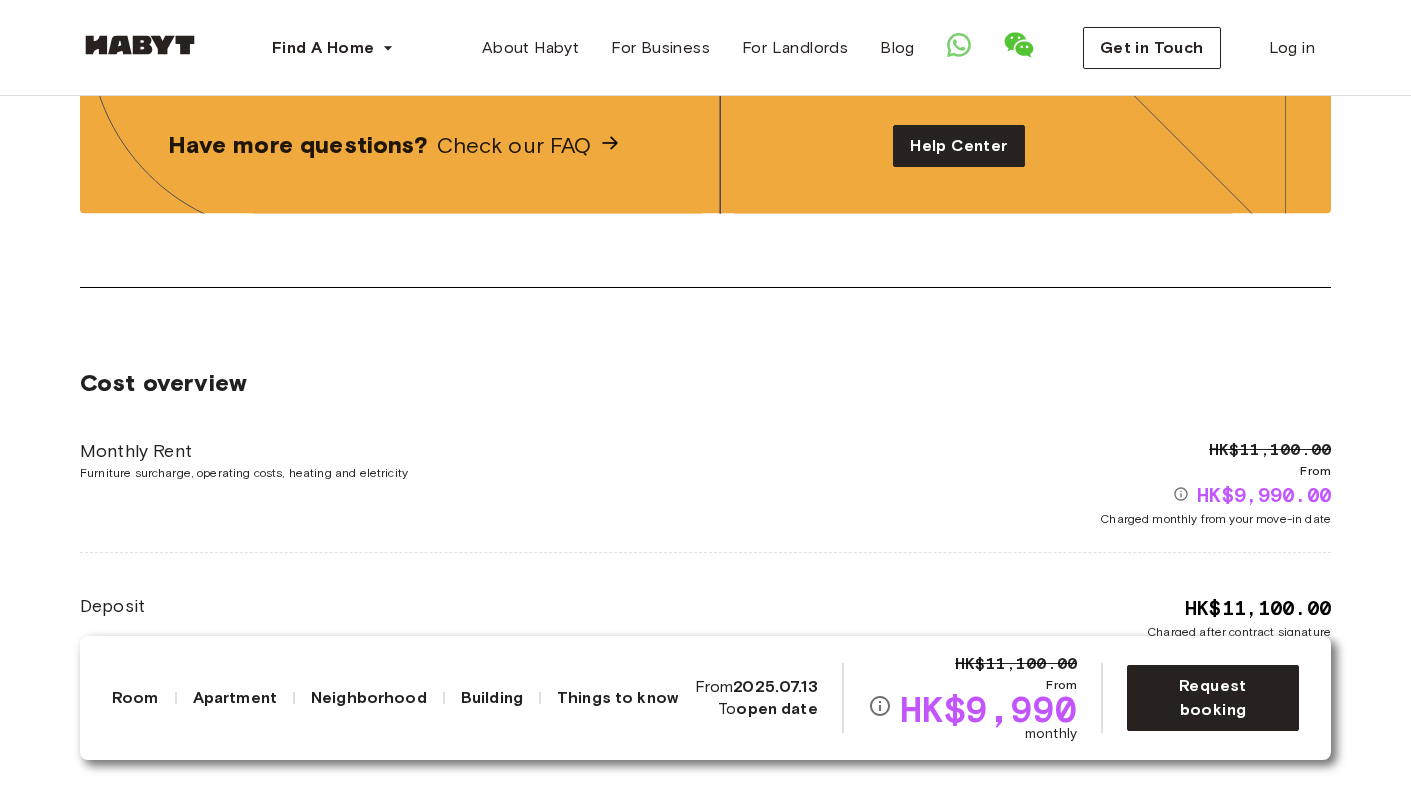 scroll, scrollTop: 3555, scrollLeft: 0, axis: vertical 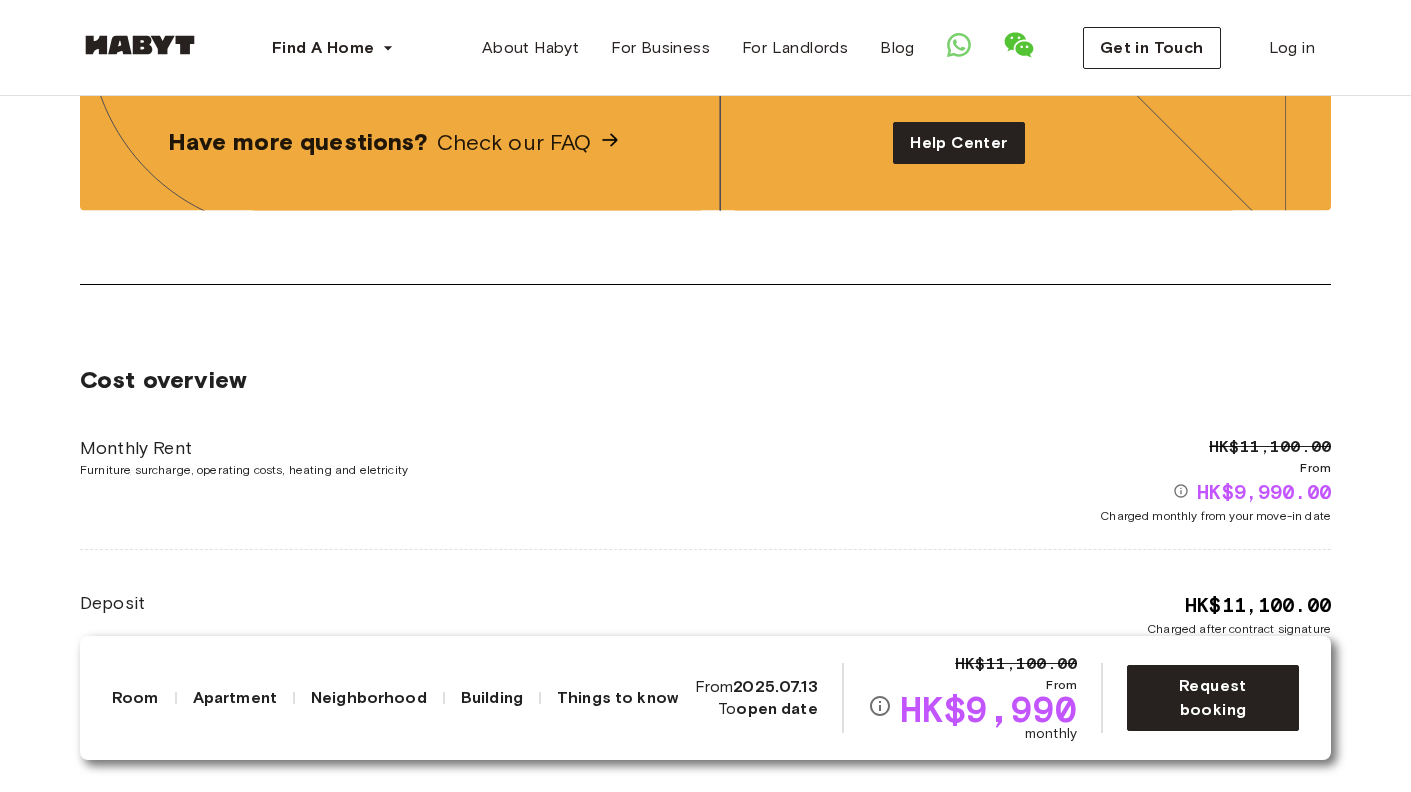 click at bounding box center [610, 140] 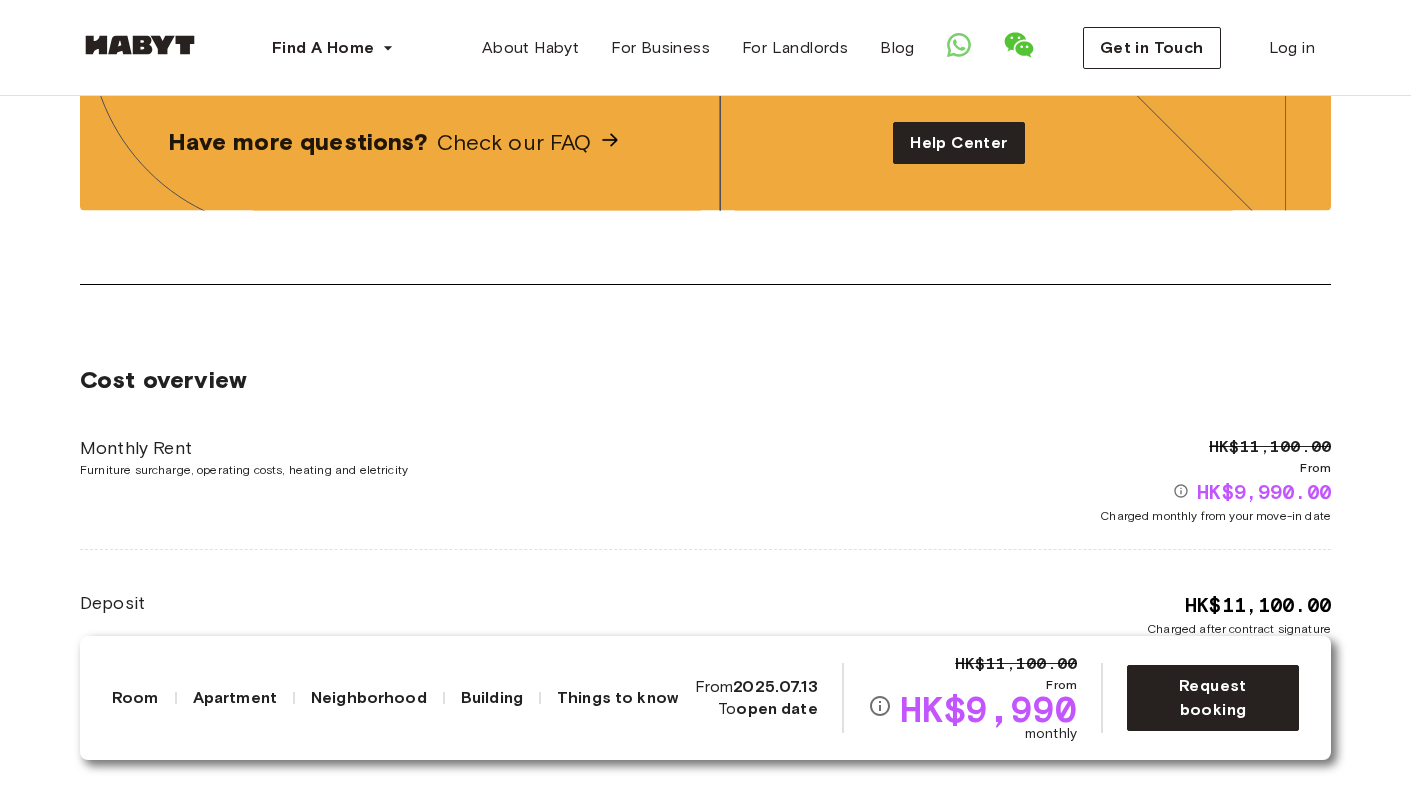 click on "Have more questions? Check our FAQ" at bounding box center [410, 142] 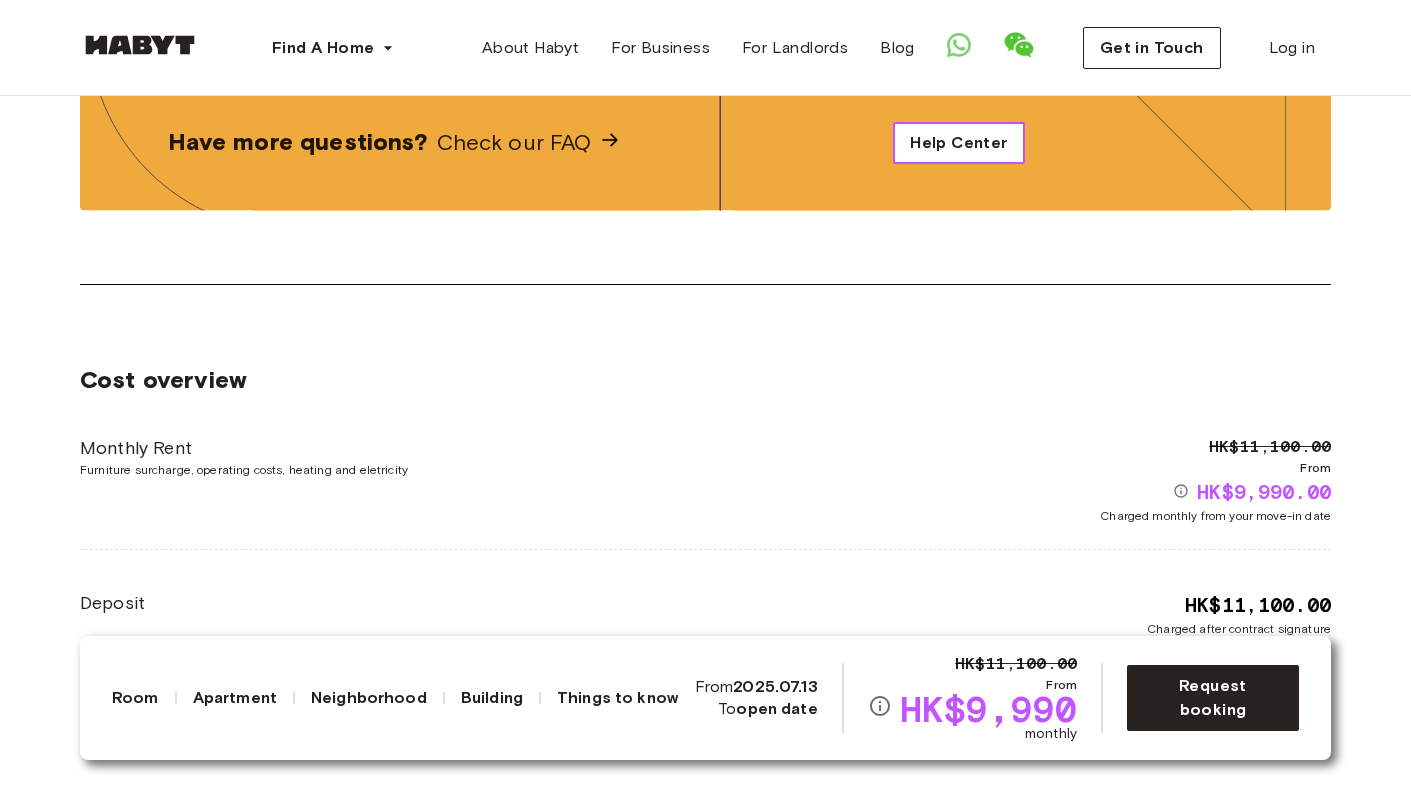 click on "Help Center" at bounding box center [958, 143] 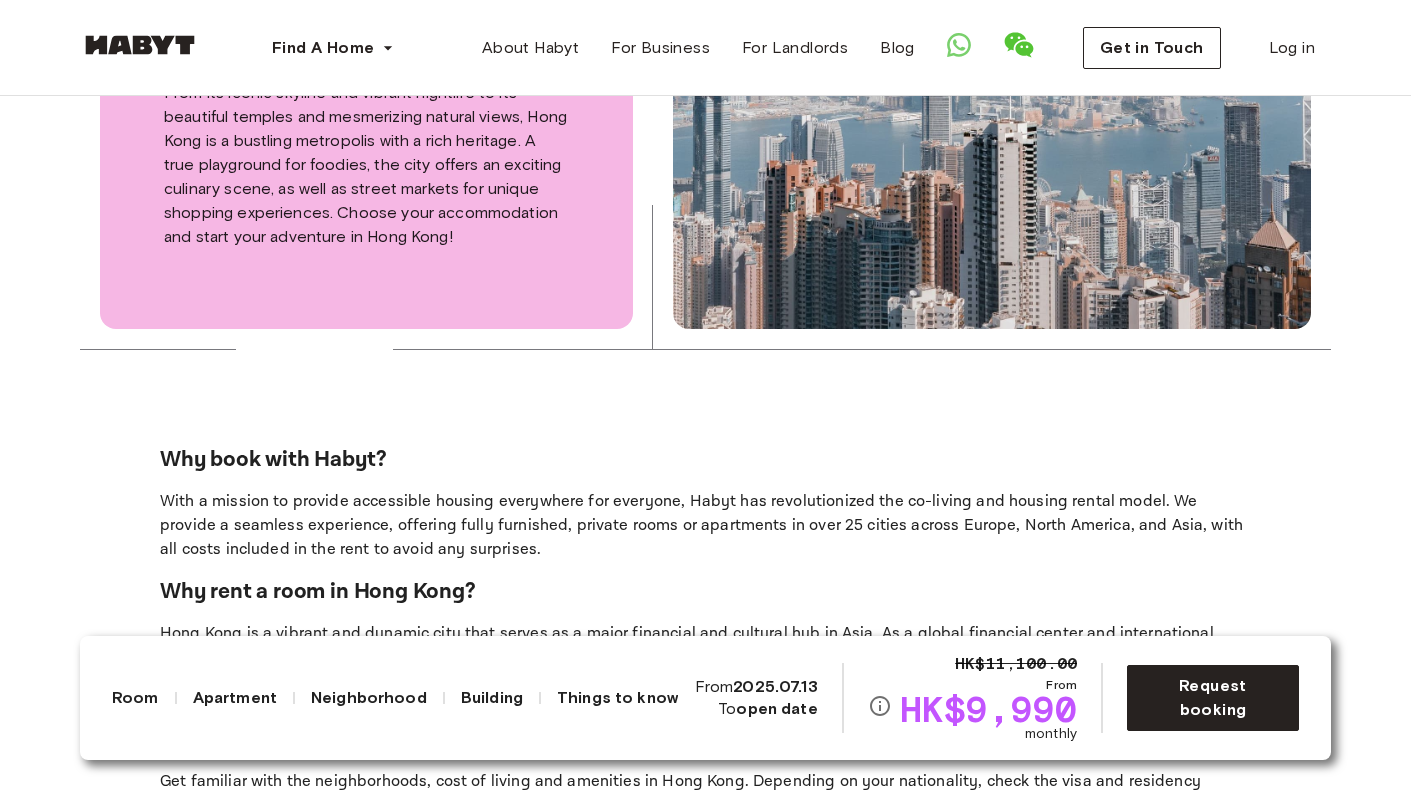 scroll, scrollTop: 4617, scrollLeft: 0, axis: vertical 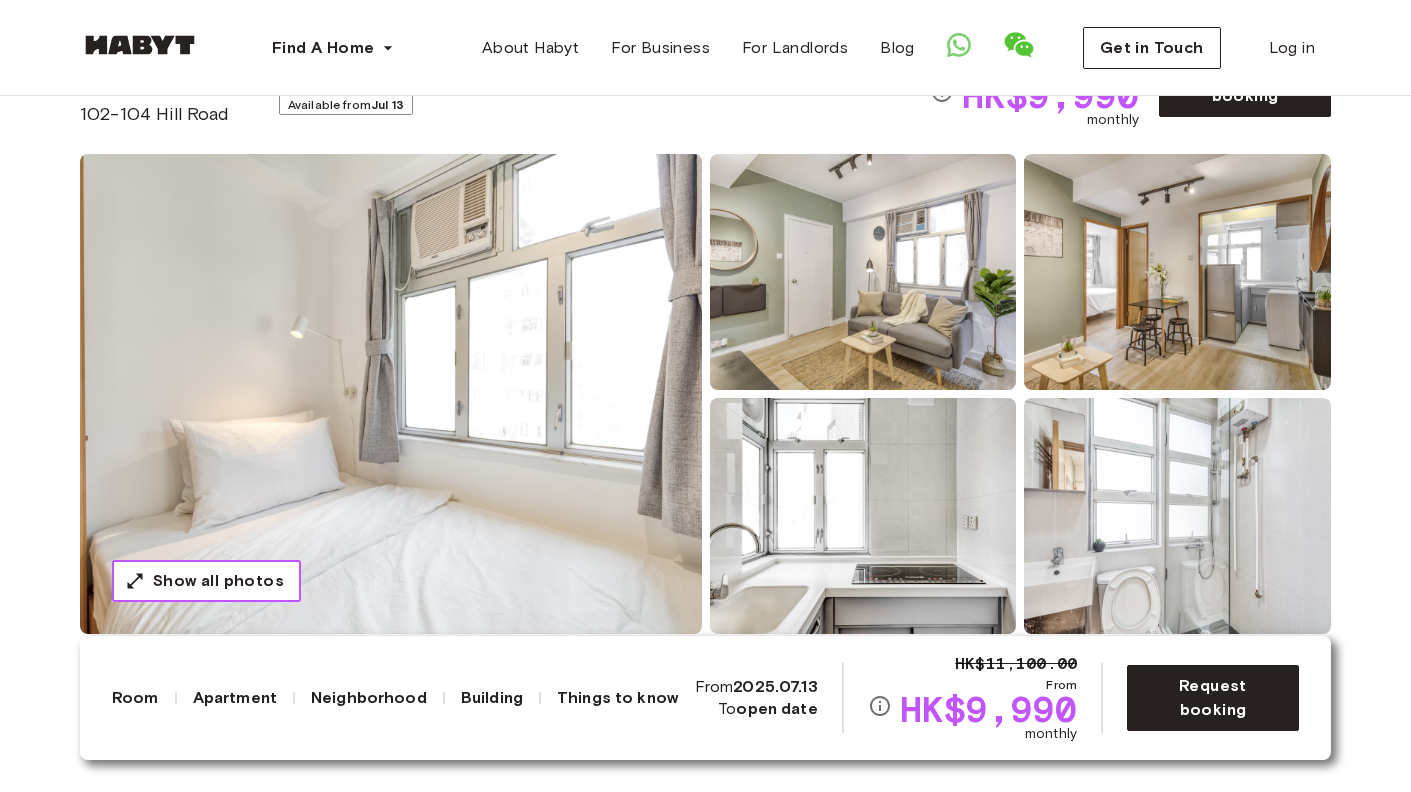 click on "Show all photos" at bounding box center [218, 581] 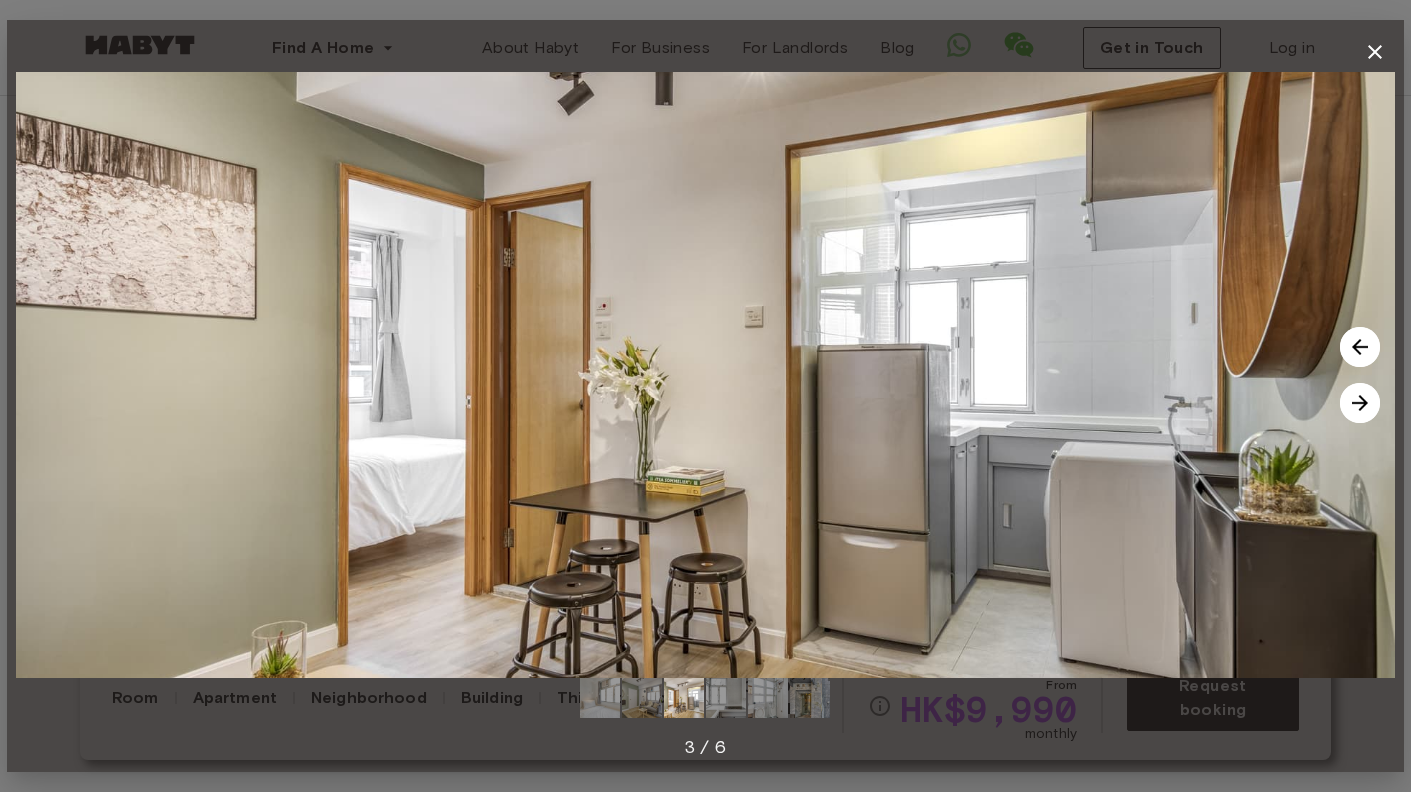 click 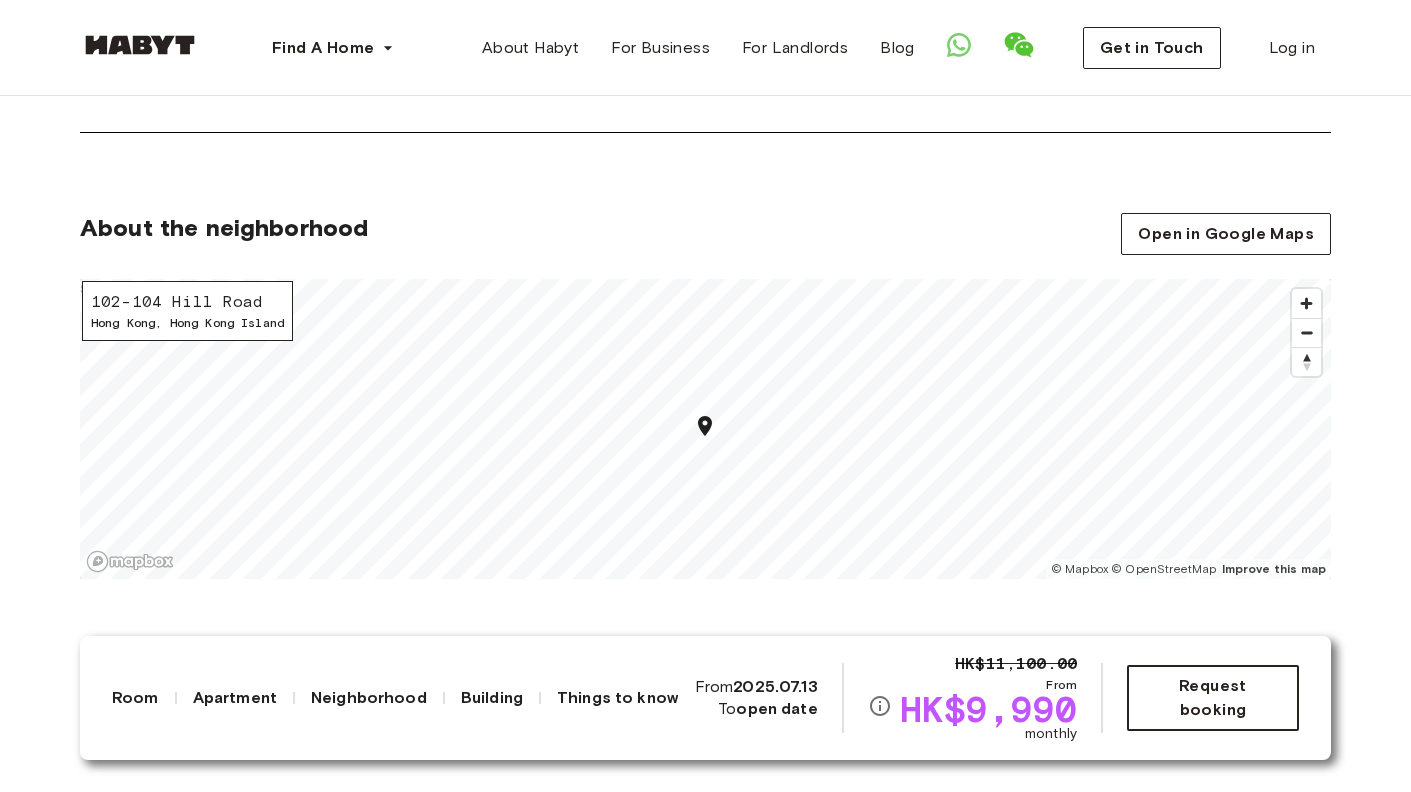 scroll, scrollTop: 2538, scrollLeft: 0, axis: vertical 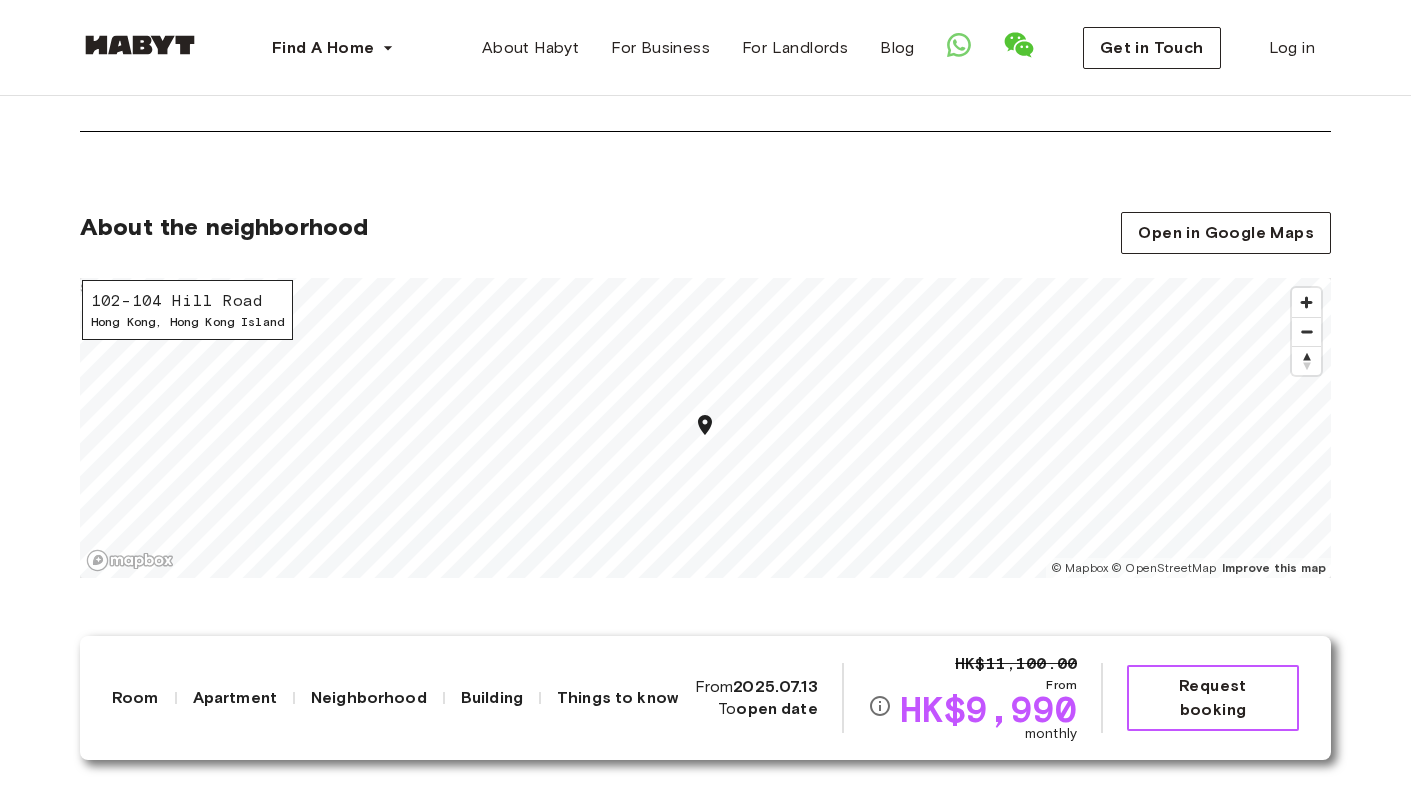 click on "Request booking" at bounding box center [1213, 698] 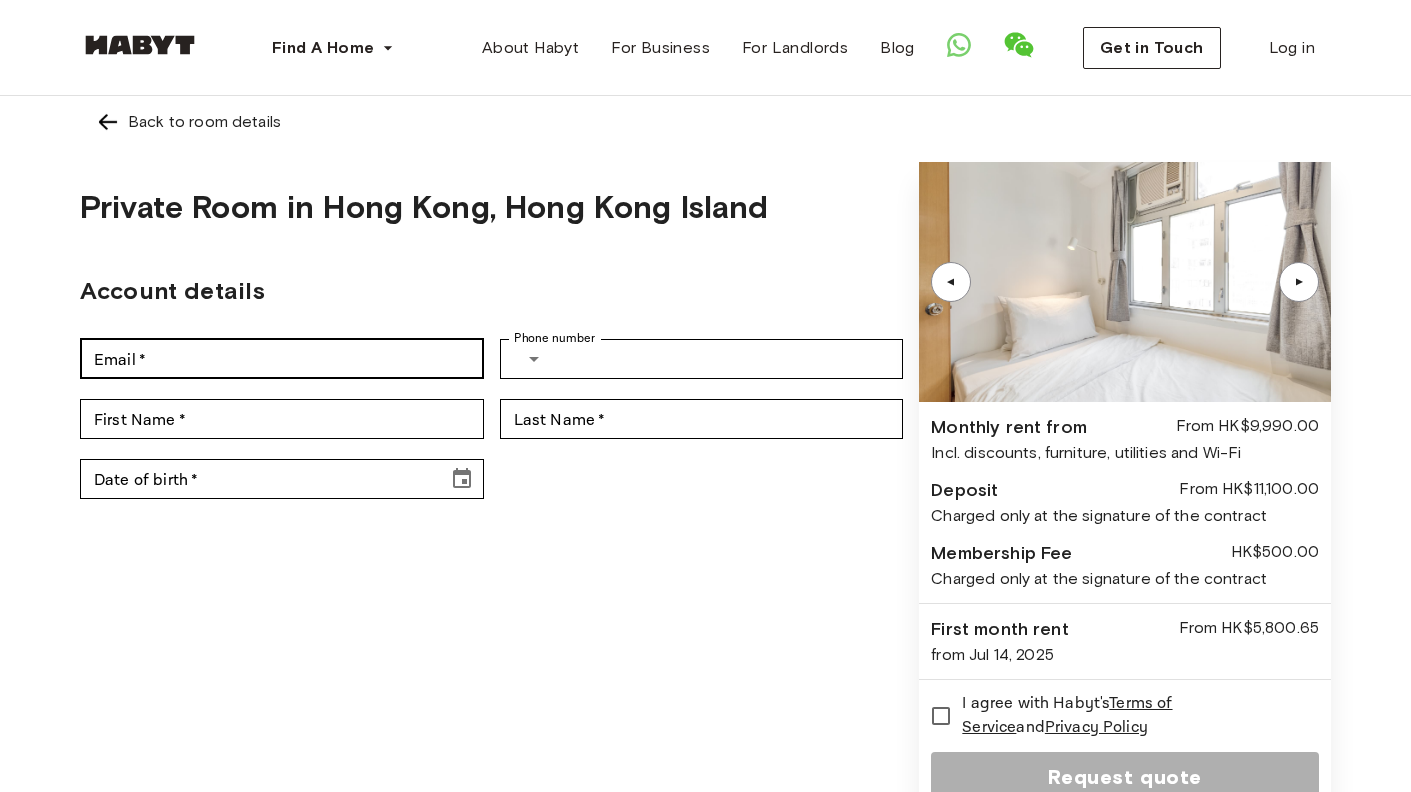scroll, scrollTop: 3, scrollLeft: 0, axis: vertical 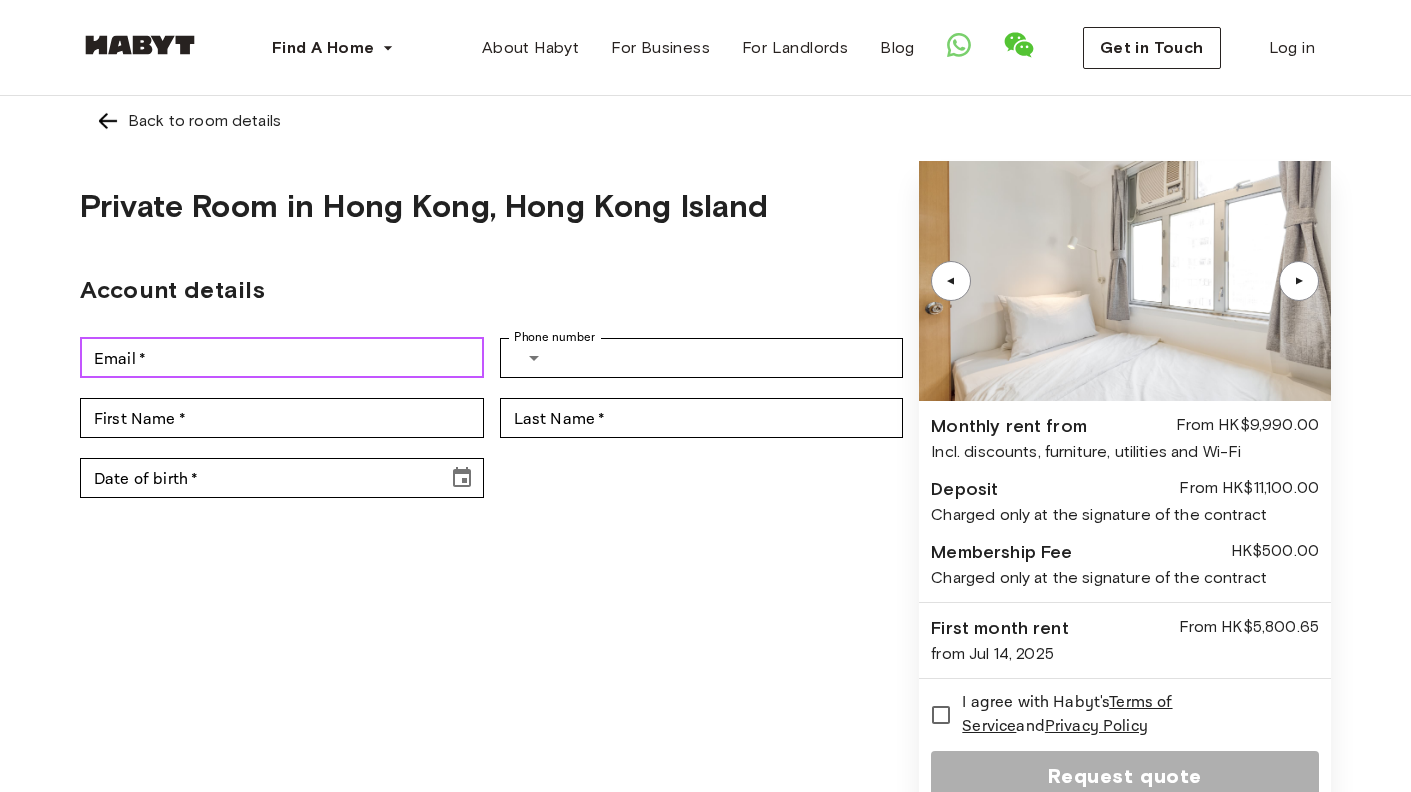 click on "Email   *" at bounding box center (282, 358) 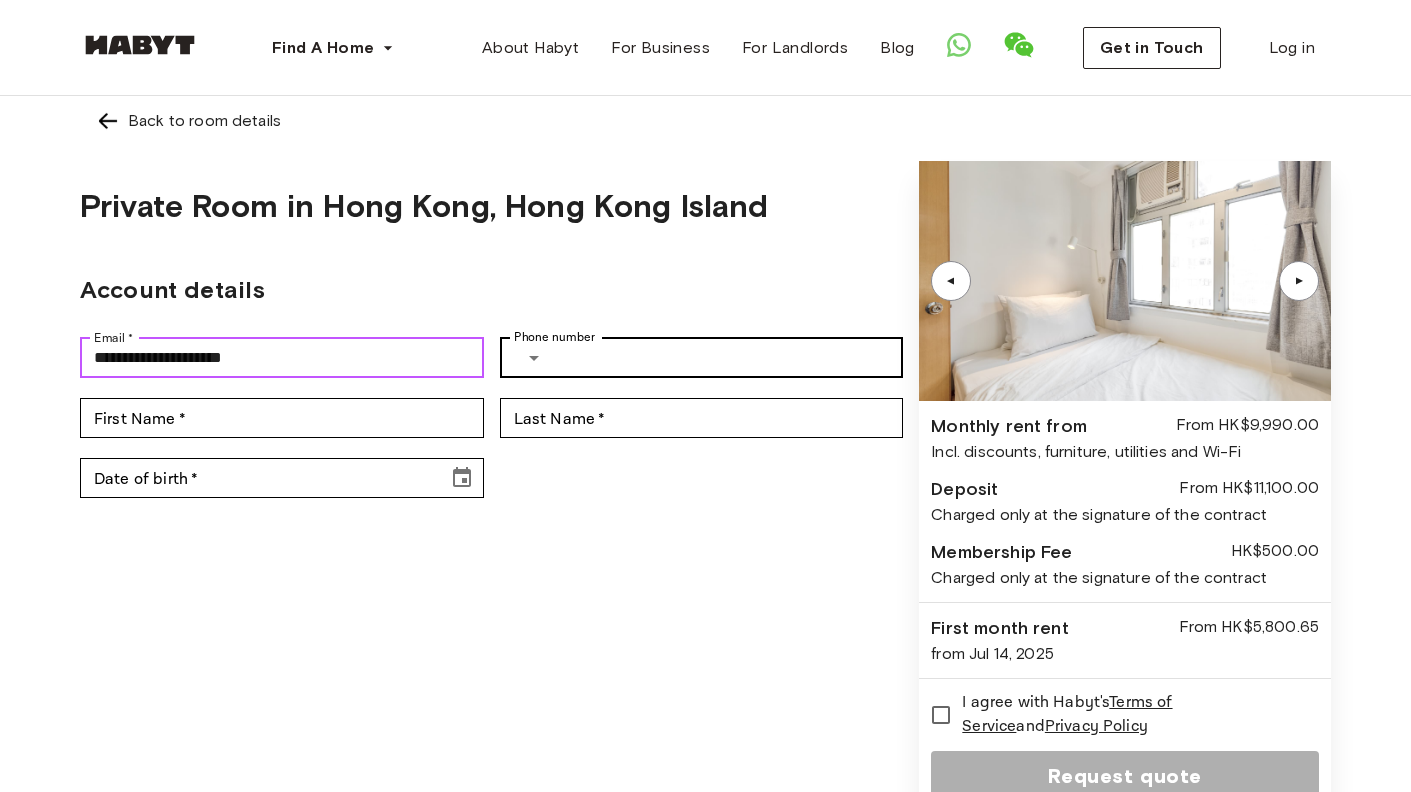 type on "**********" 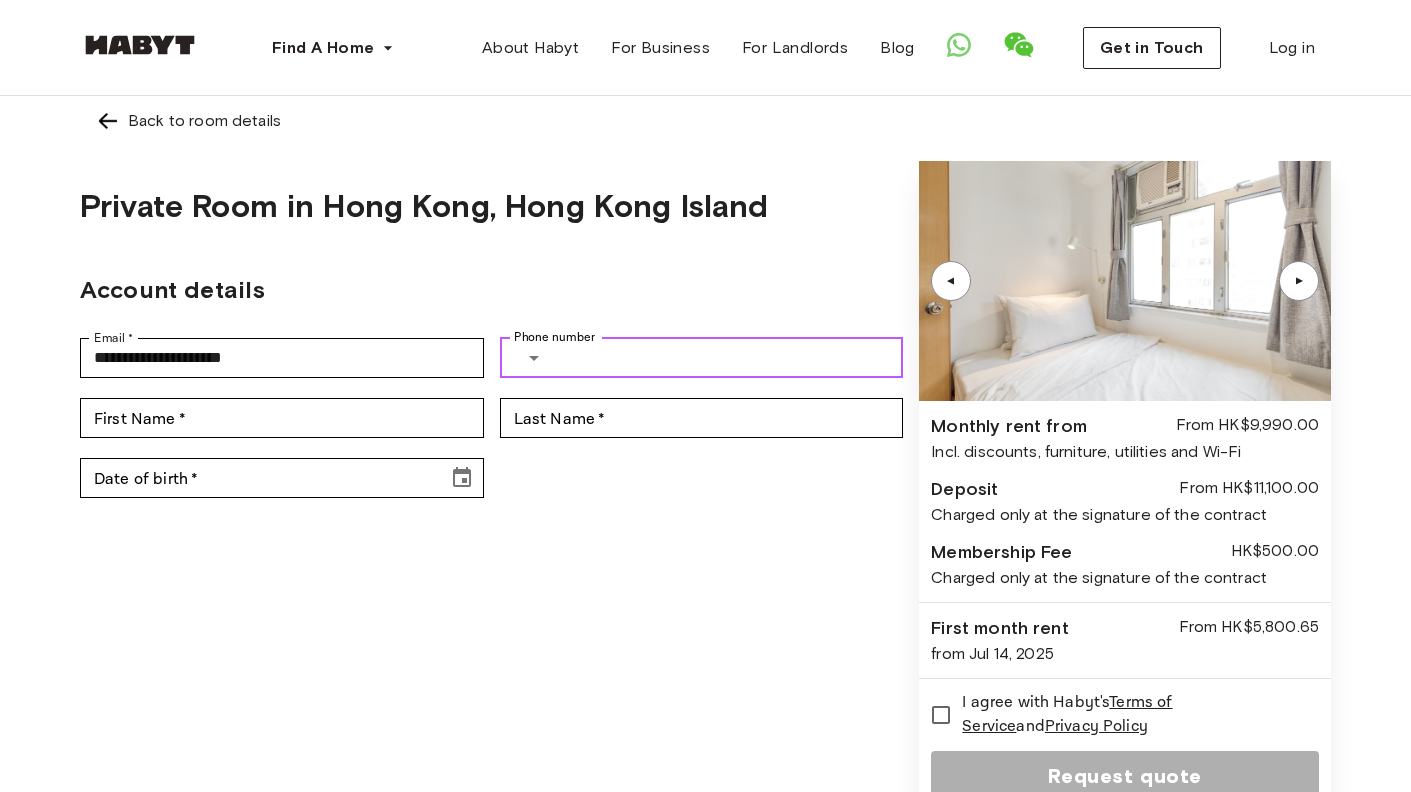 click on "Phone number" at bounding box center [733, 358] 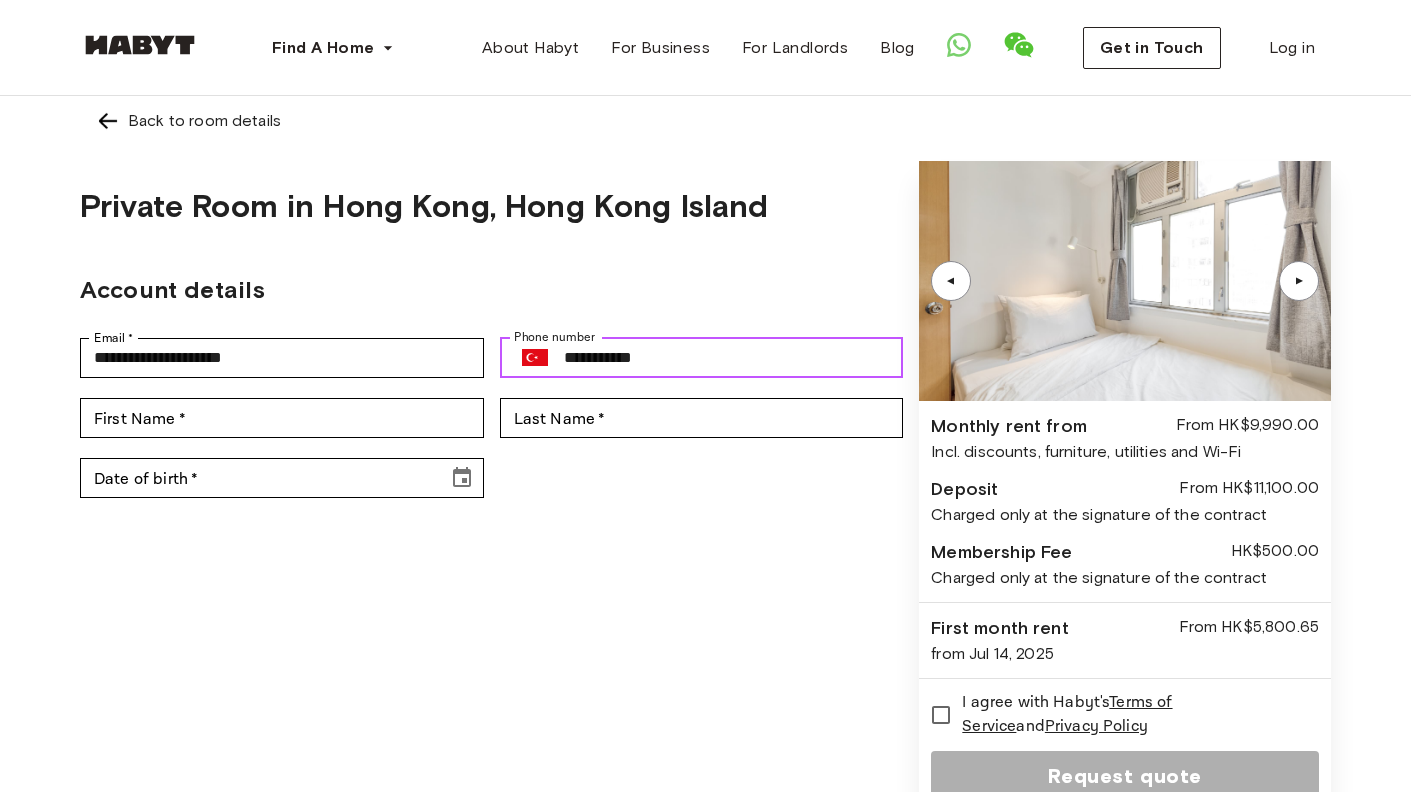 type on "**********" 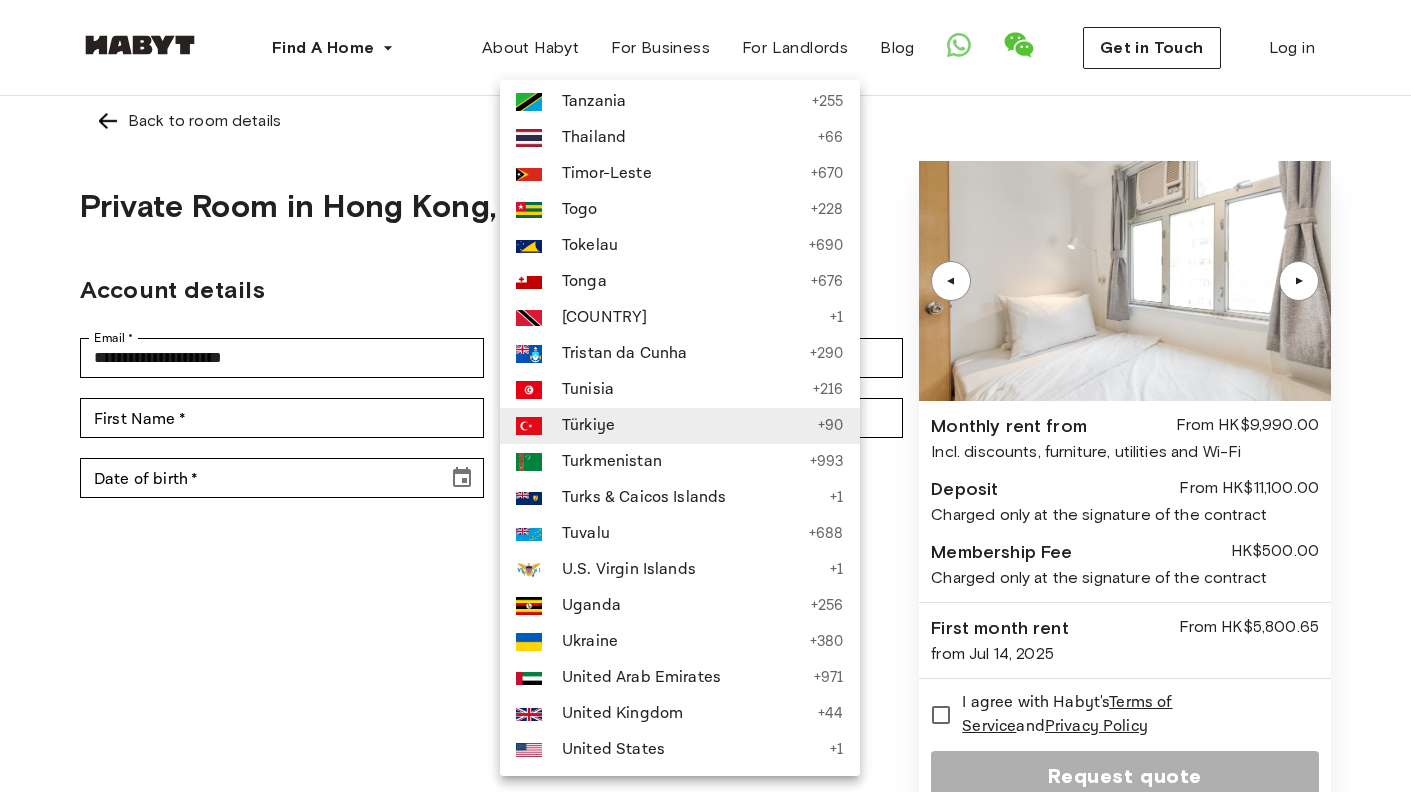 type 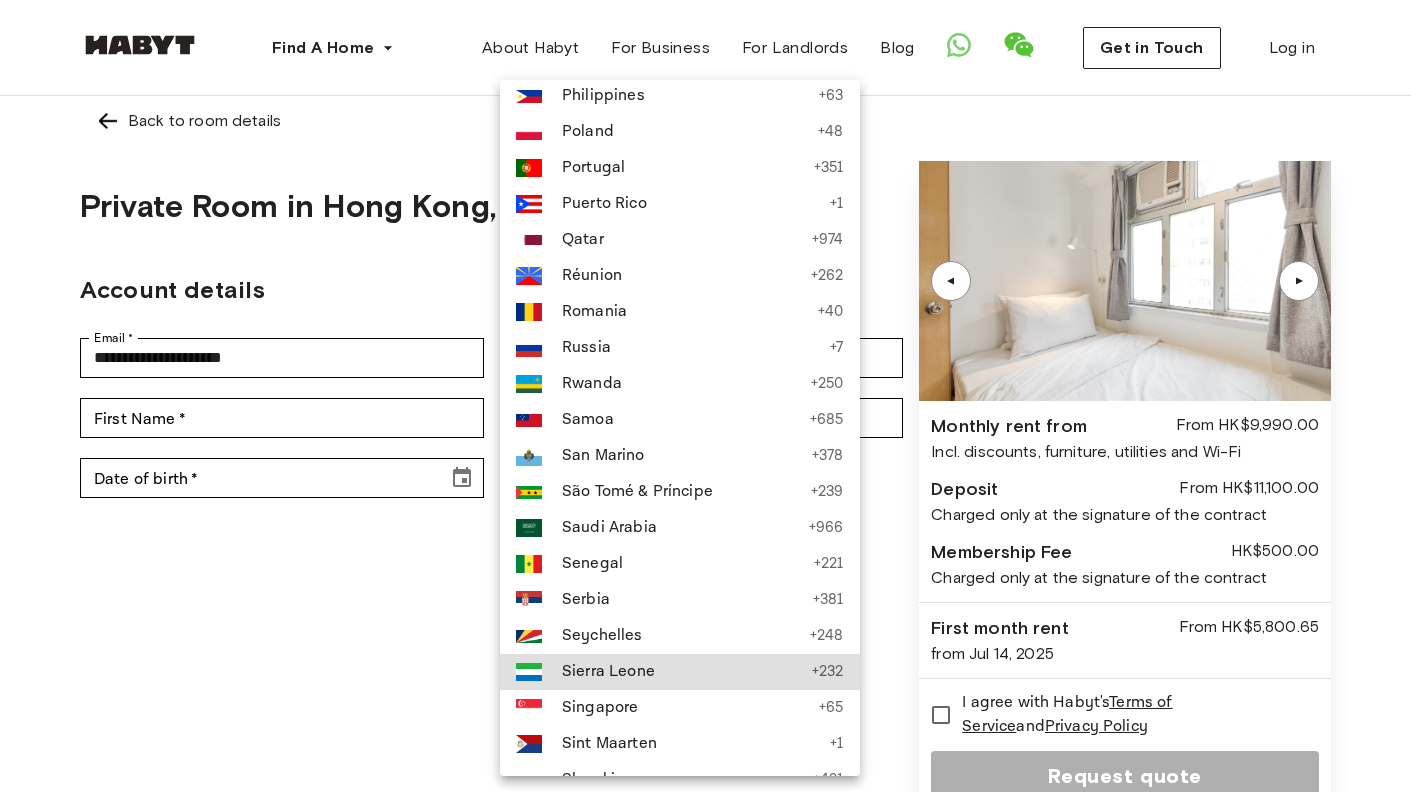 type 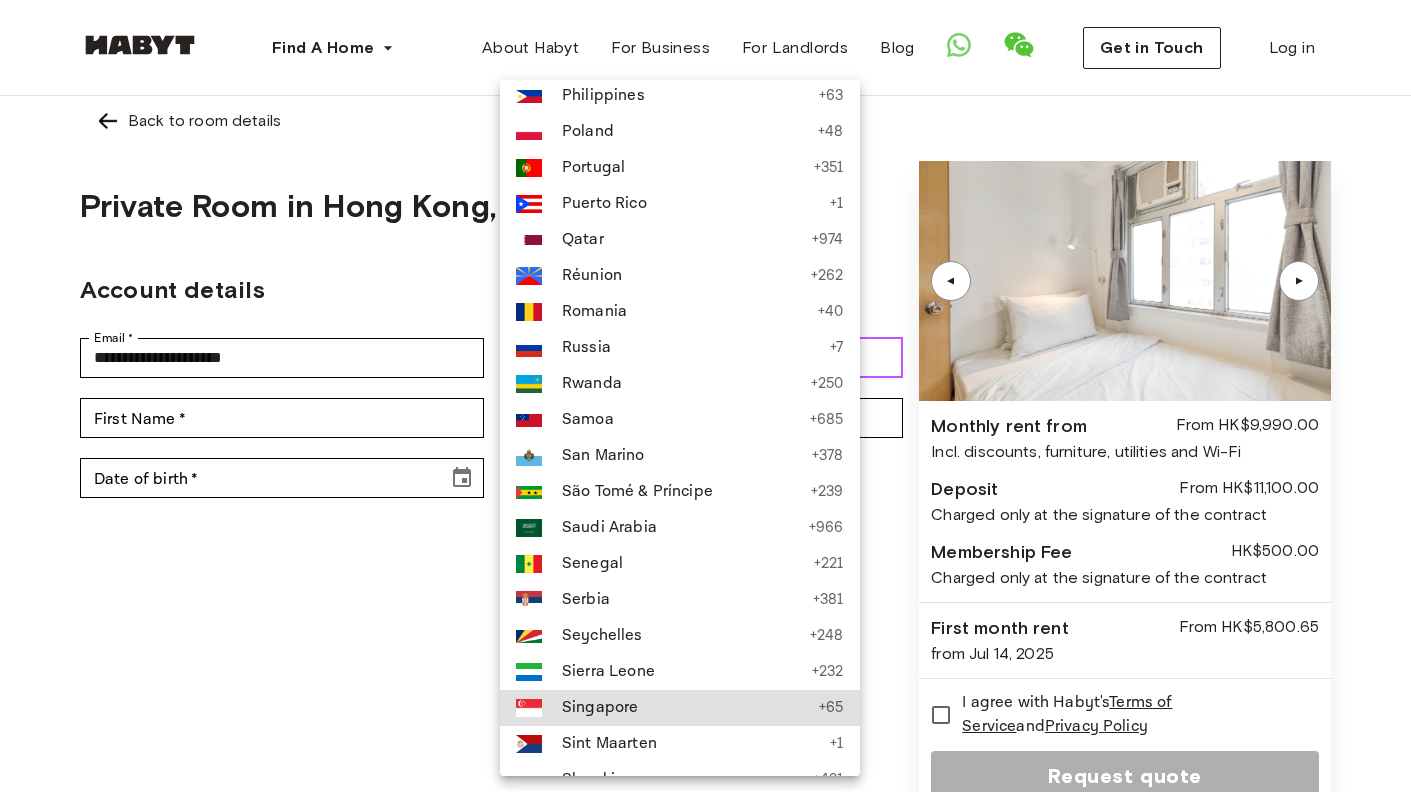 type 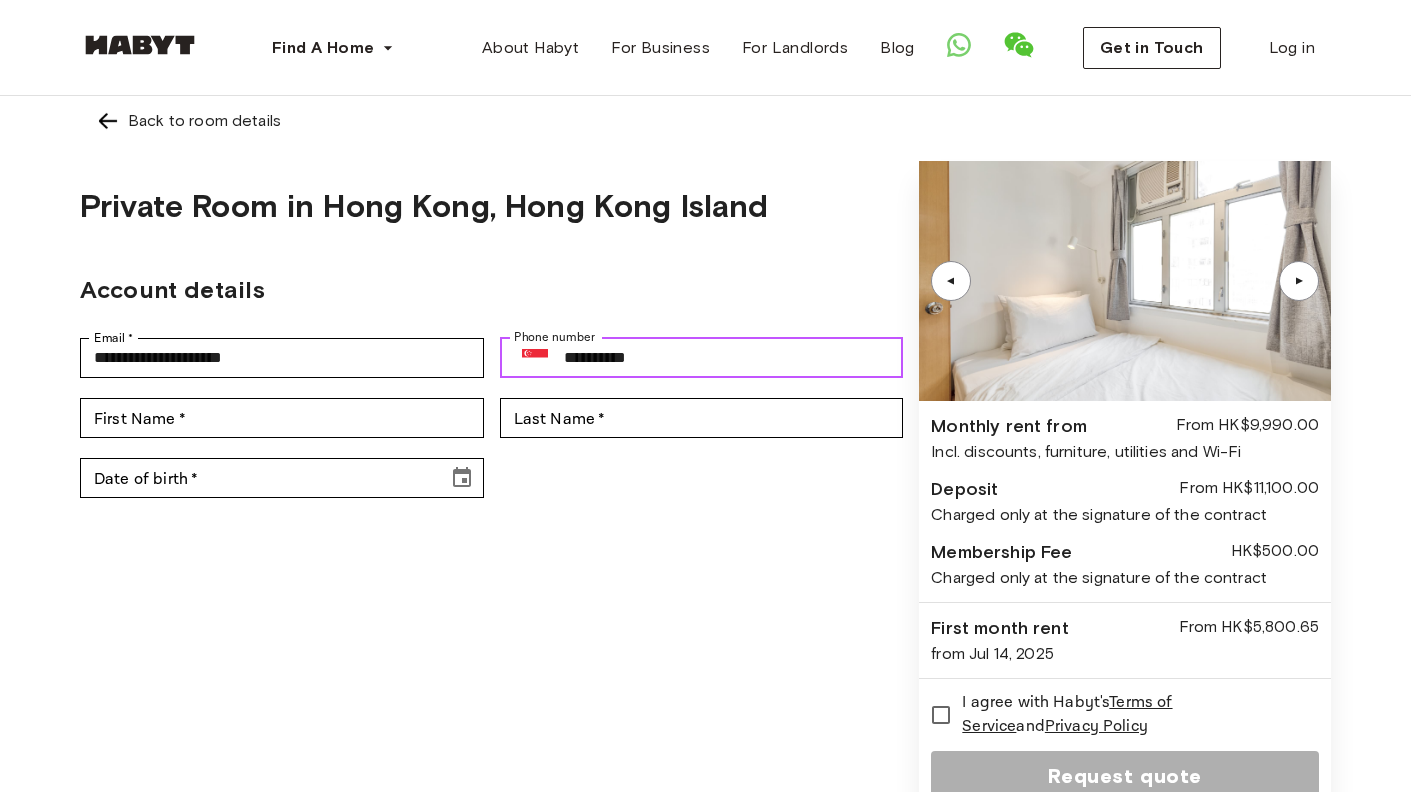 click on "**********" at bounding box center (734, 358) 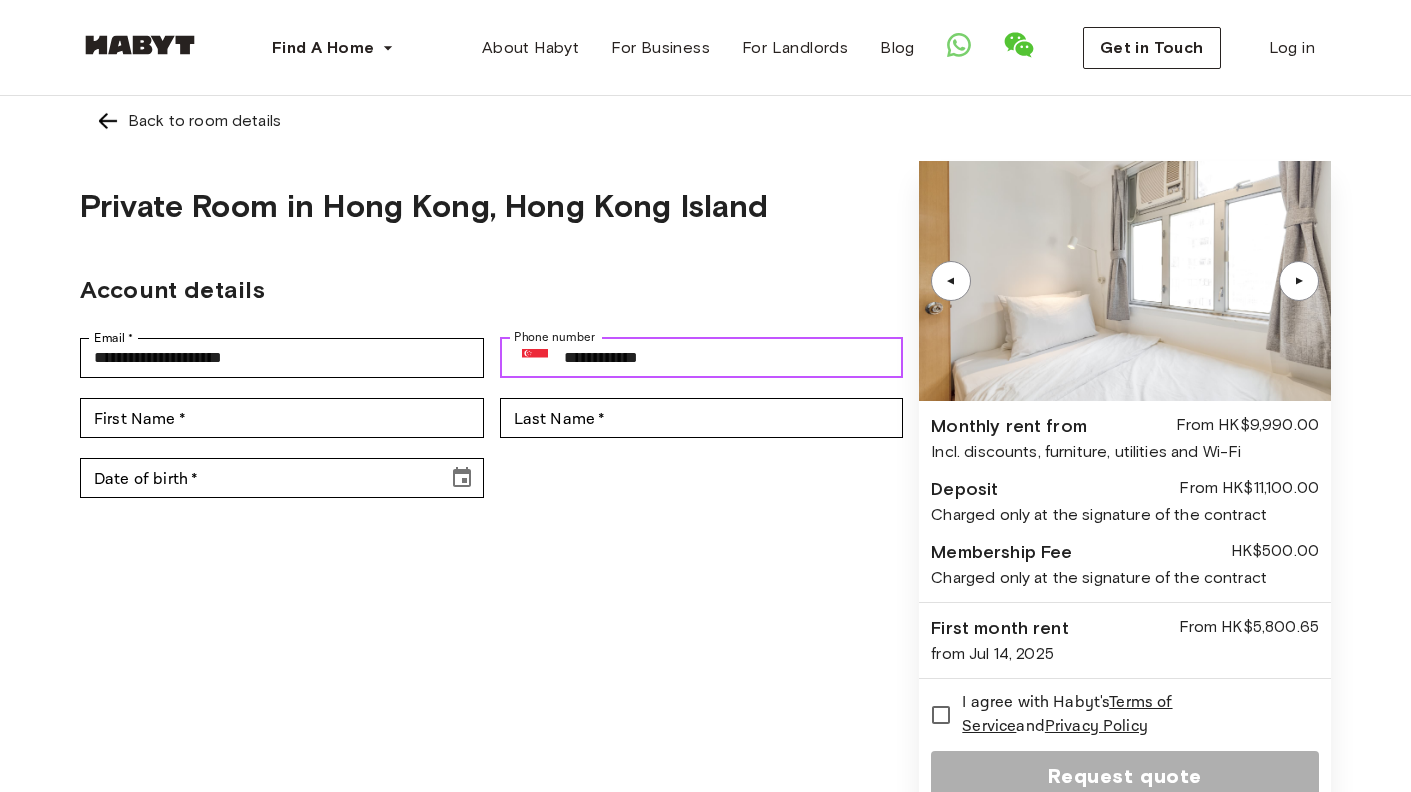 click on "**********" at bounding box center (734, 358) 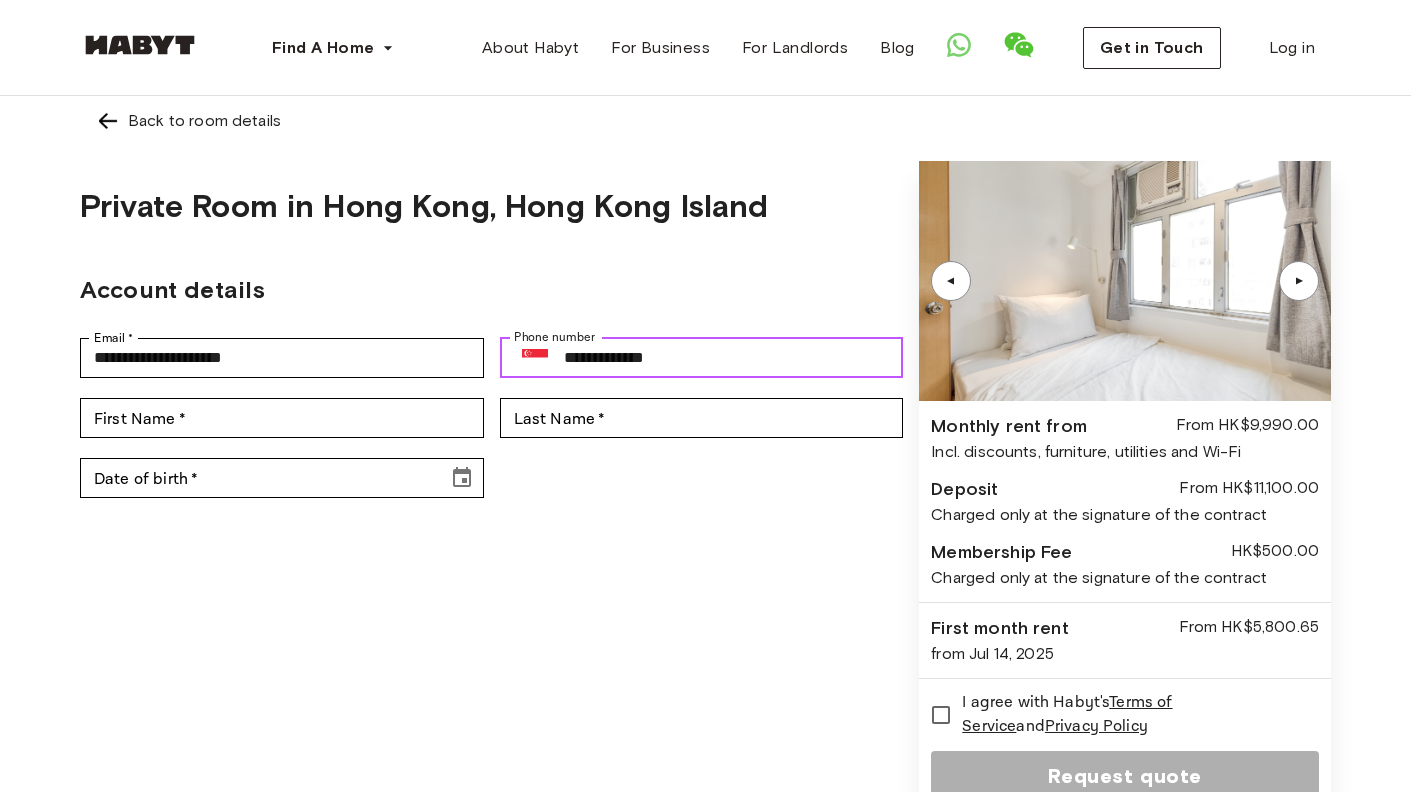 click on "**********" at bounding box center (734, 358) 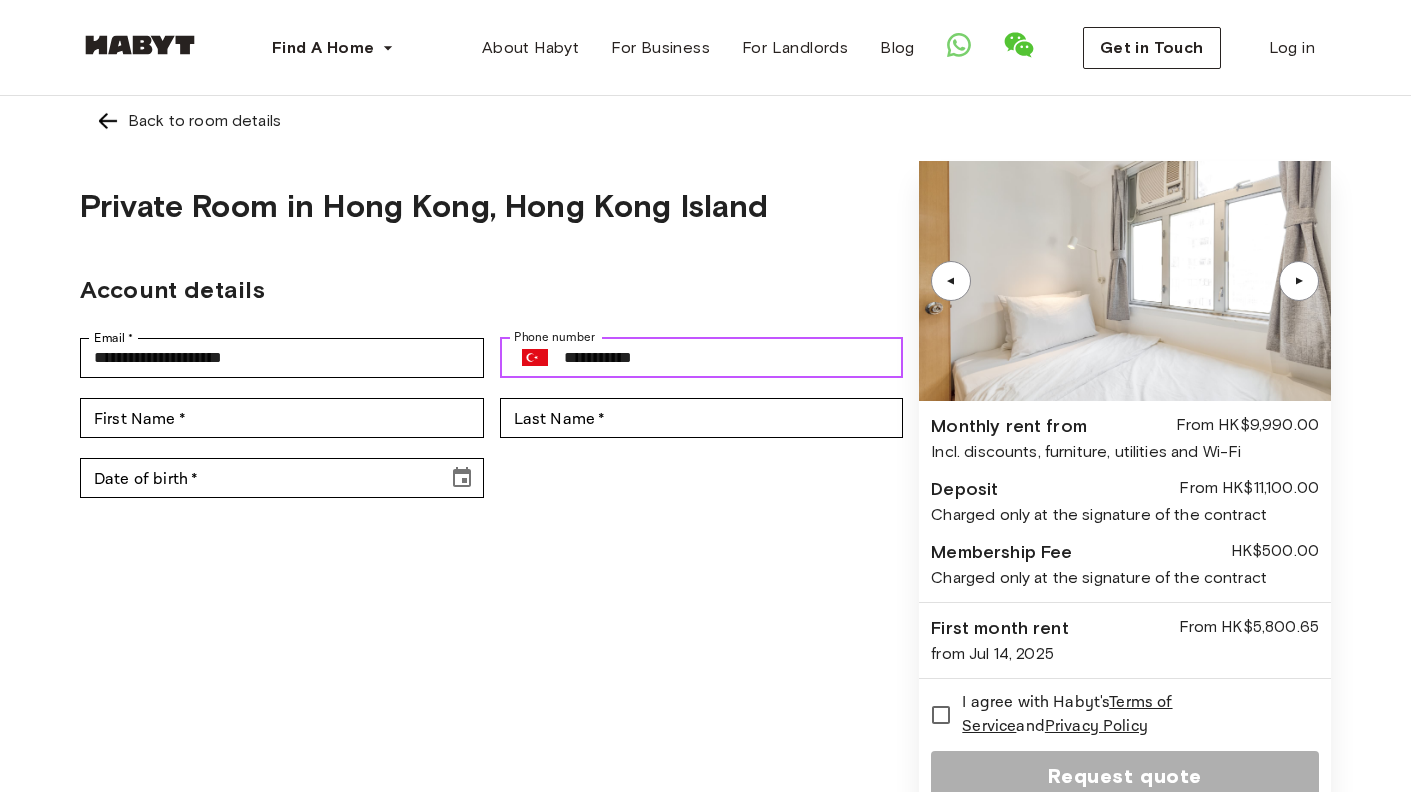 drag, startPoint x: 574, startPoint y: 357, endPoint x: 851, endPoint y: 354, distance: 277.01624 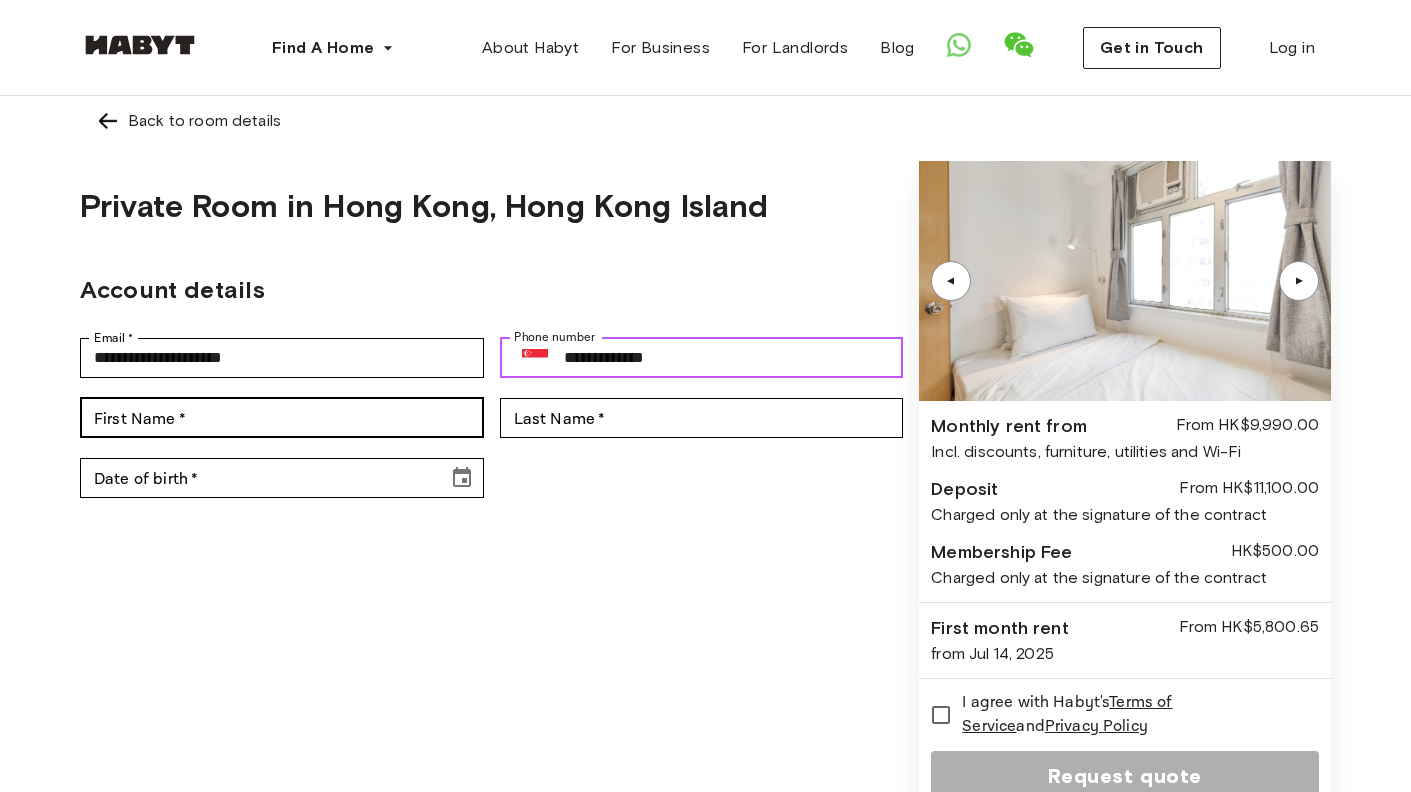 type on "**********" 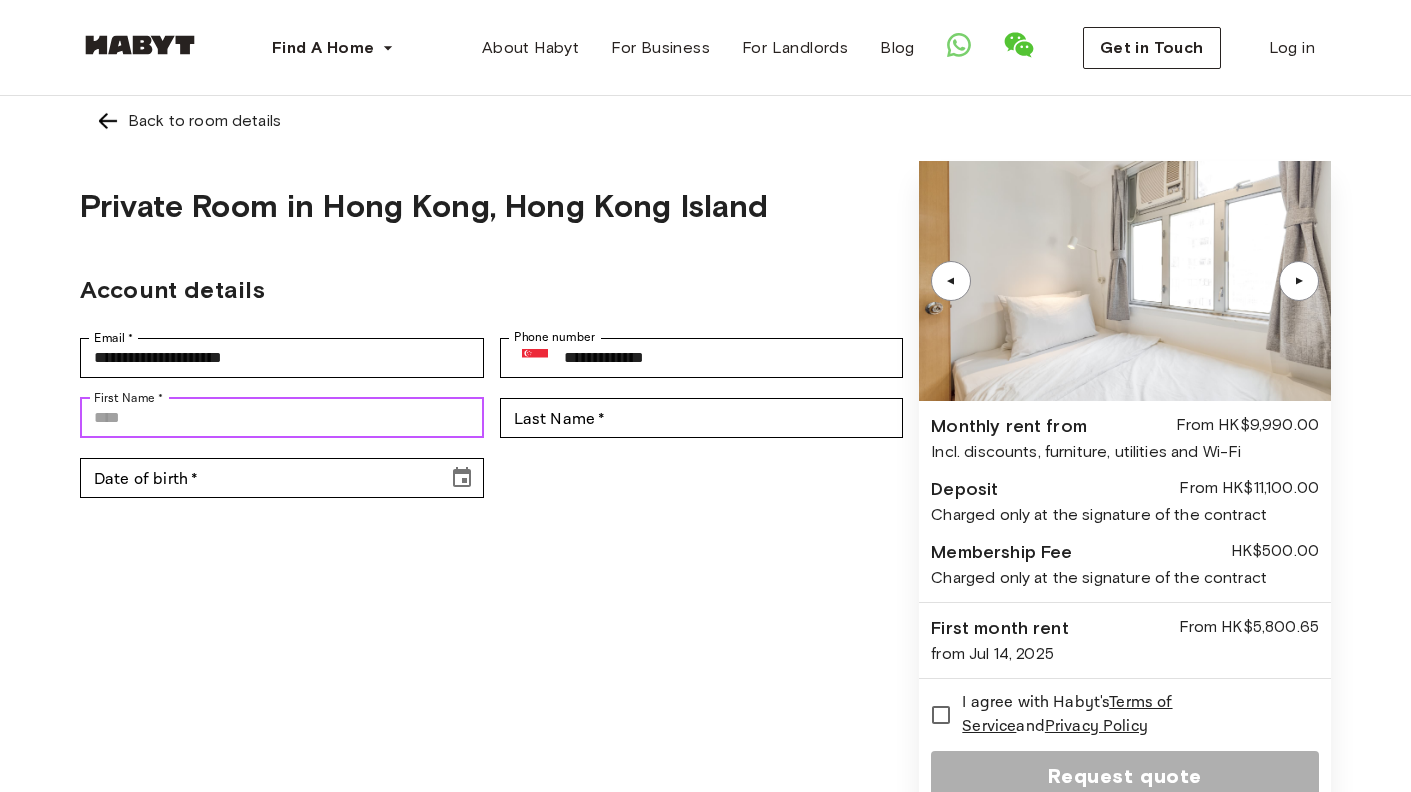 click on "First Name   *" at bounding box center (282, 418) 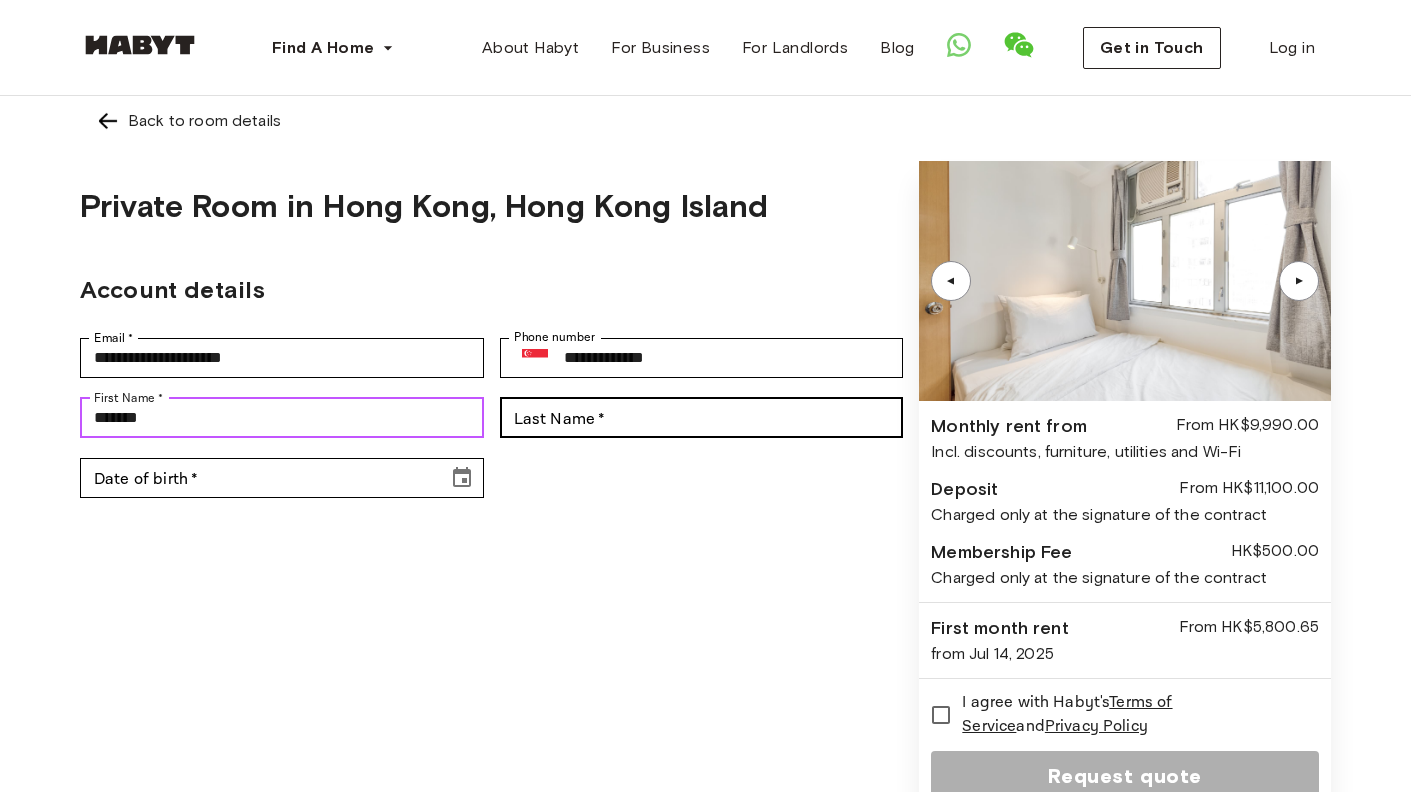 type on "******" 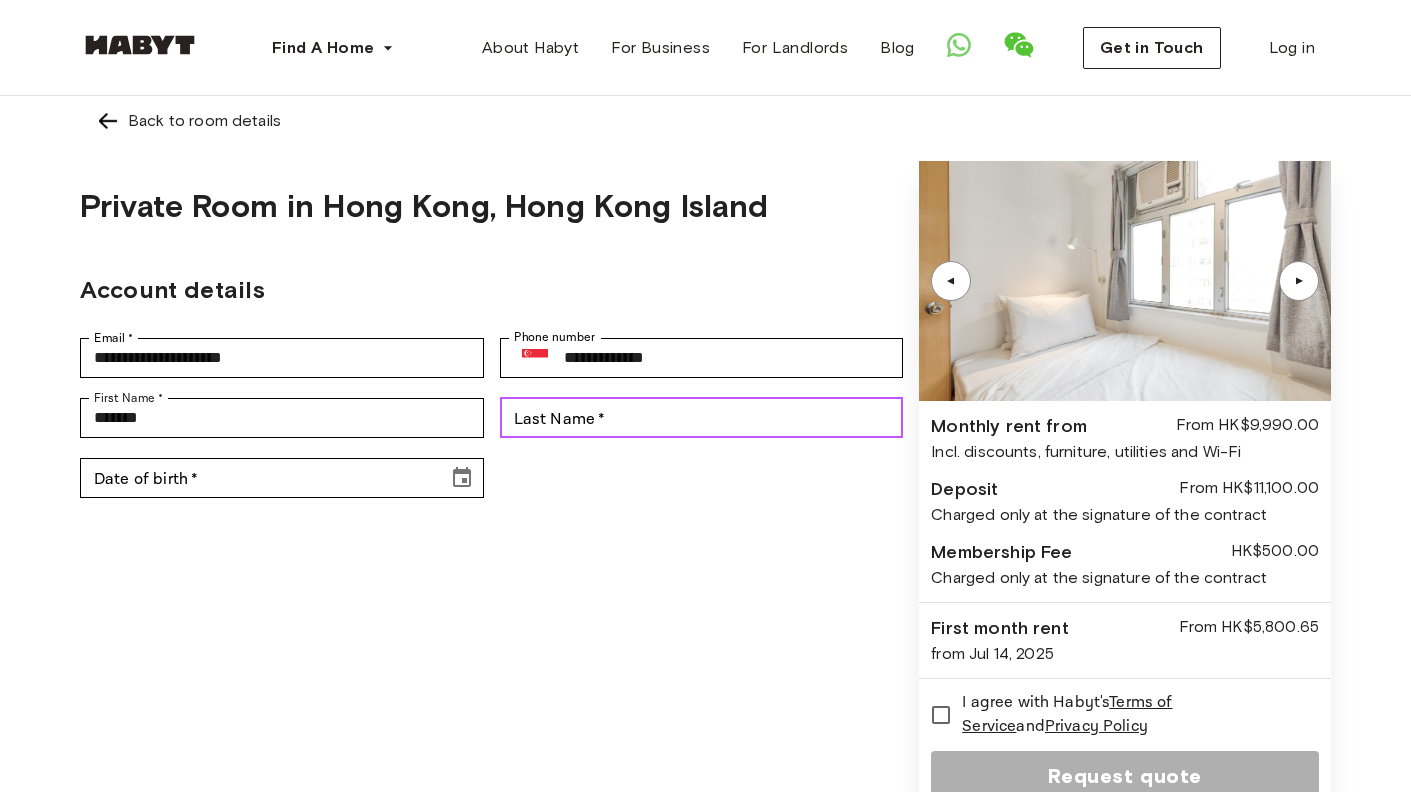click on "Last Name   *" at bounding box center [702, 418] 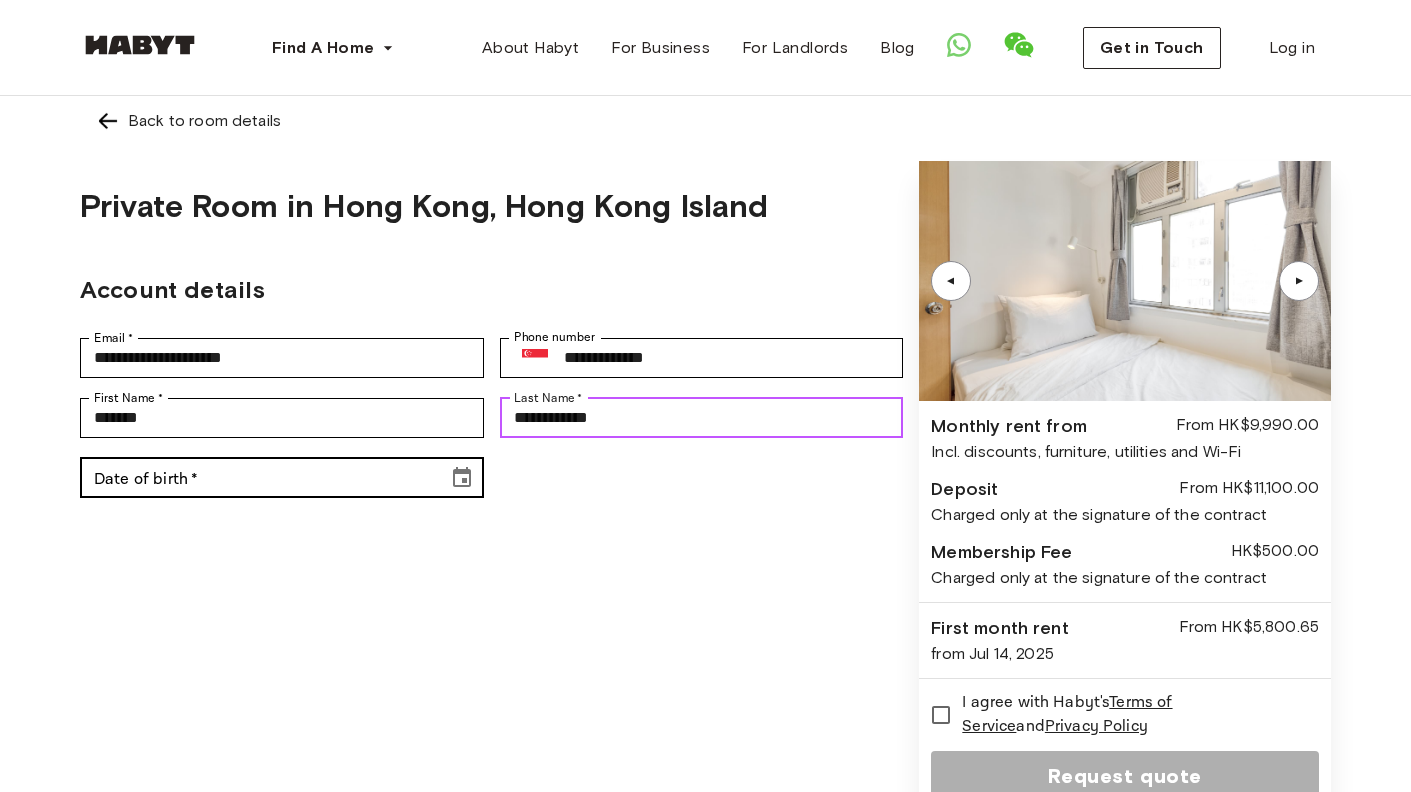 type on "**********" 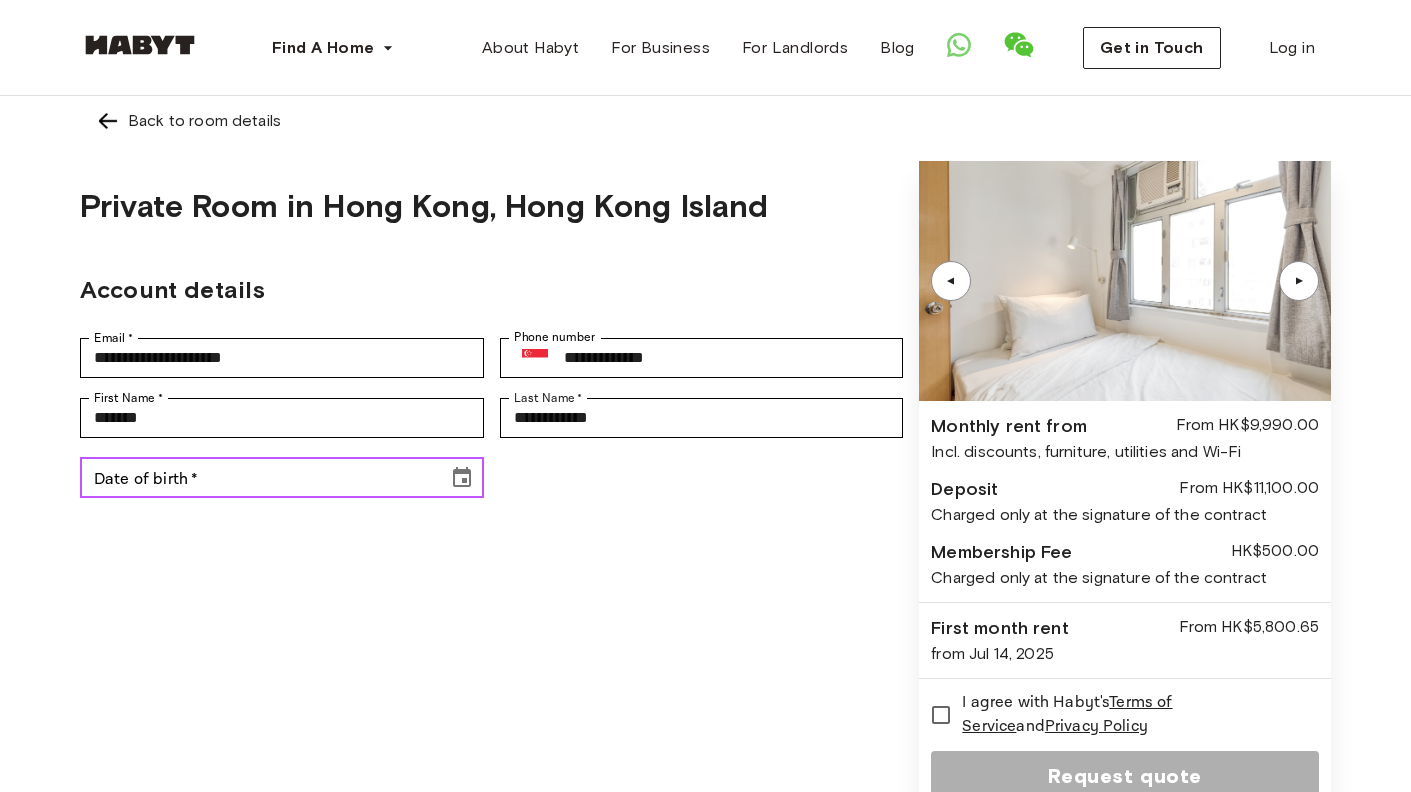 click on "Date of birth   *" at bounding box center (257, 478) 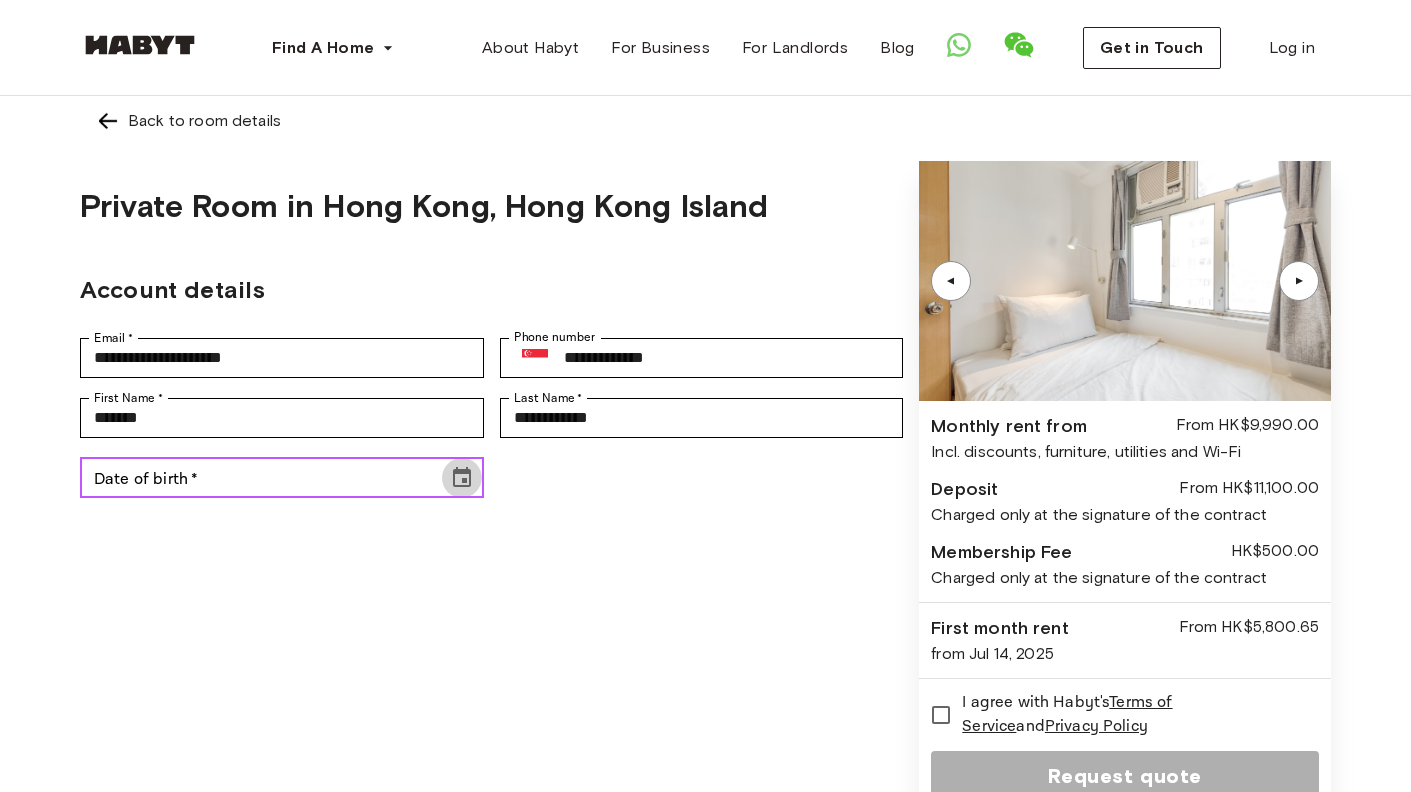 click 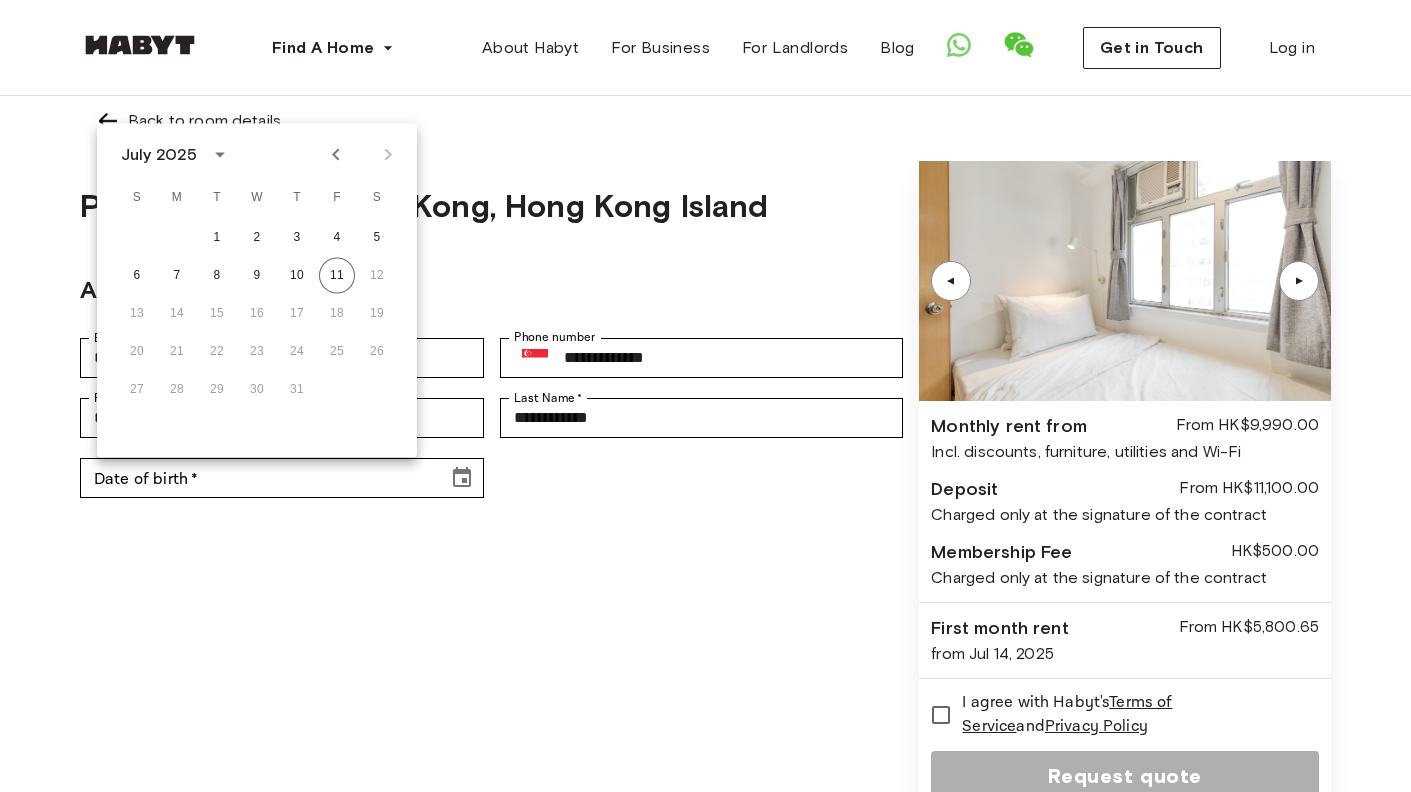 click 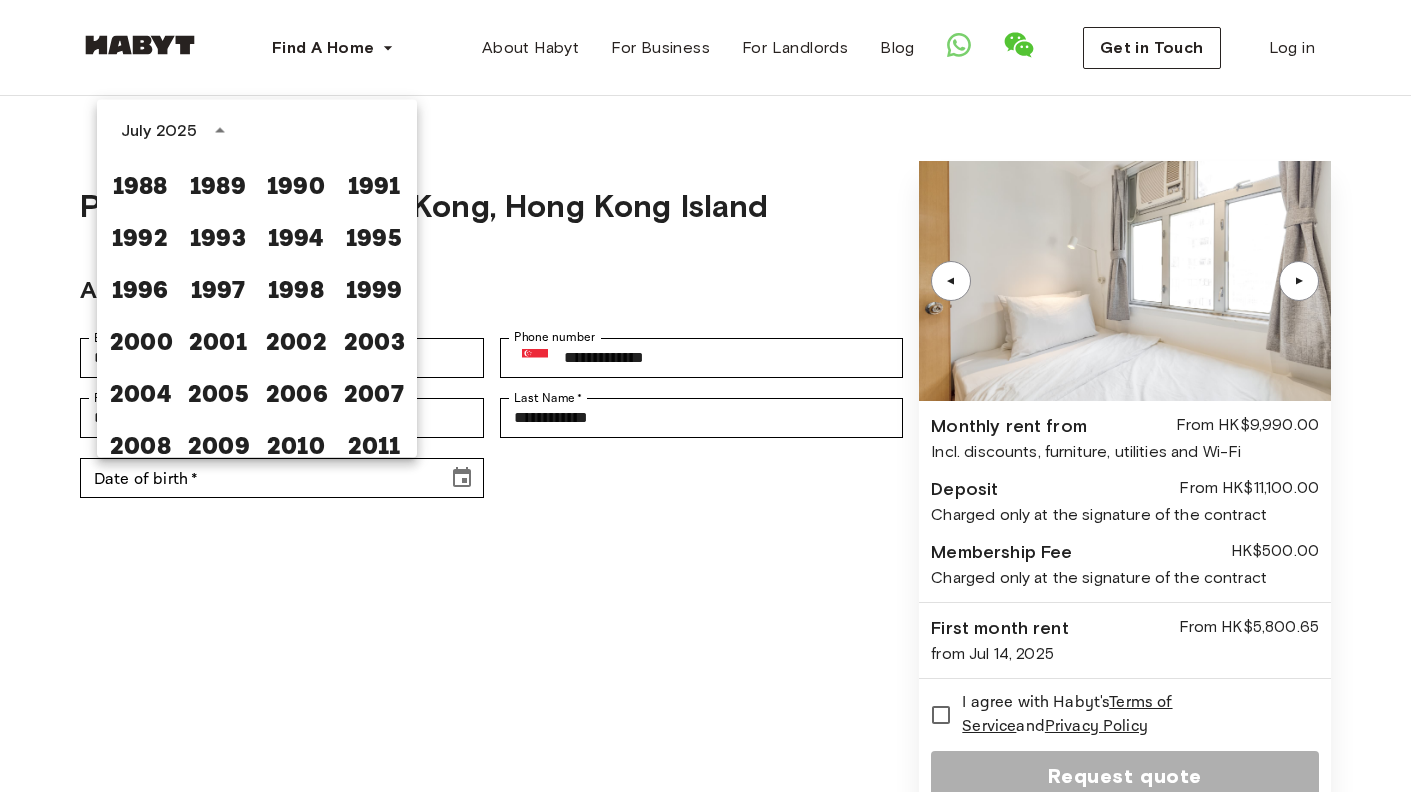 scroll, scrollTop: 1144, scrollLeft: 0, axis: vertical 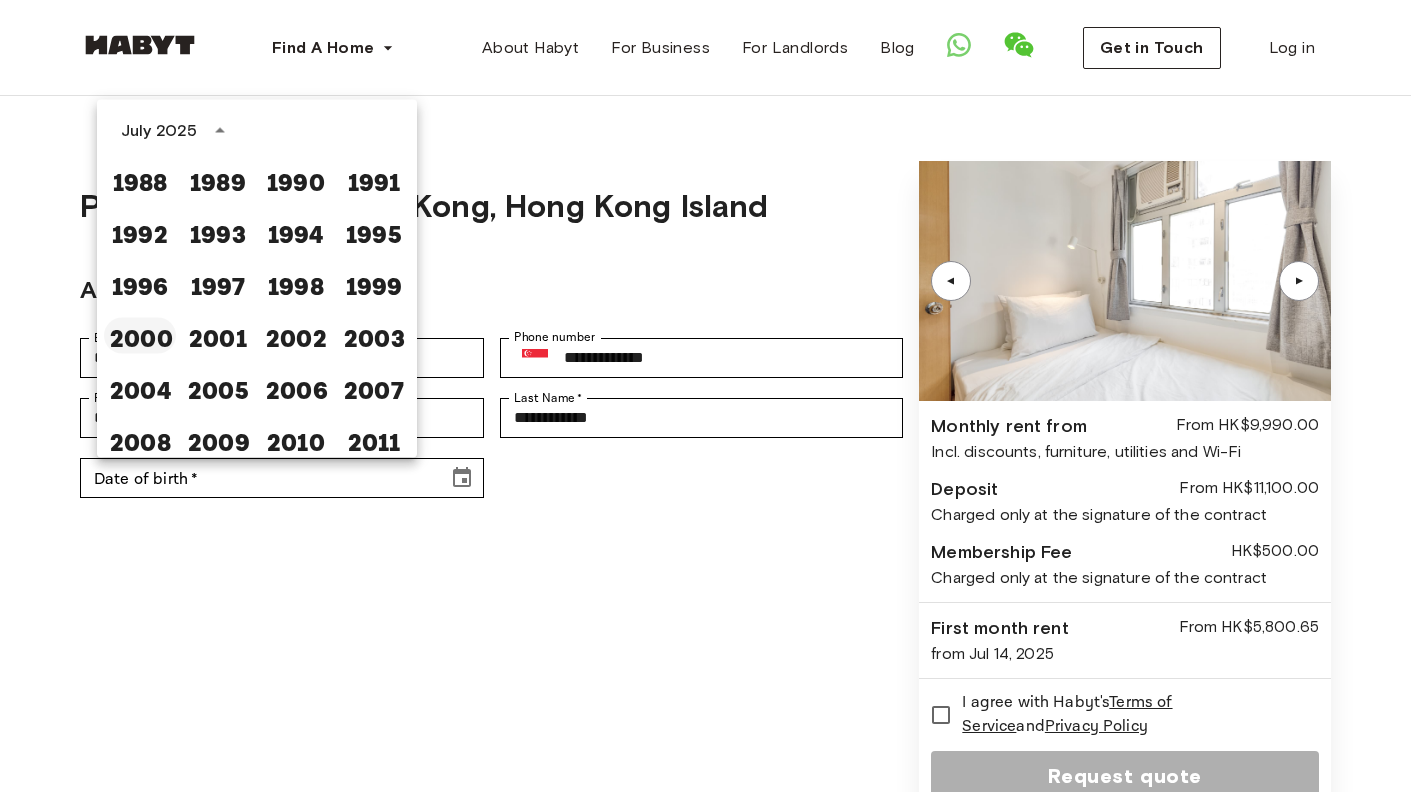 click on "2000" at bounding box center [140, 336] 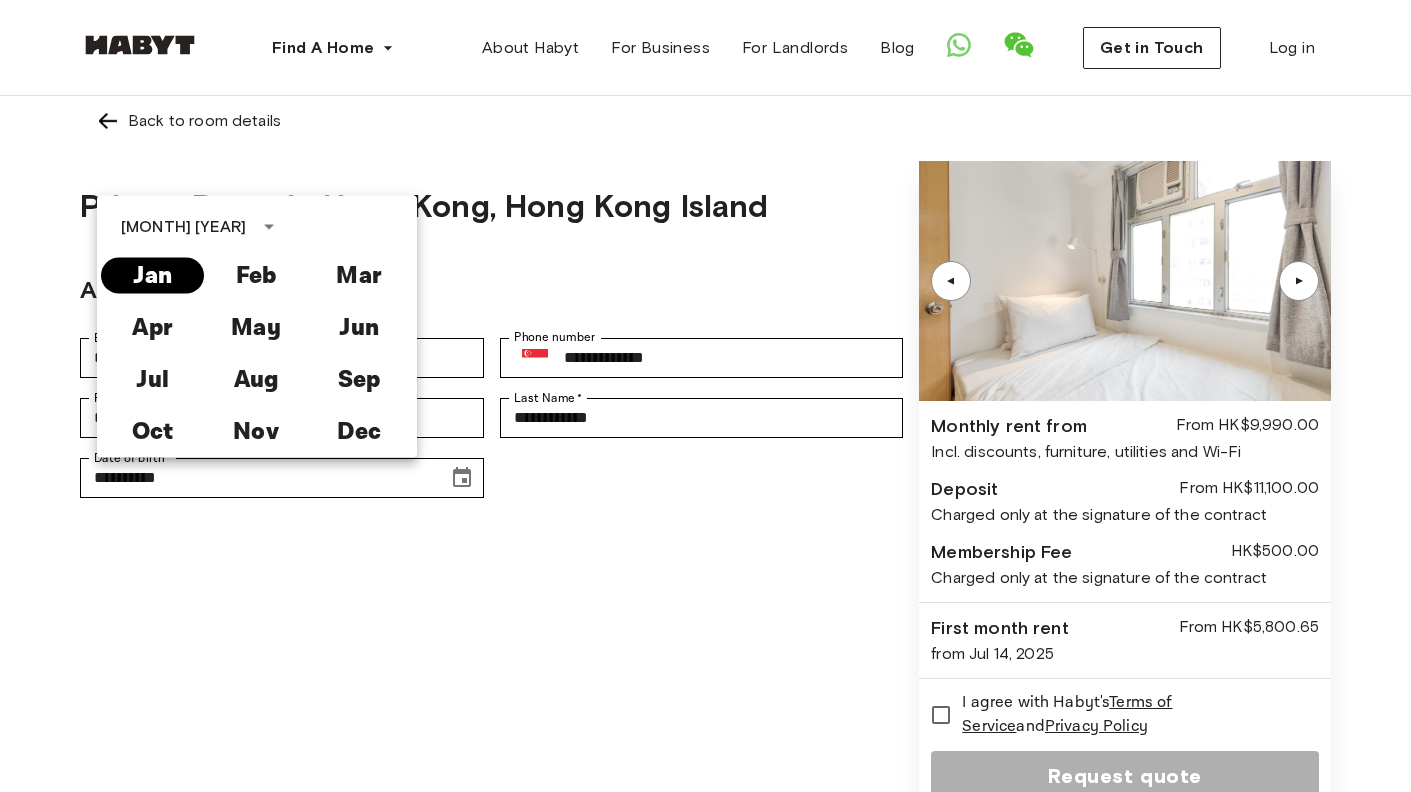 click on "Jan" at bounding box center (152, 276) 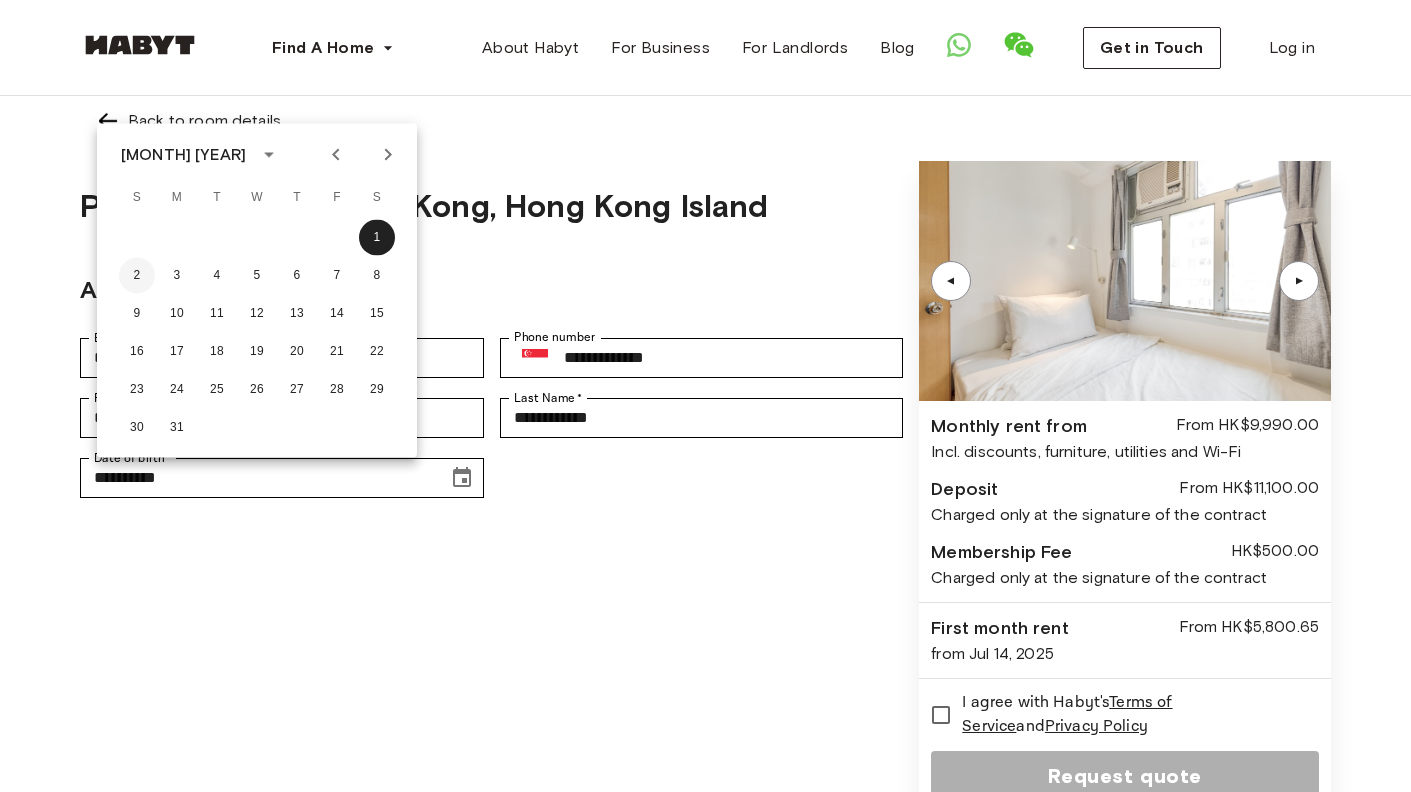click on "2" at bounding box center (137, 276) 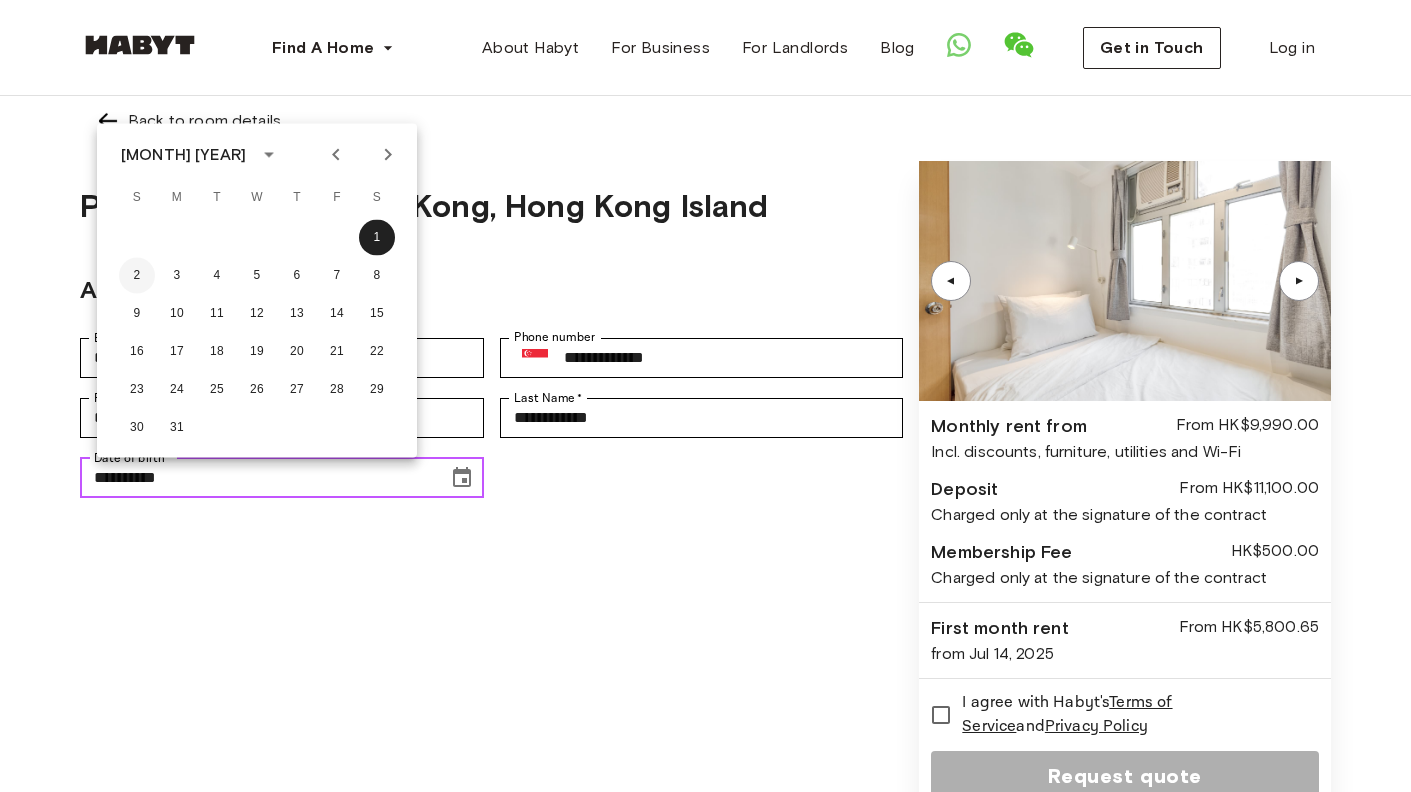 type on "**********" 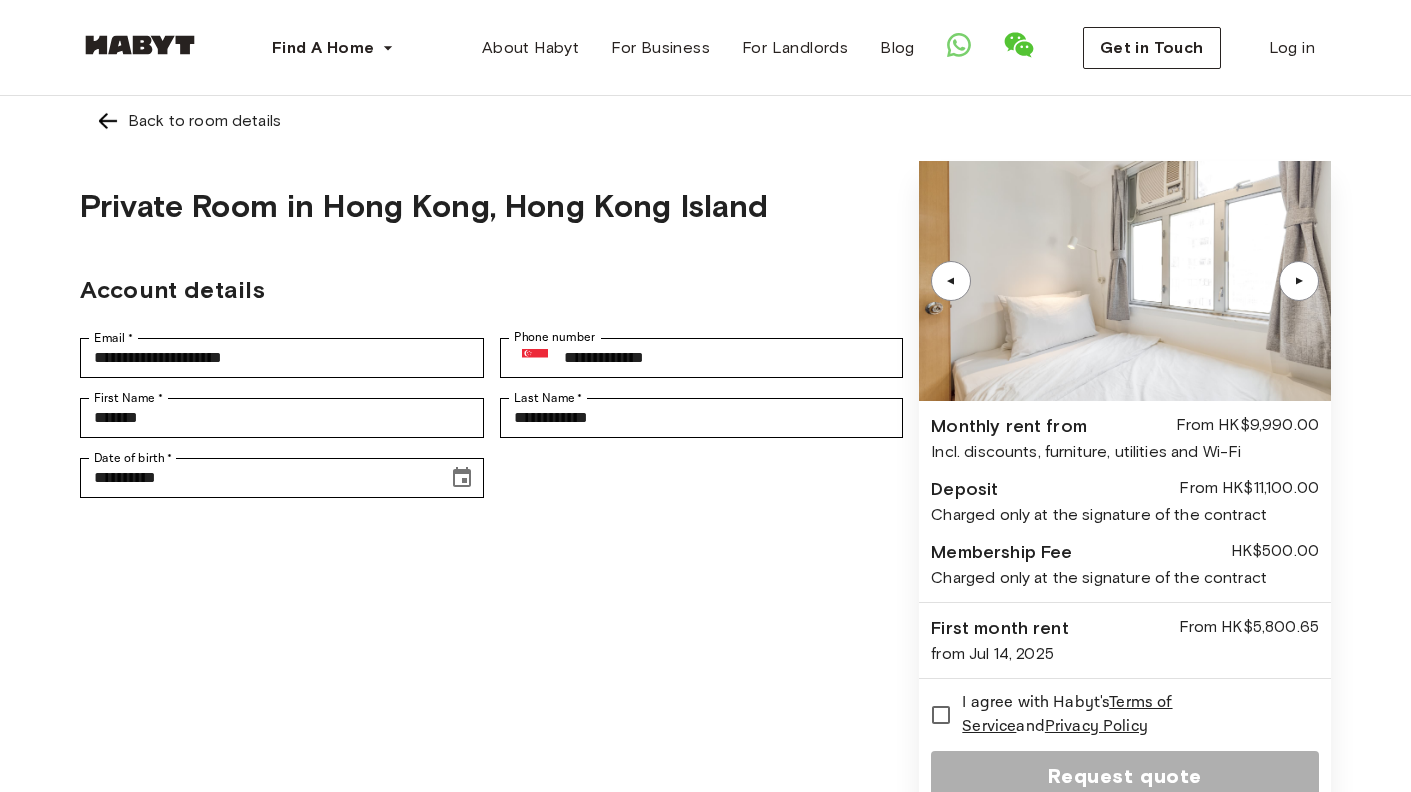 click on "**********" at bounding box center (491, 489) 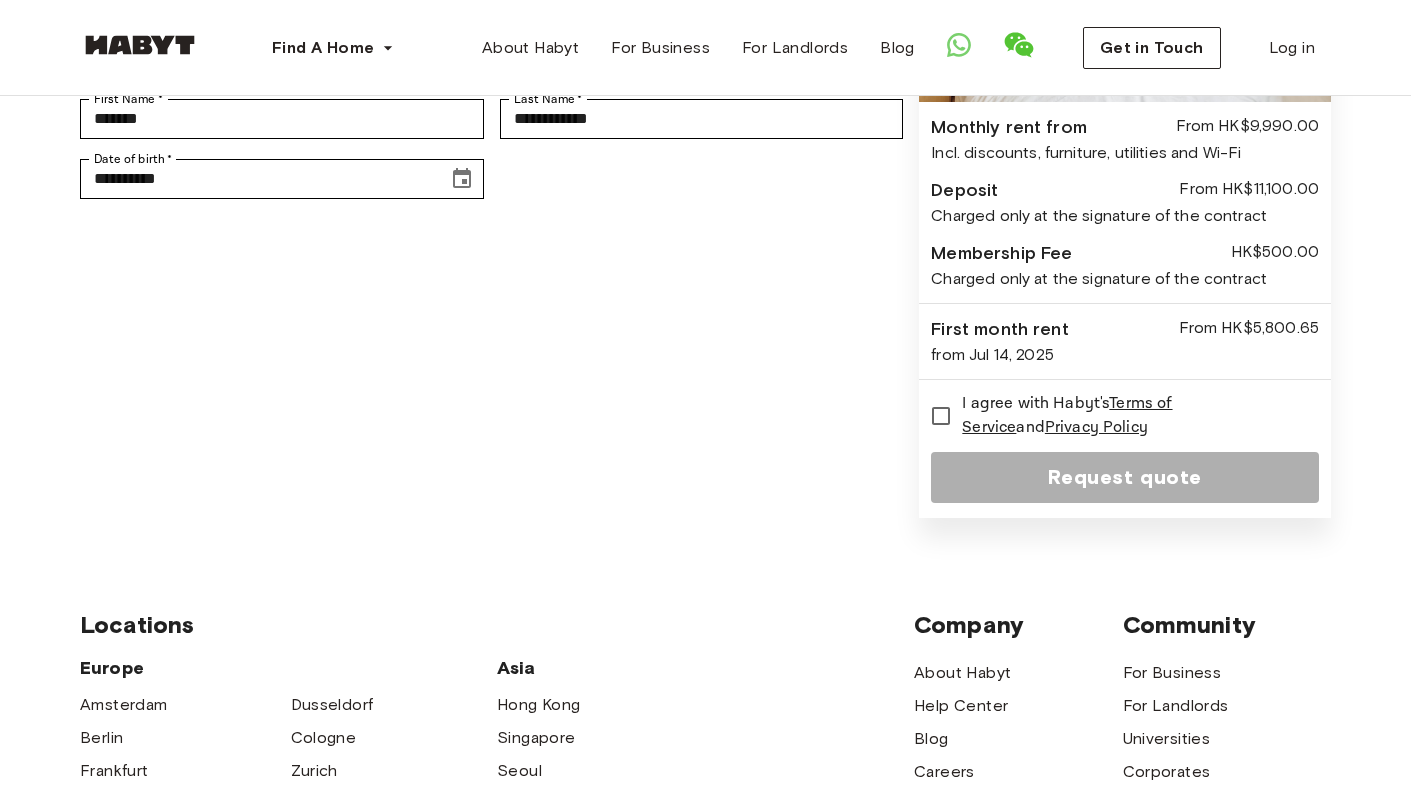scroll, scrollTop: 305, scrollLeft: 0, axis: vertical 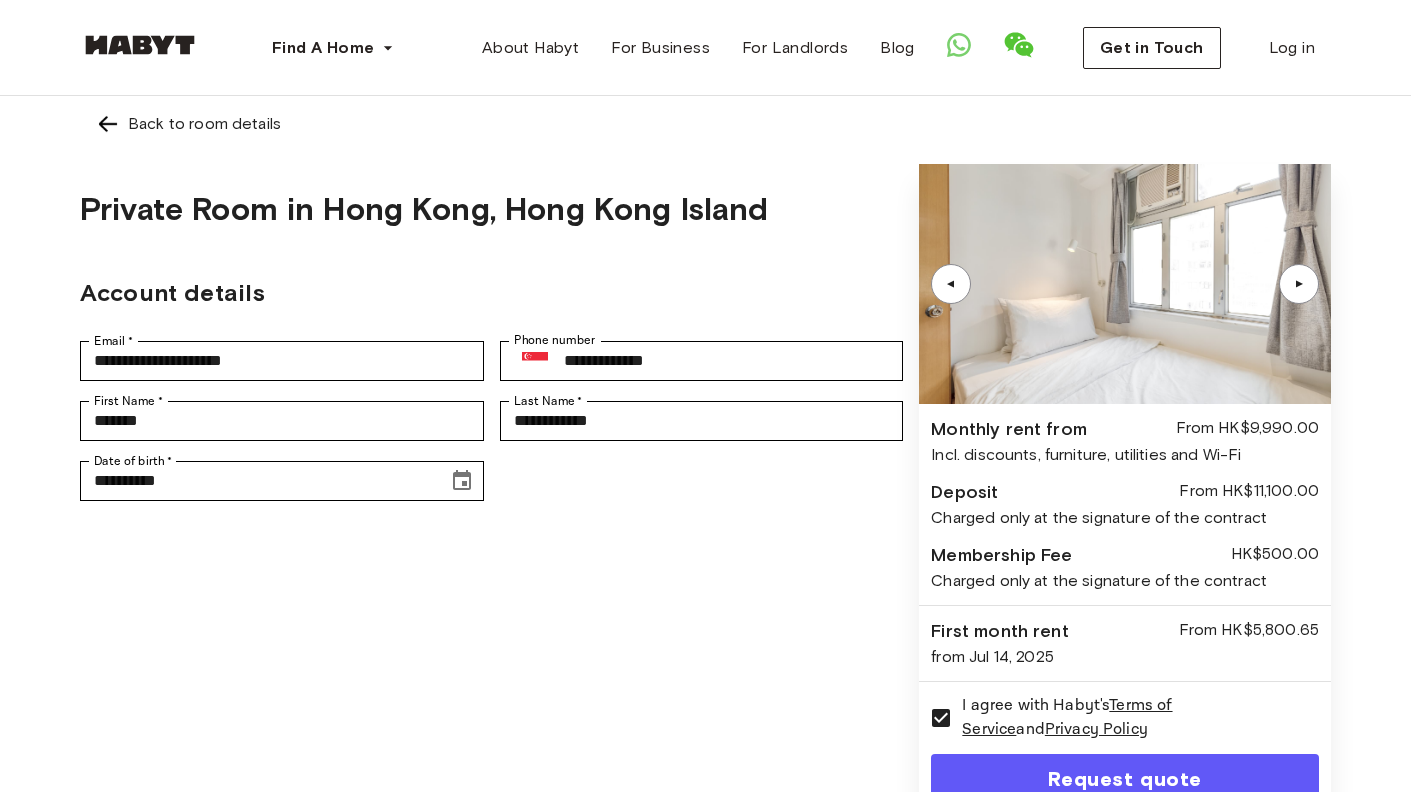 click on "▲" at bounding box center (1299, 284) 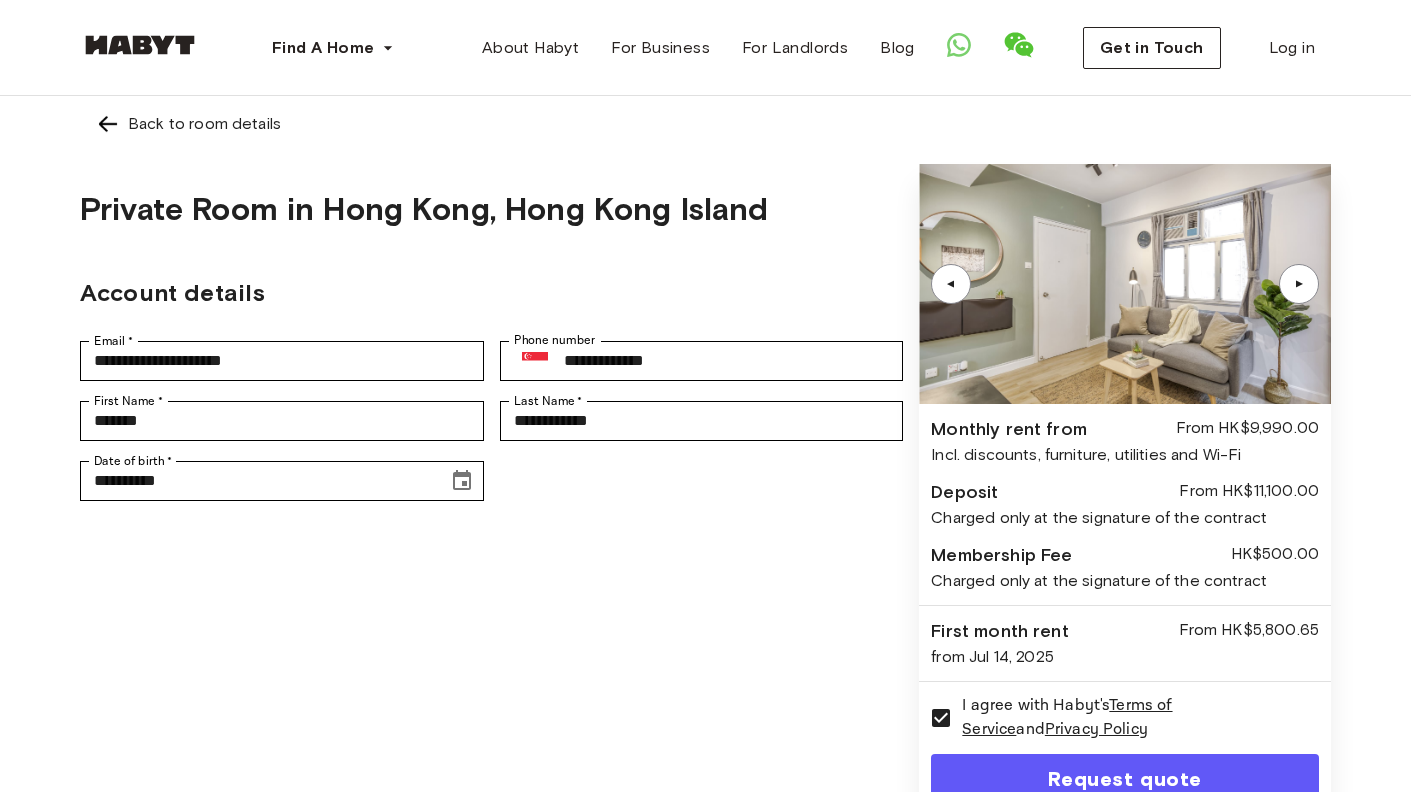 click on "▲" at bounding box center [1299, 284] 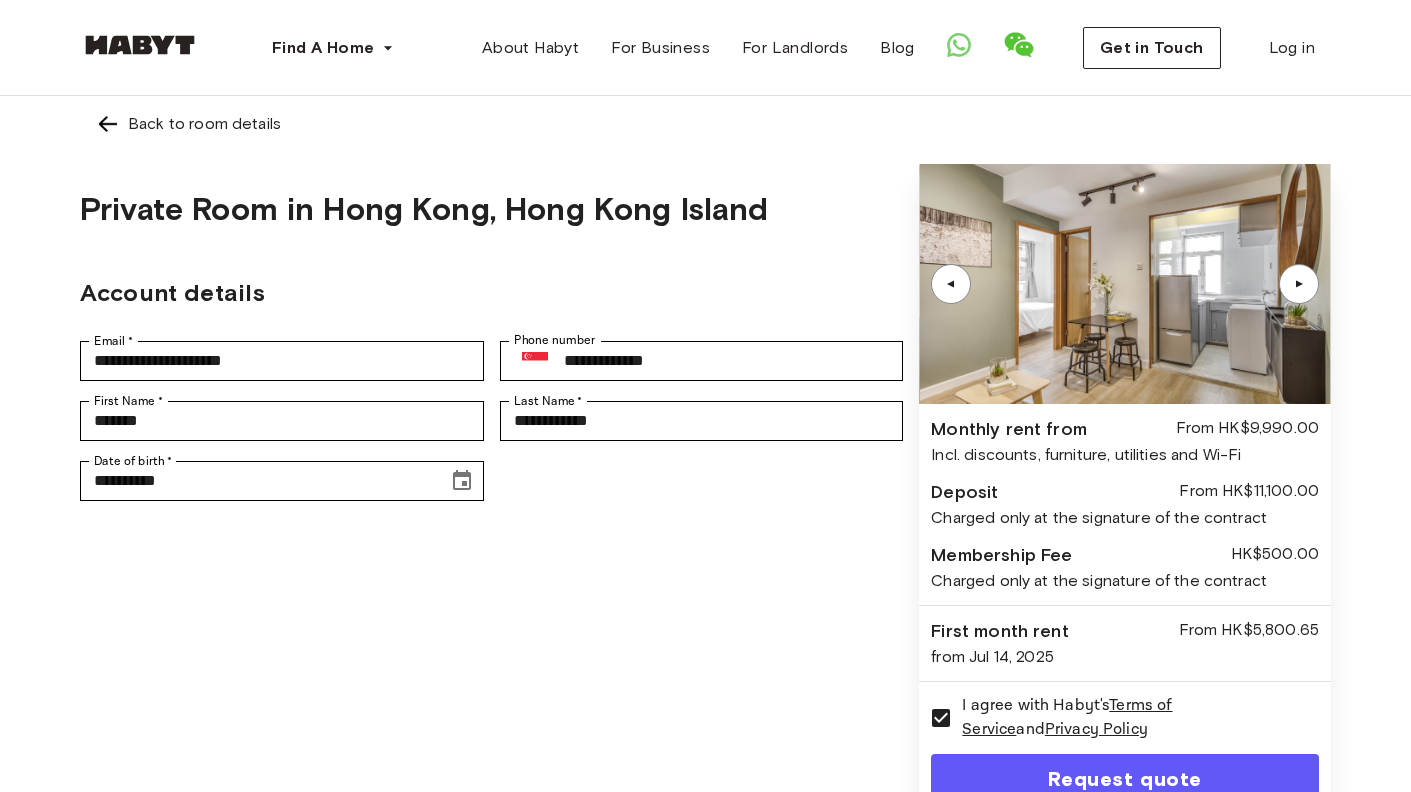 click on "▲" at bounding box center [1299, 284] 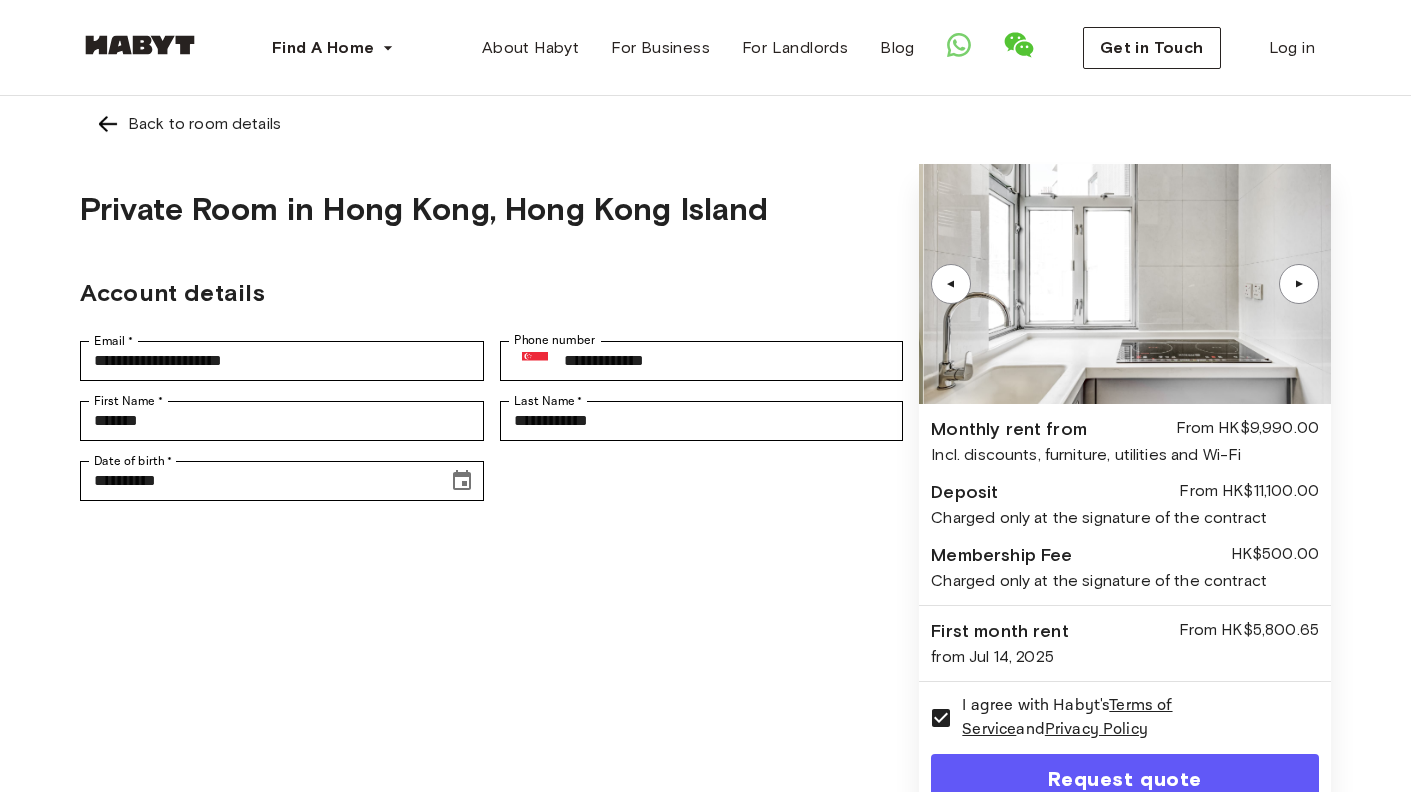click on "▲" at bounding box center [1299, 284] 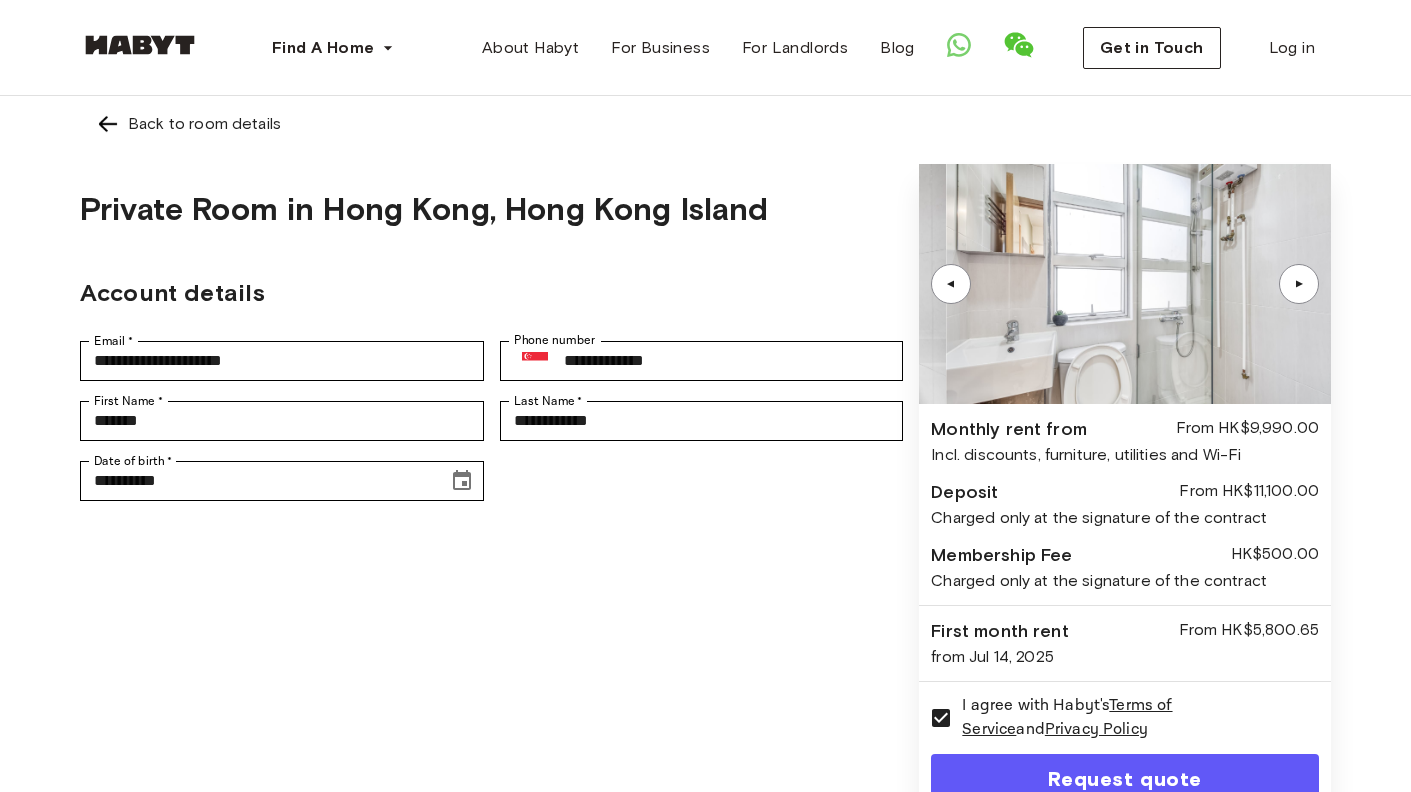 click on "▲" at bounding box center [1299, 284] 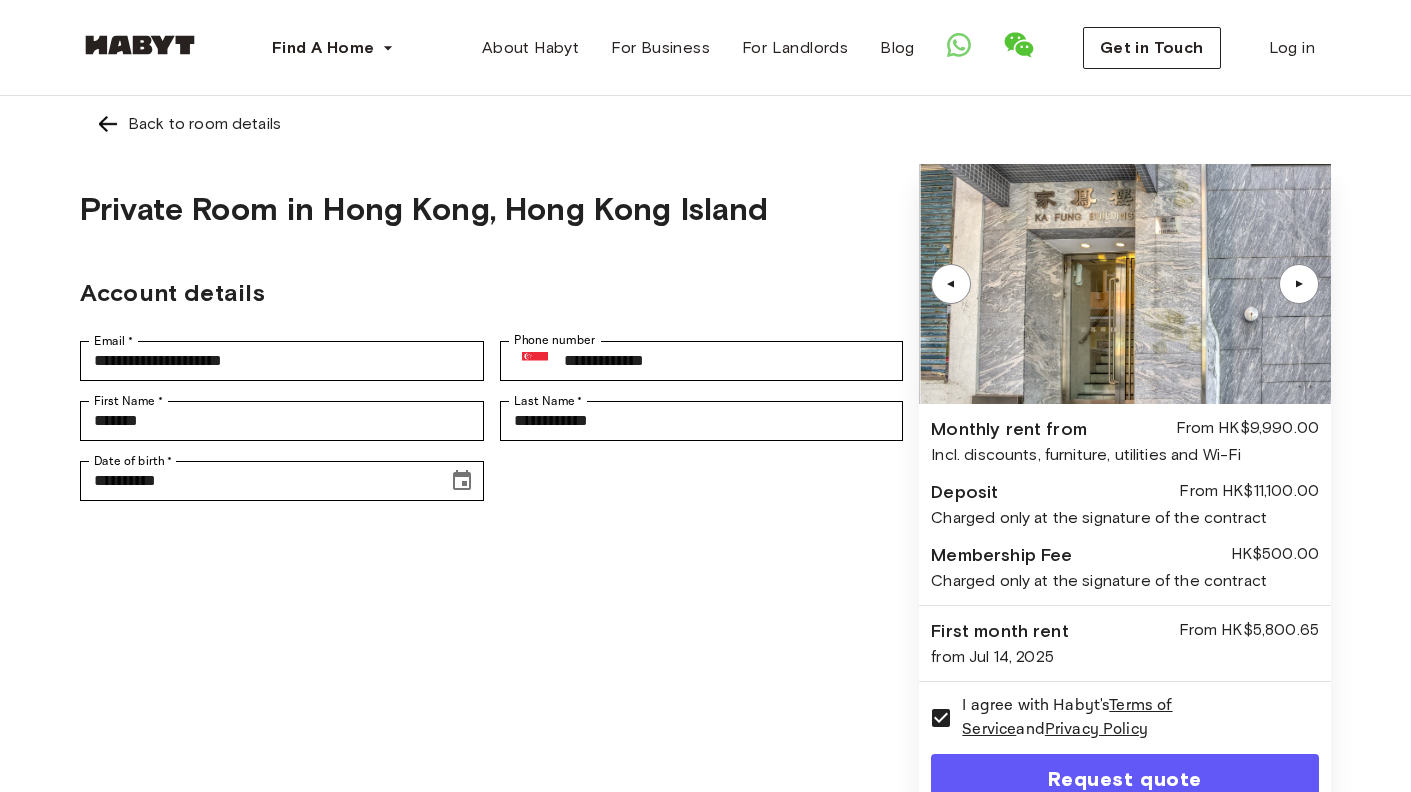 click on "▲" at bounding box center [1299, 284] 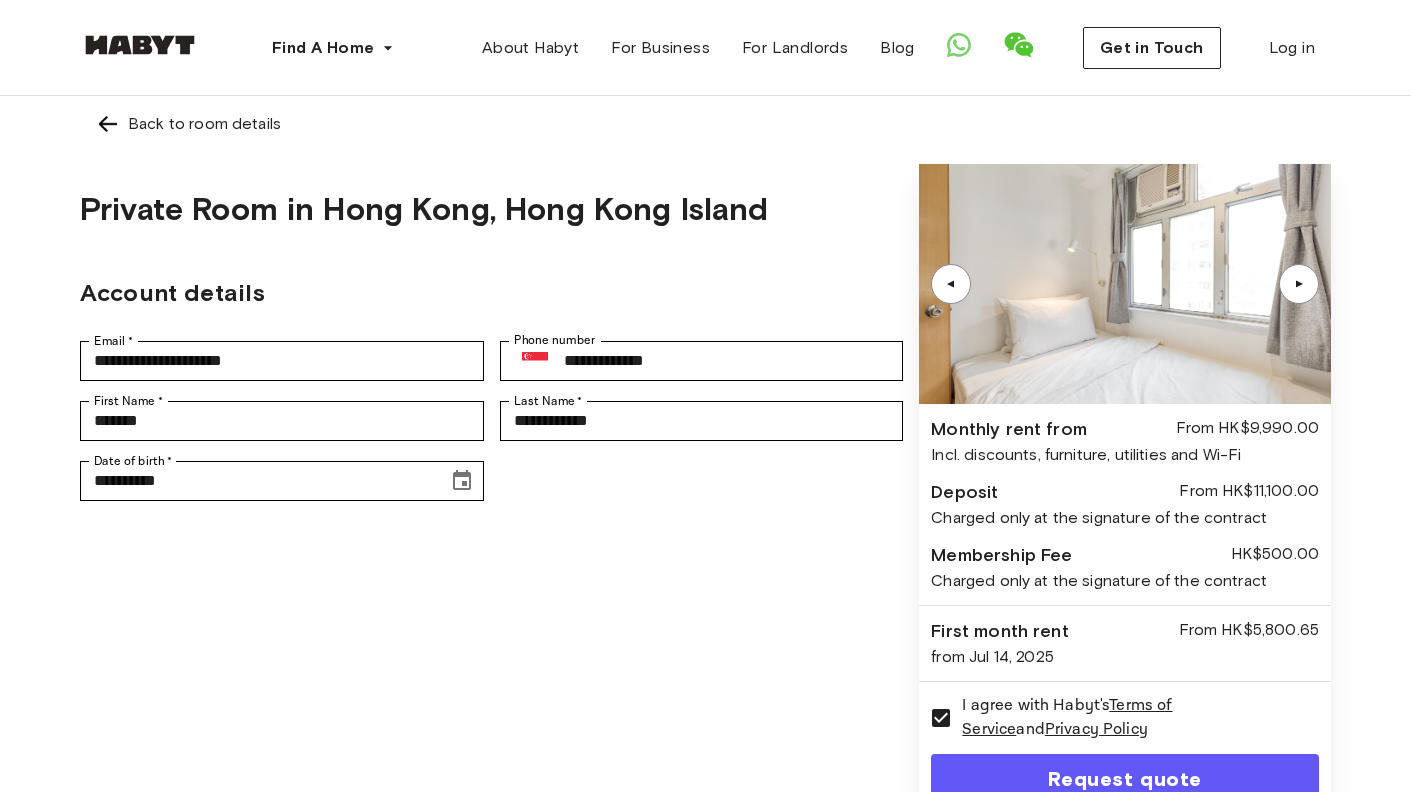 click on "▲" at bounding box center (1299, 284) 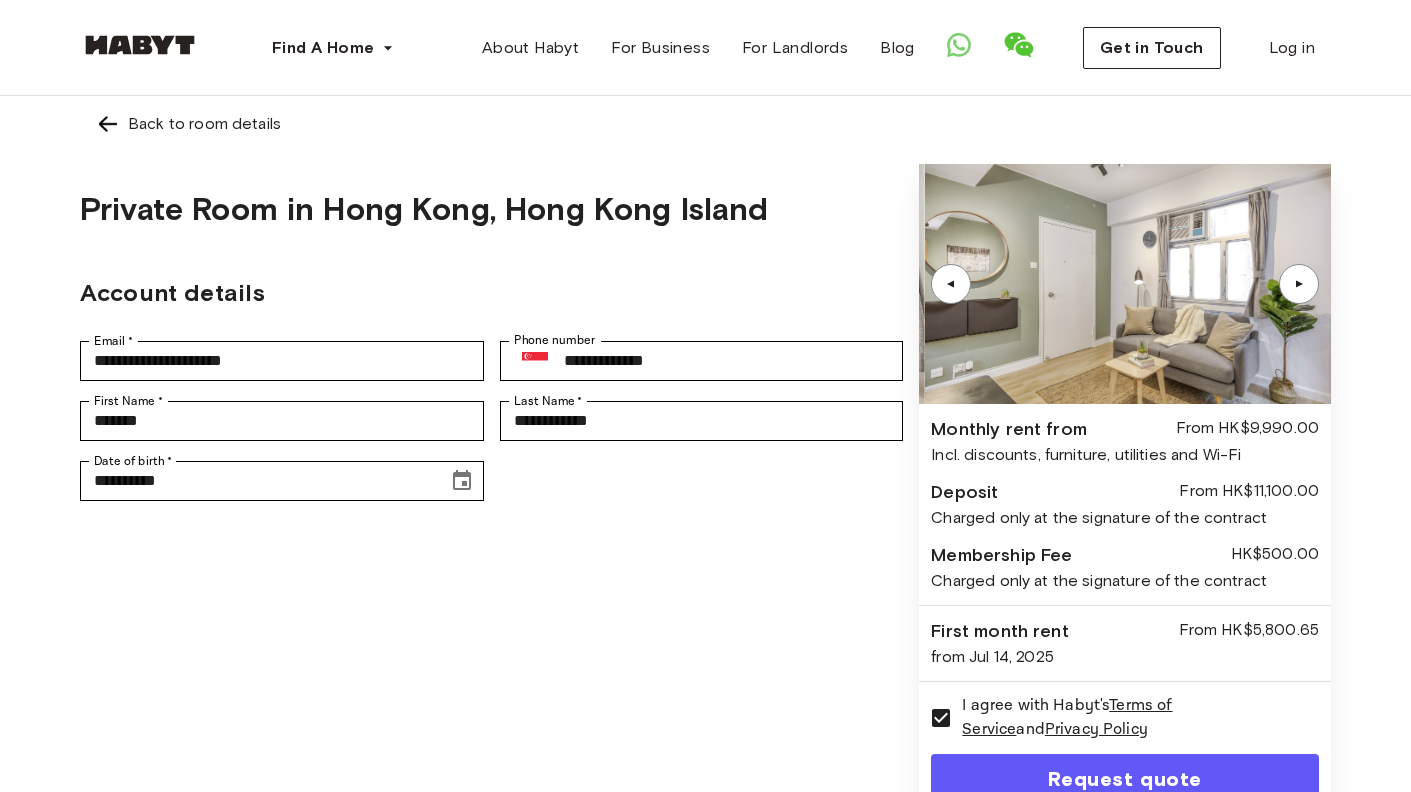 click on "▲" at bounding box center [1299, 284] 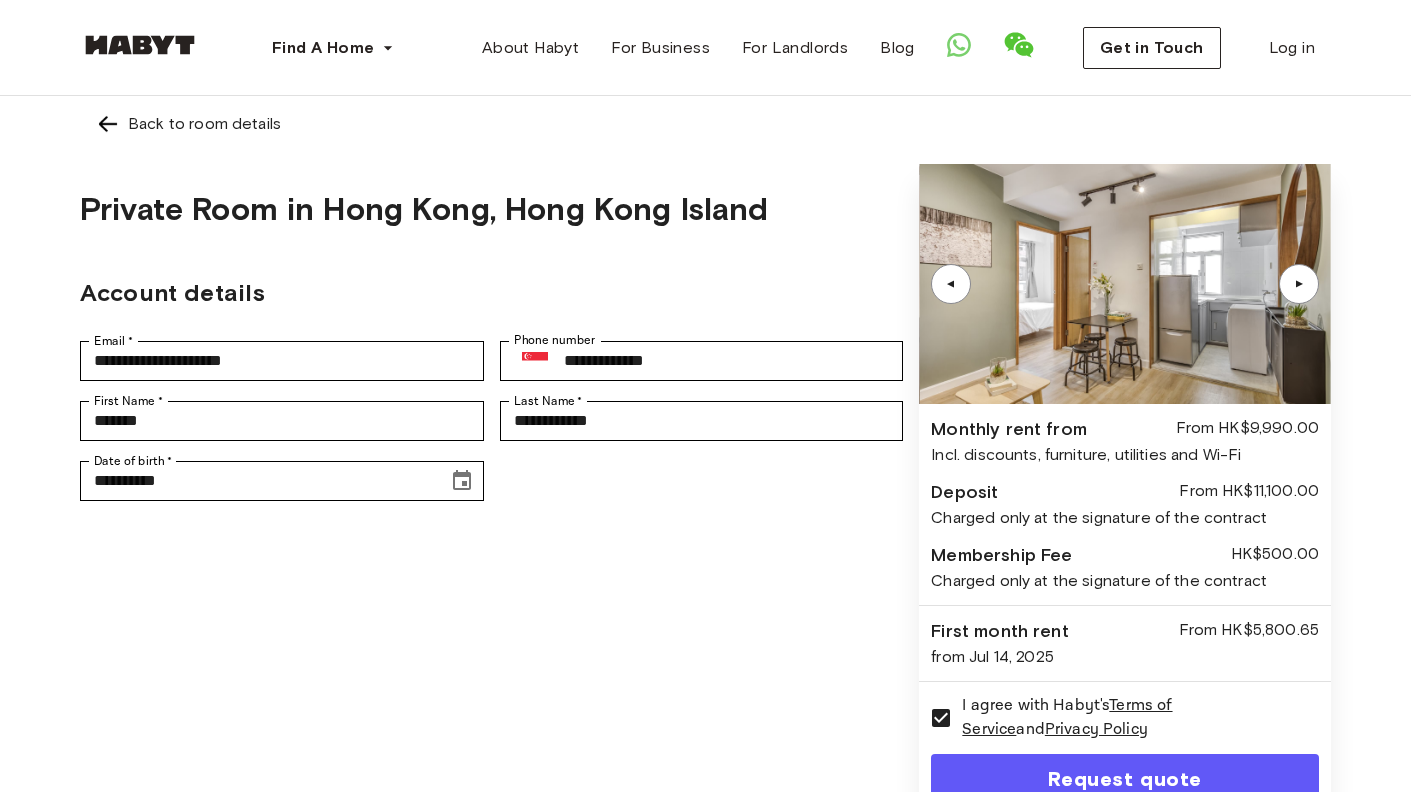 click on "▲" at bounding box center [1299, 284] 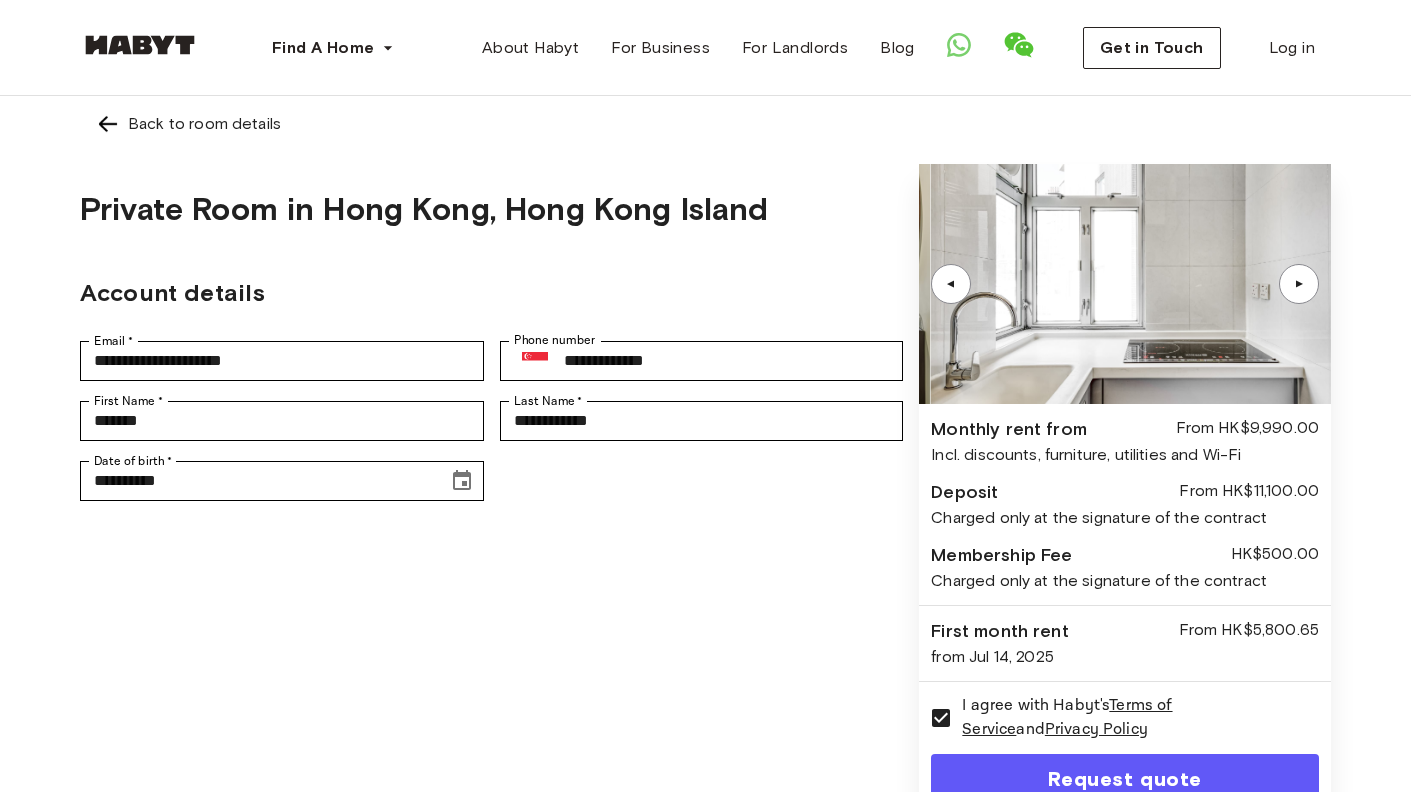 click on "▲" at bounding box center [1299, 284] 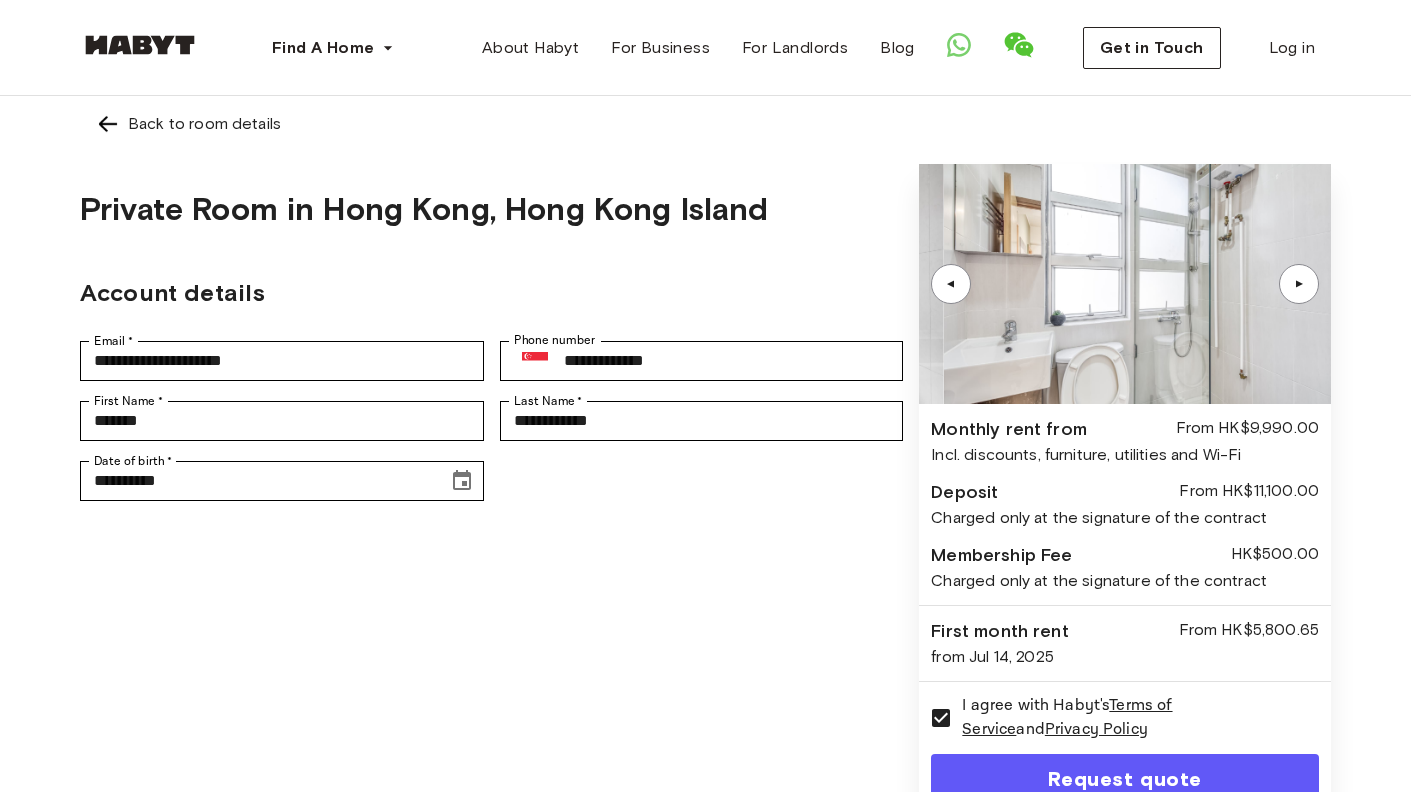 click on "▲" at bounding box center (1299, 284) 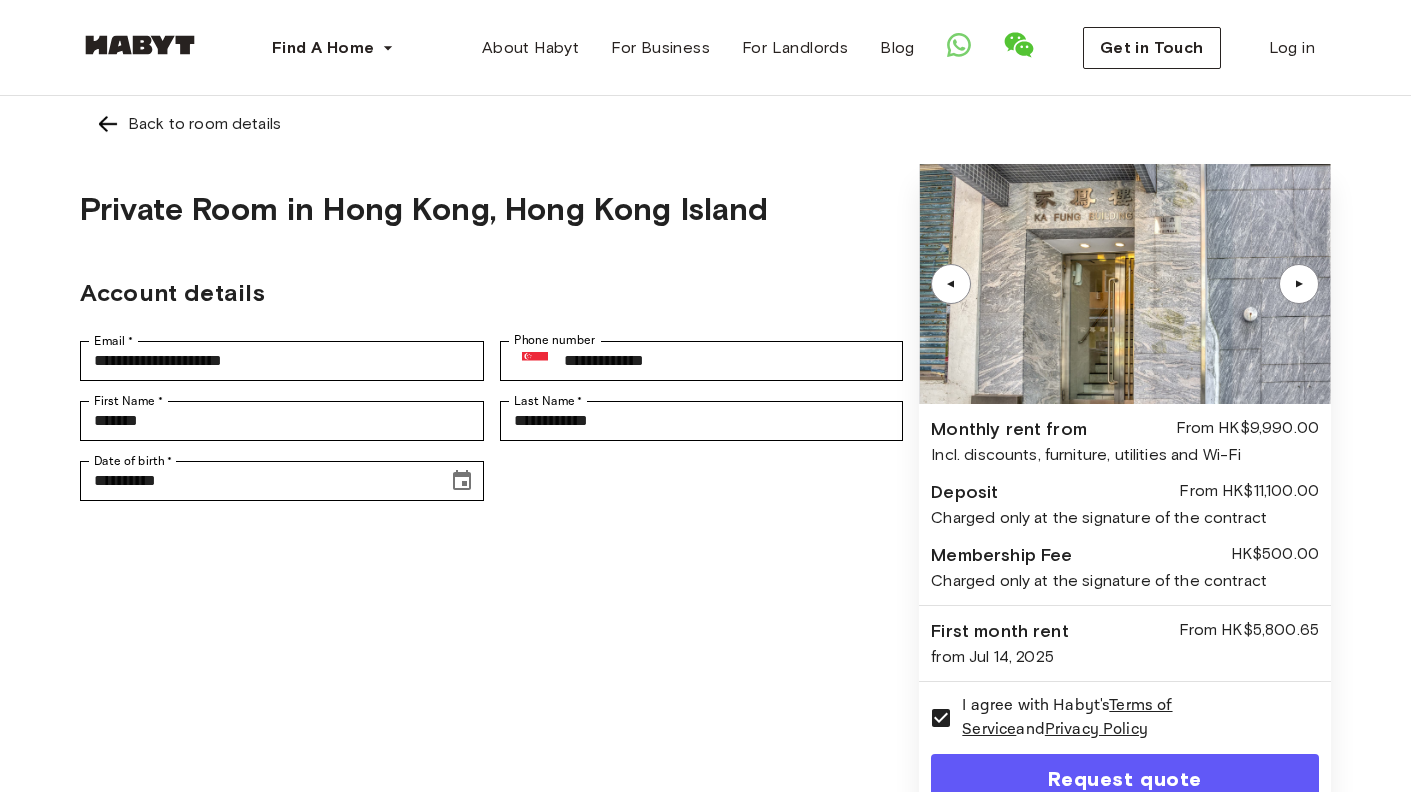 click on "**********" at bounding box center (705, 464) 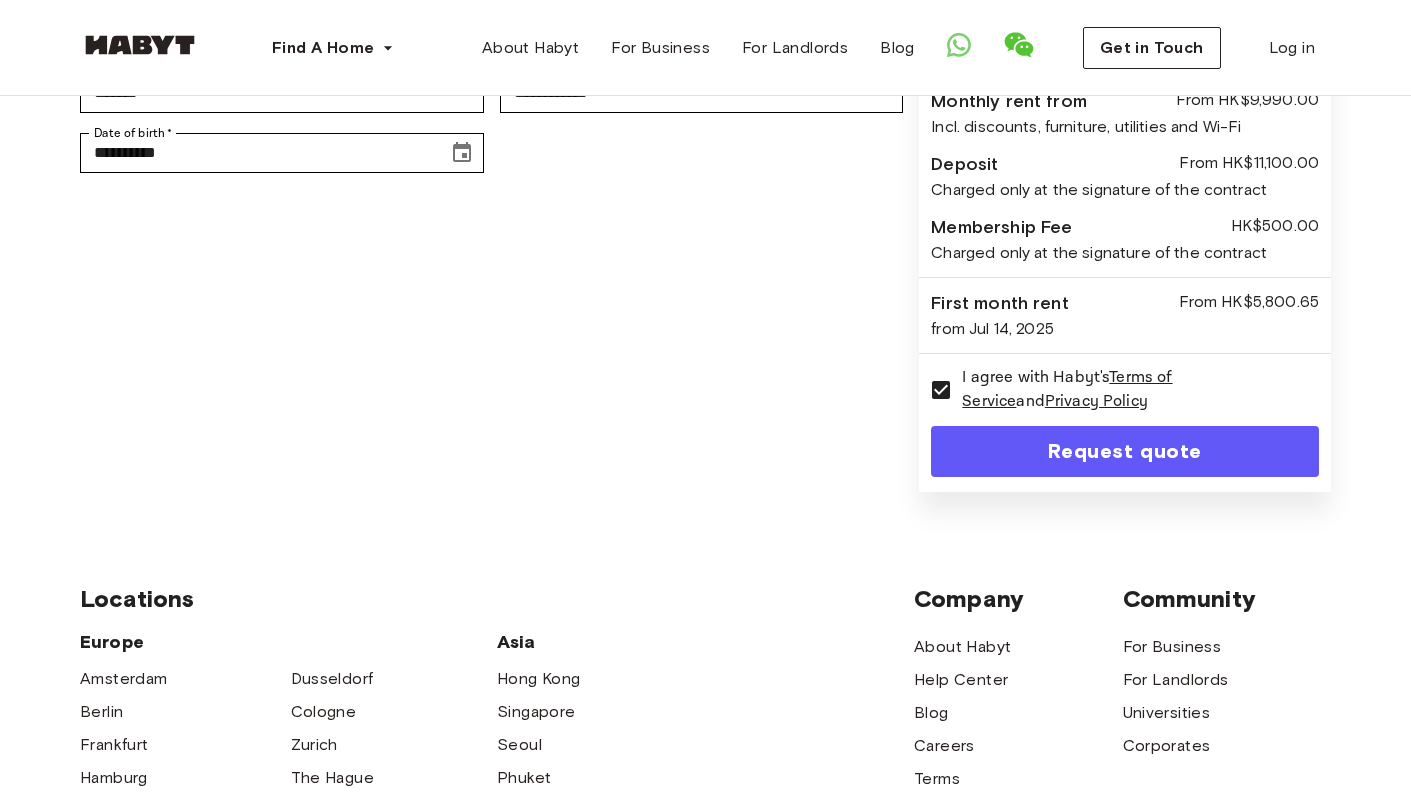 scroll, scrollTop: 331, scrollLeft: 0, axis: vertical 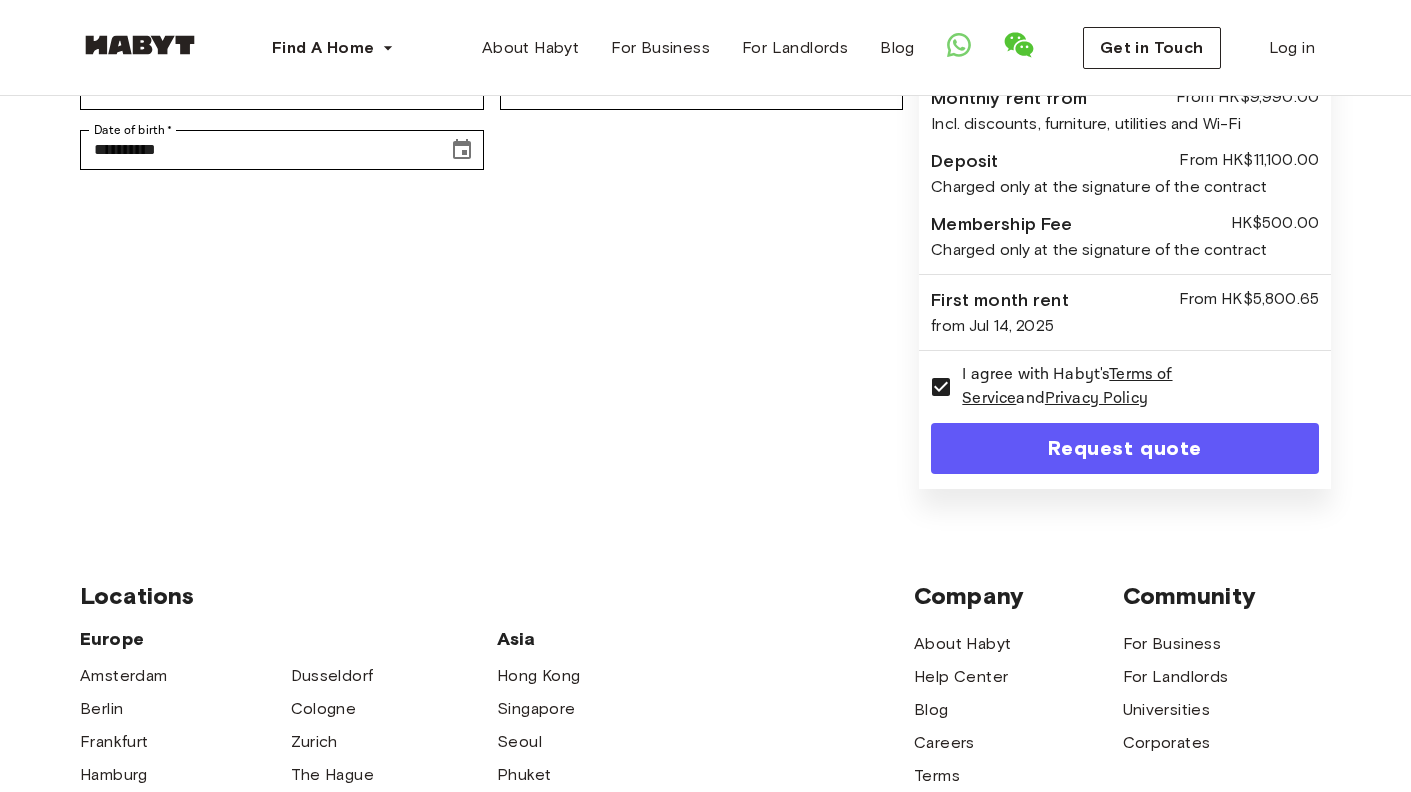 click on "Request quote" at bounding box center [1125, 448] 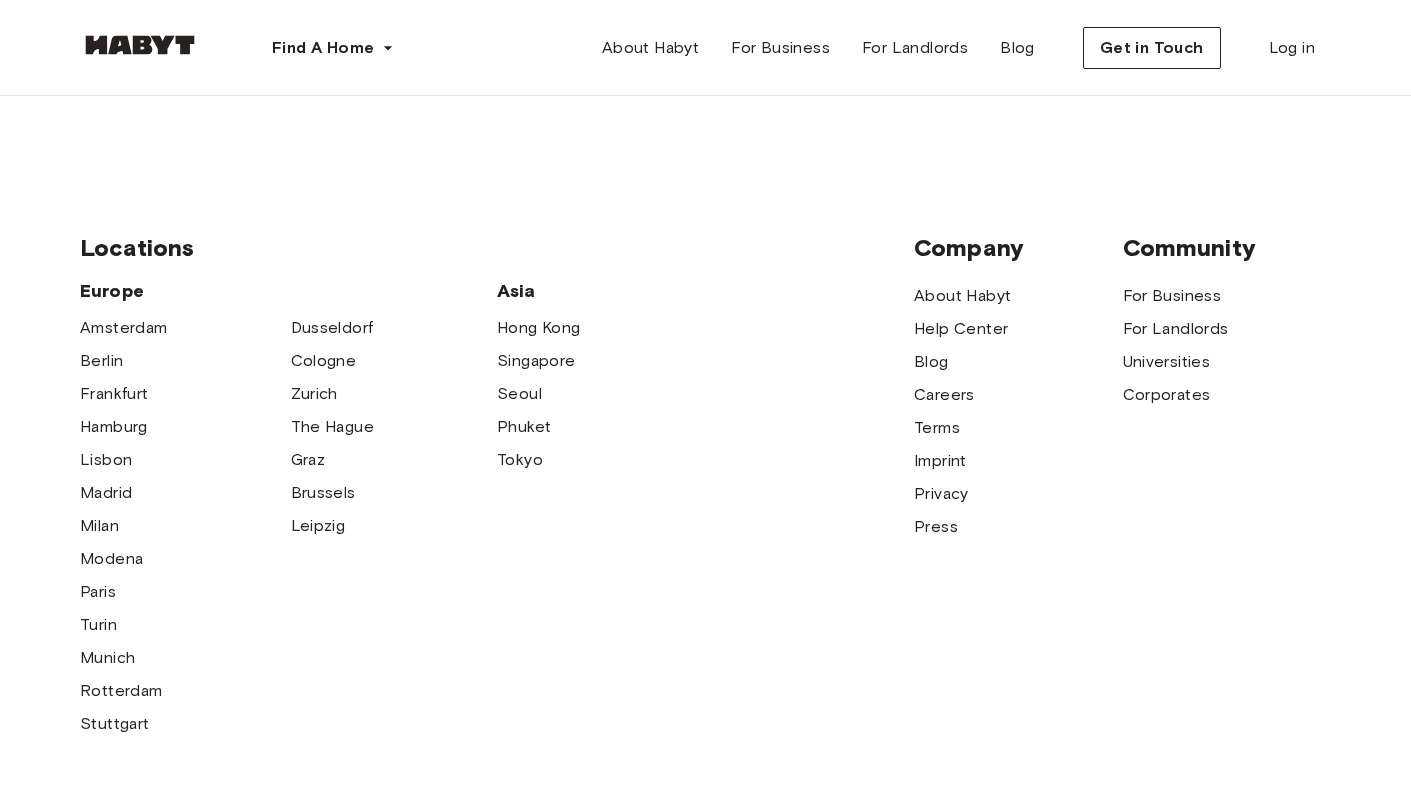 scroll, scrollTop: 0, scrollLeft: 0, axis: both 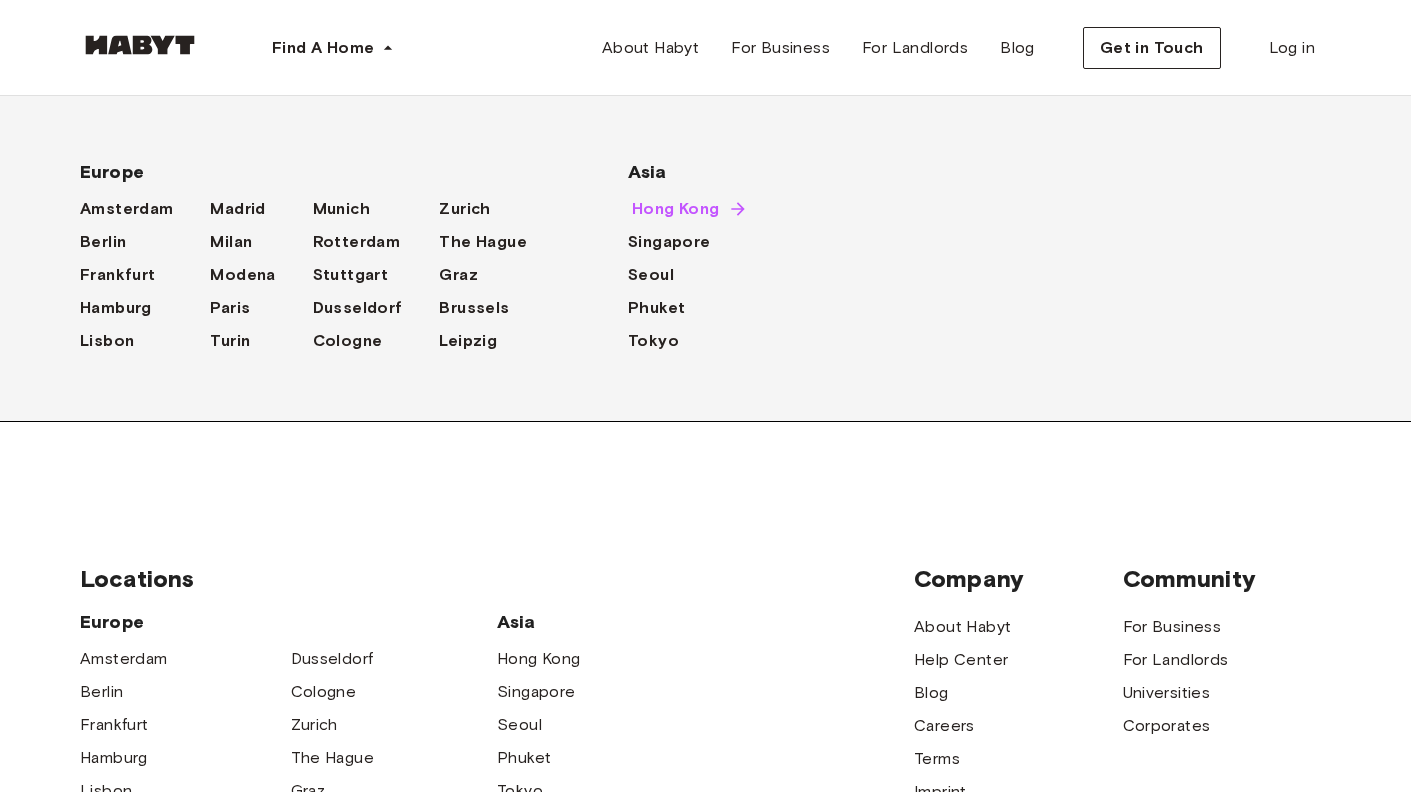 click on "Hong Kong" at bounding box center [676, 209] 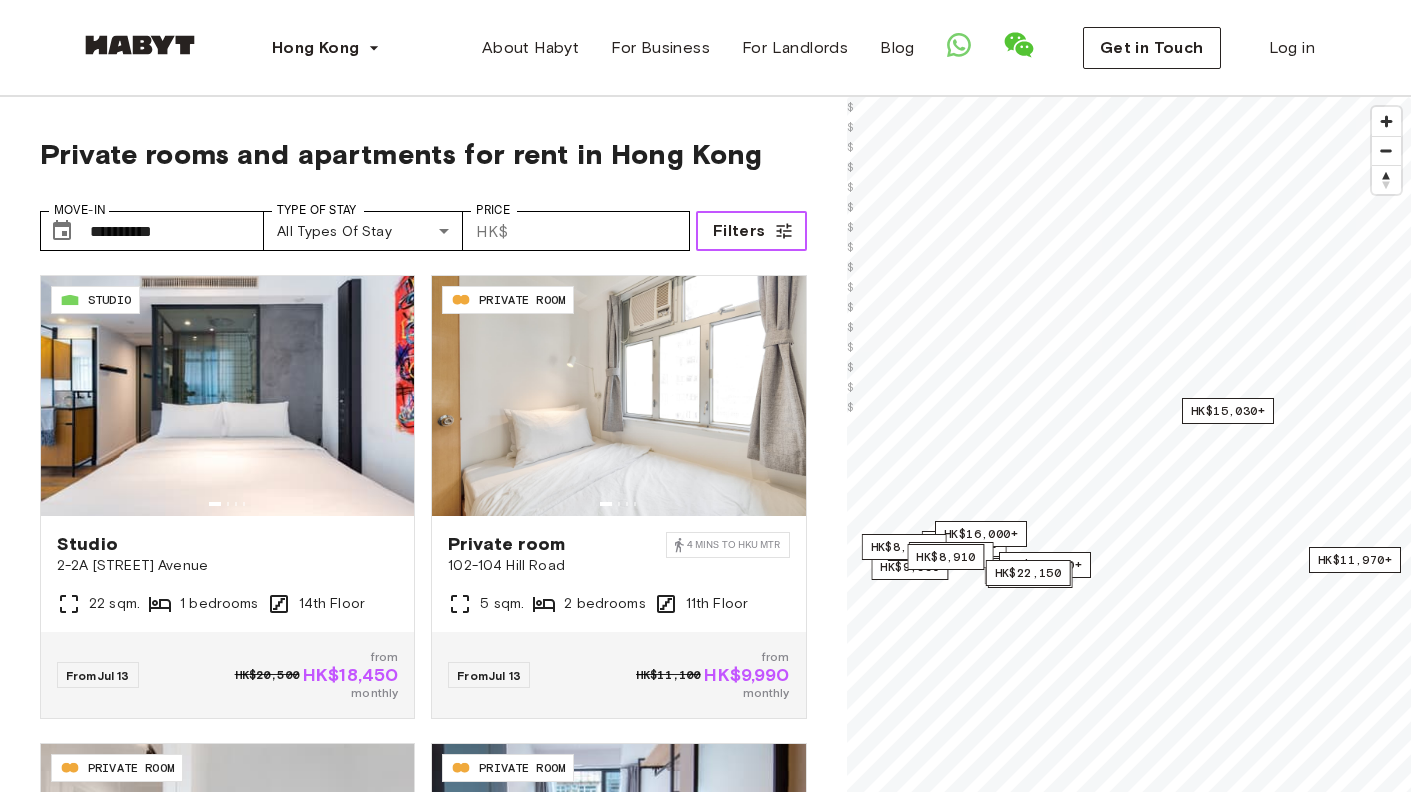 click on "Filters" at bounding box center (751, 231) 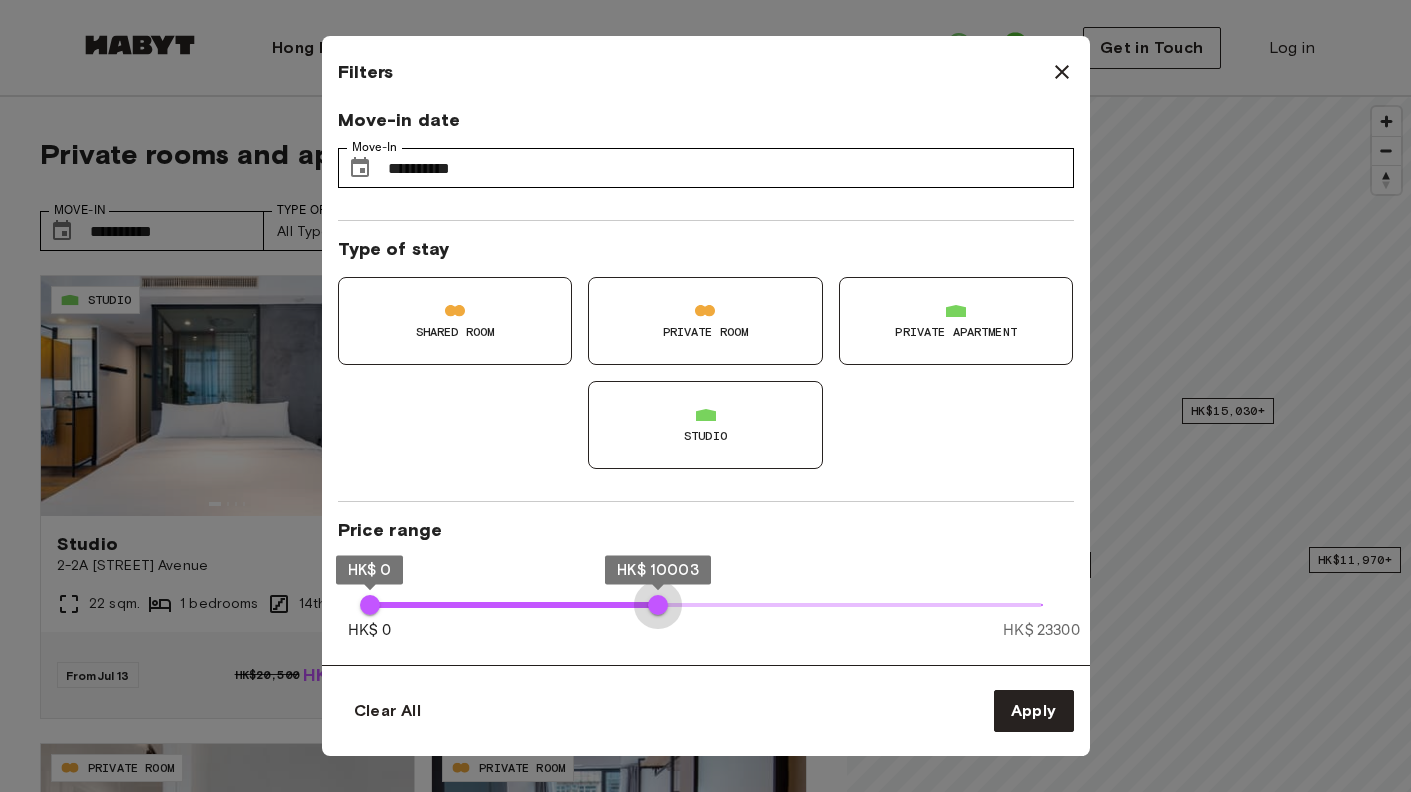type on "****" 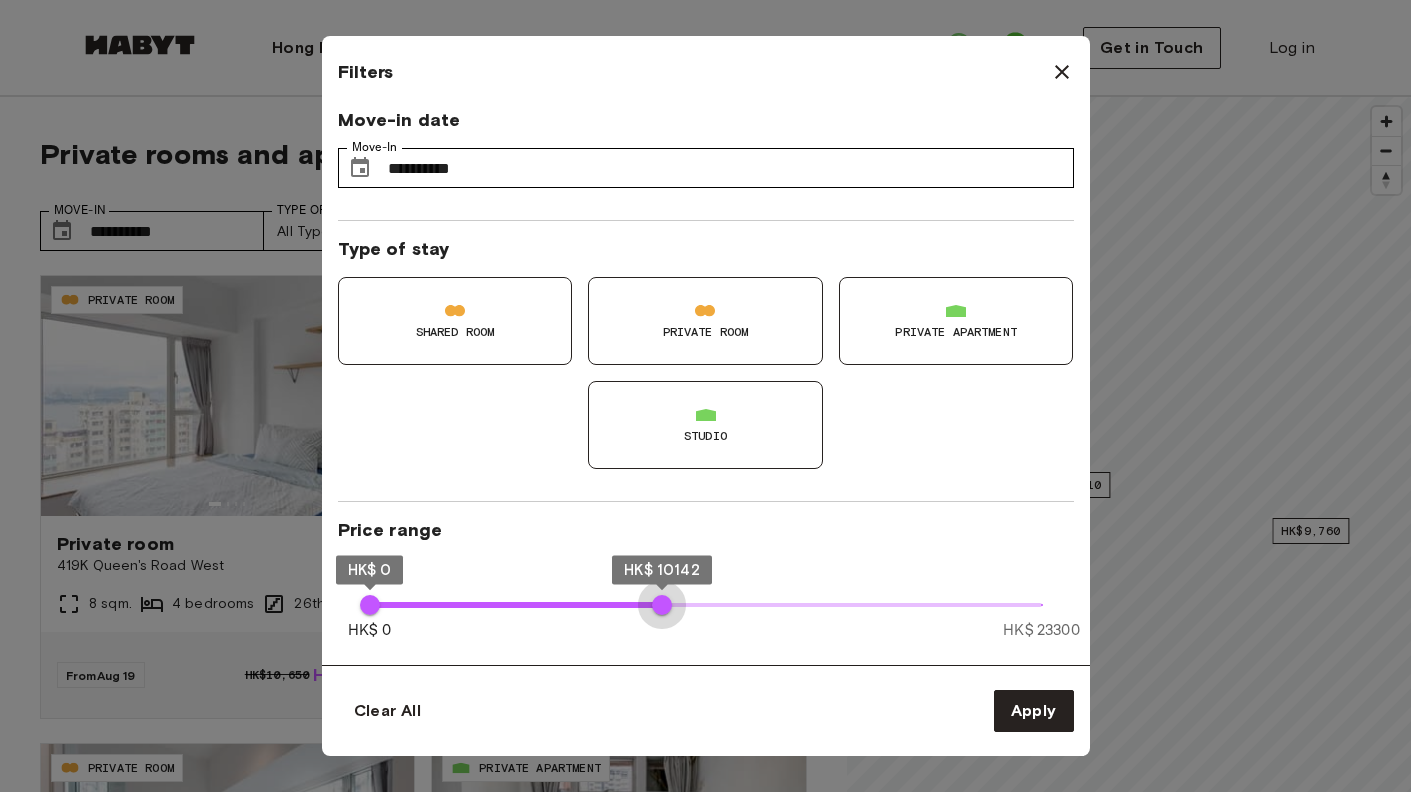 type on "*****" 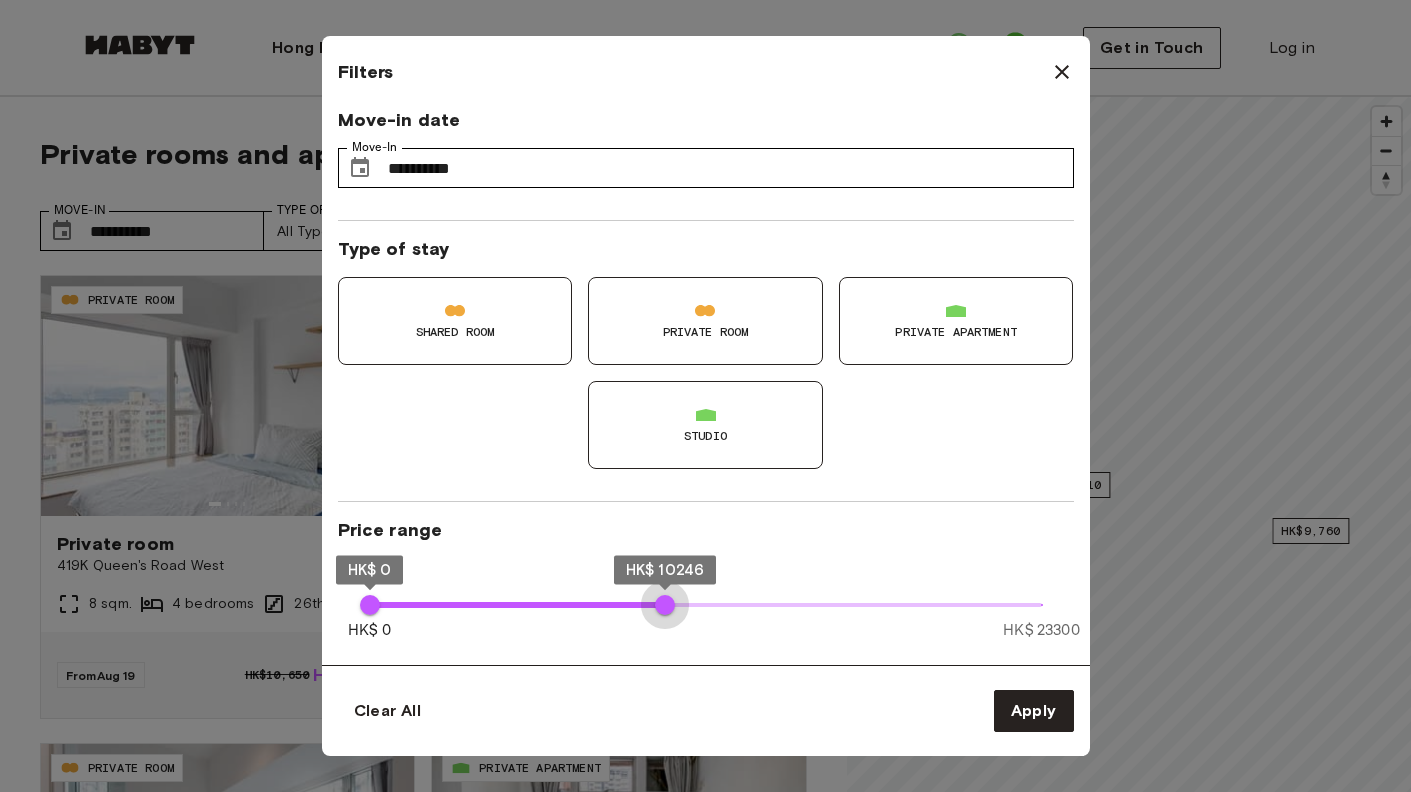 click on "HK$ 10246" at bounding box center [665, 605] 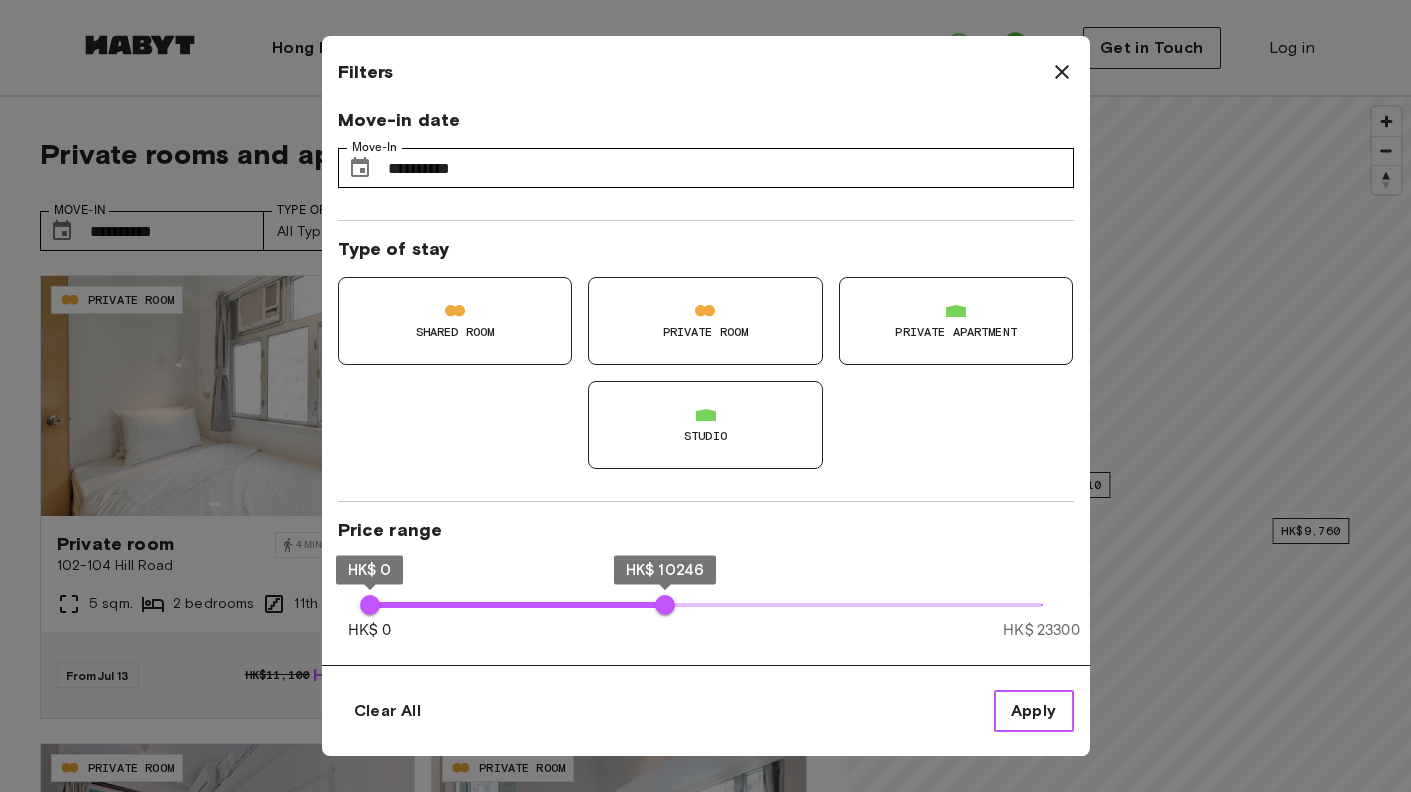 click on "Apply" at bounding box center (1034, 711) 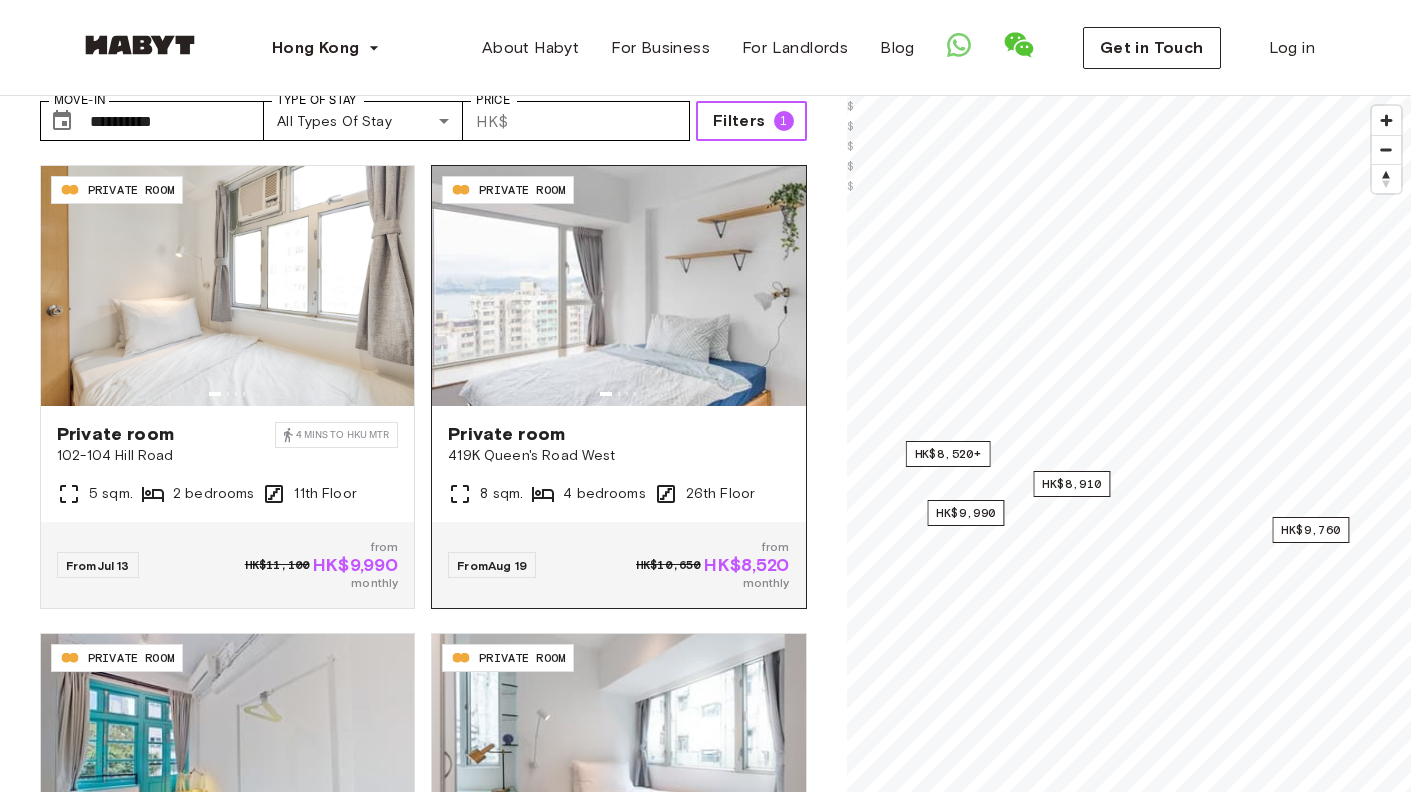 scroll, scrollTop: 116, scrollLeft: 0, axis: vertical 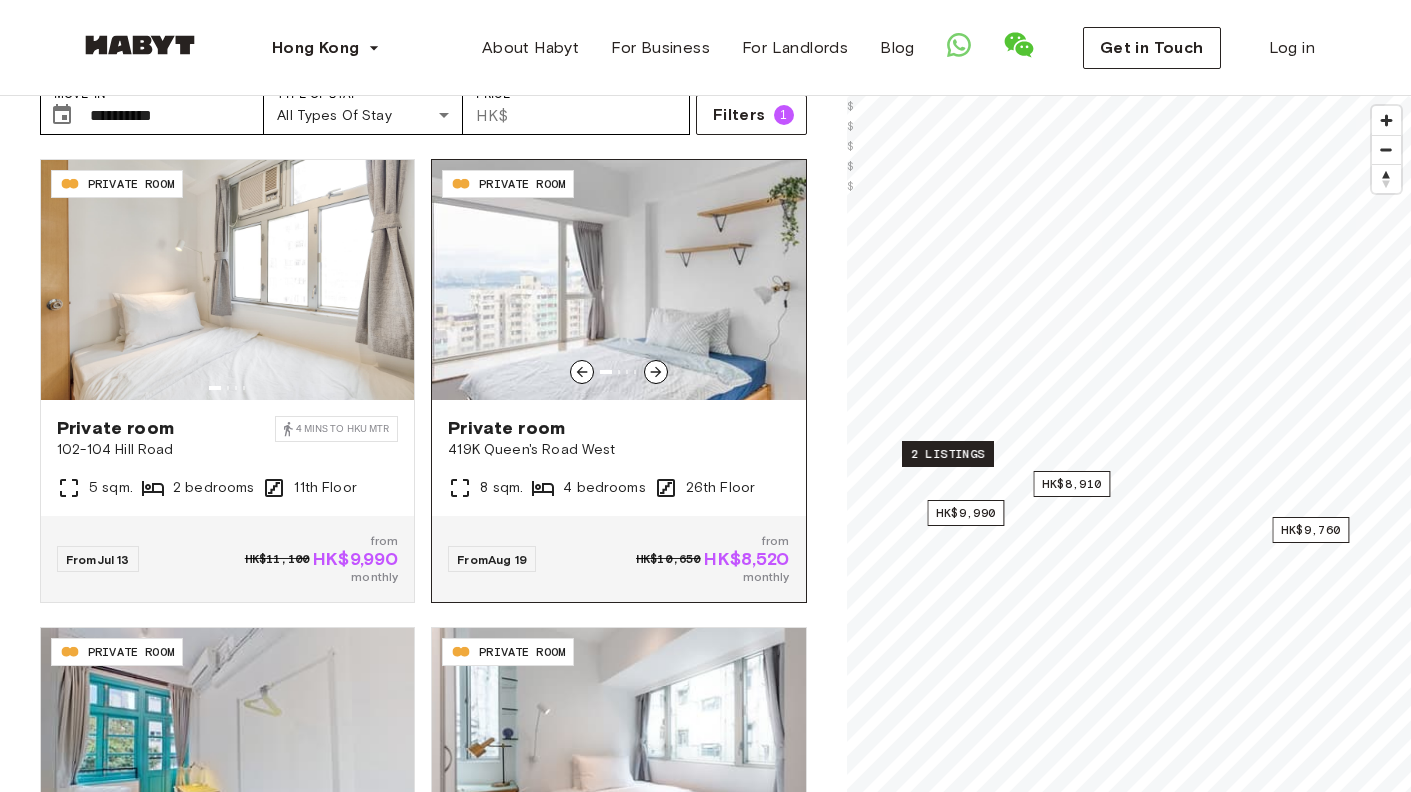 click 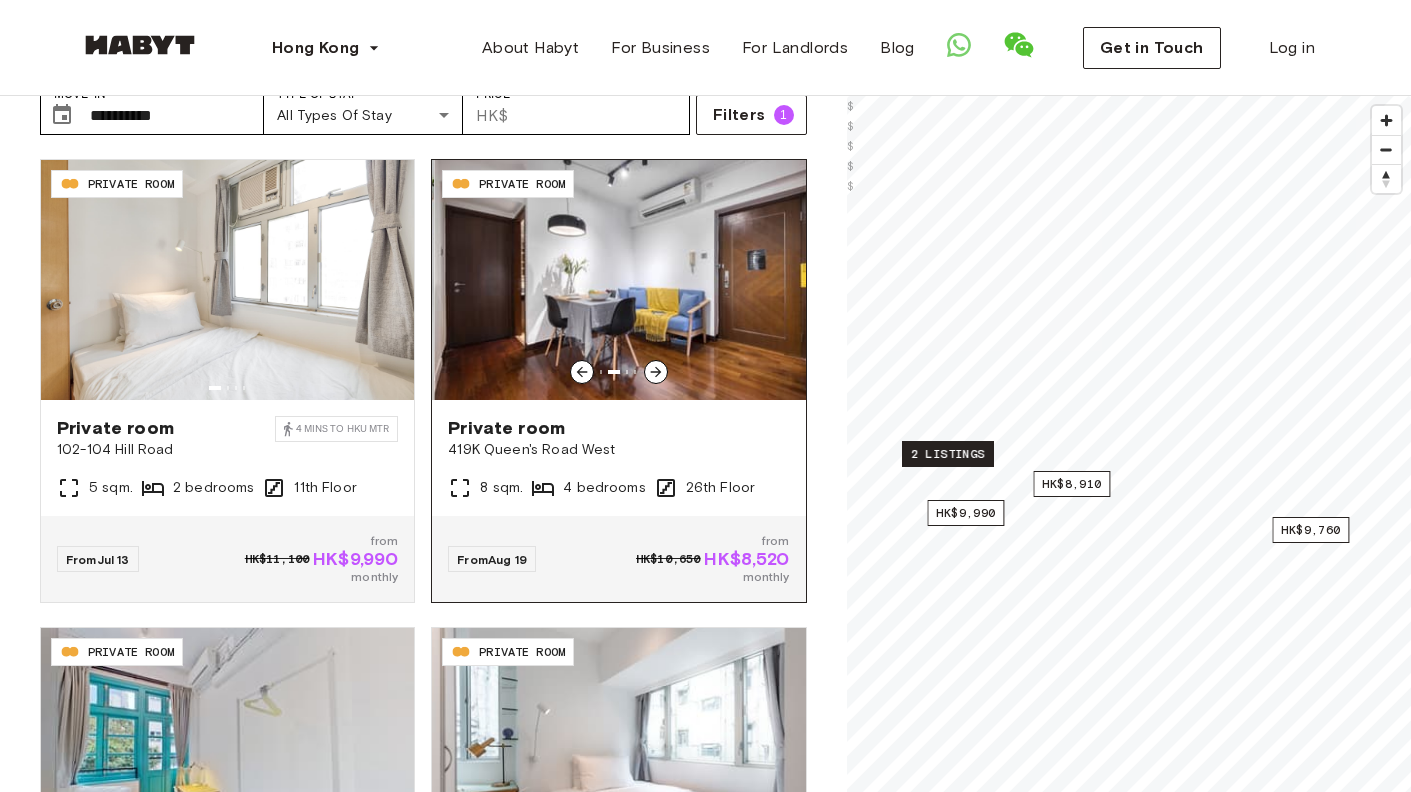 click 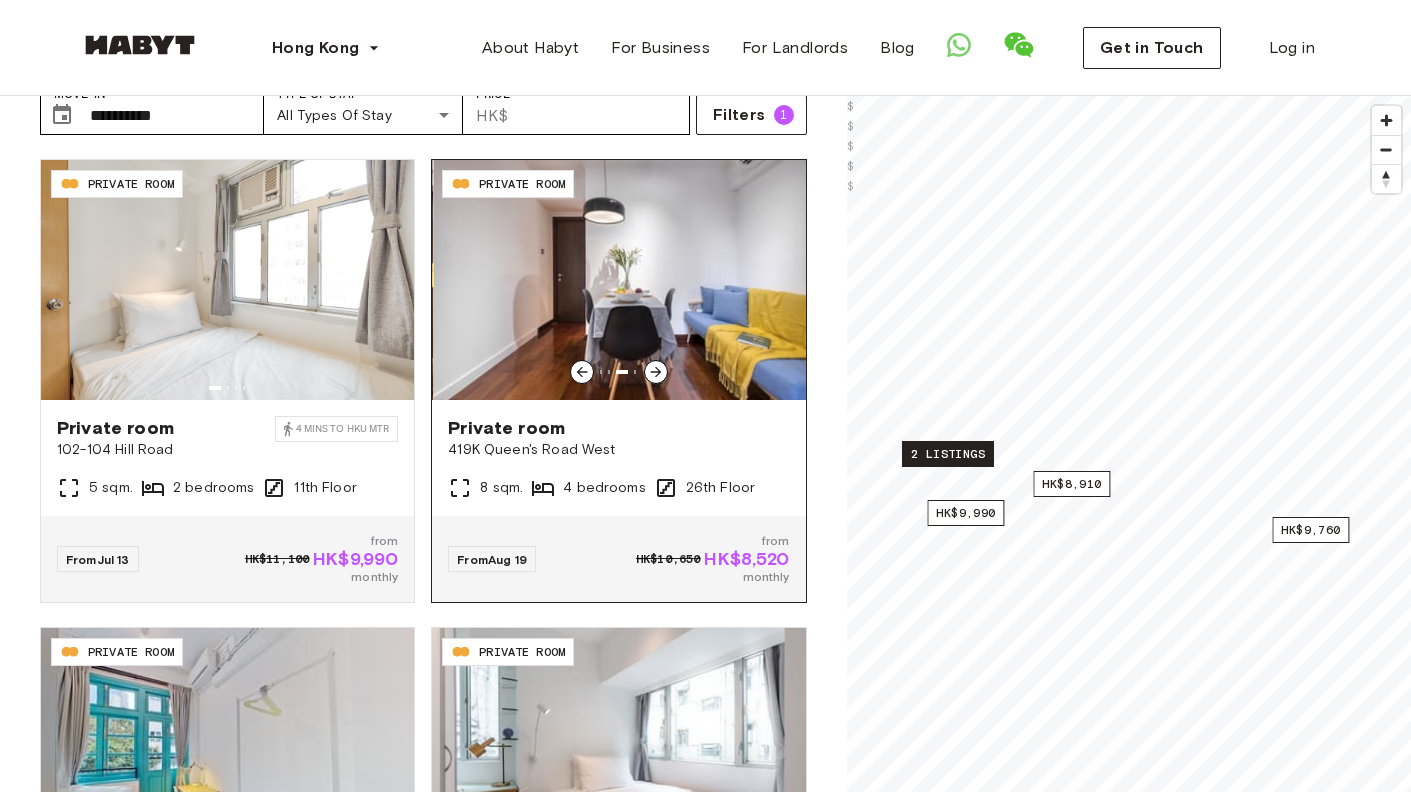 click 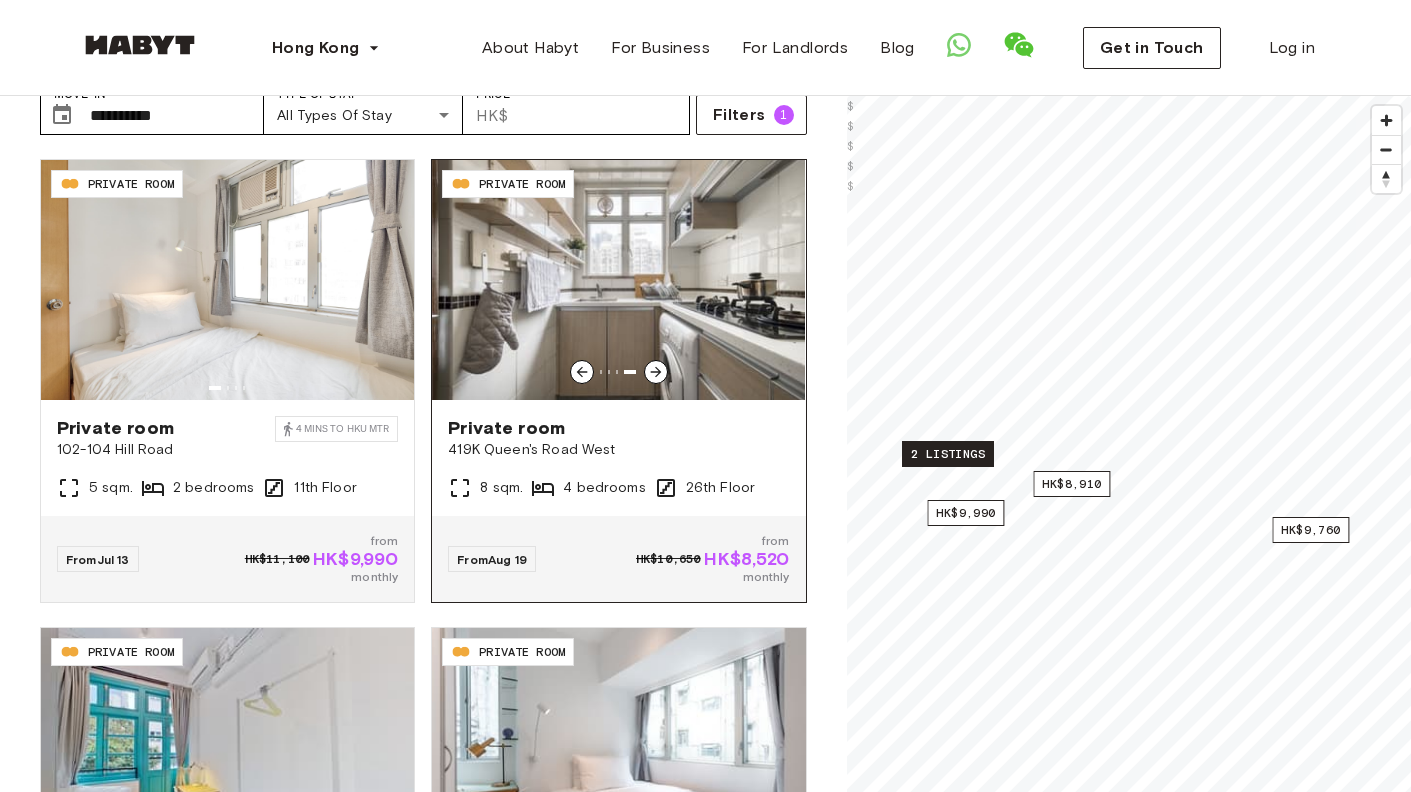 click 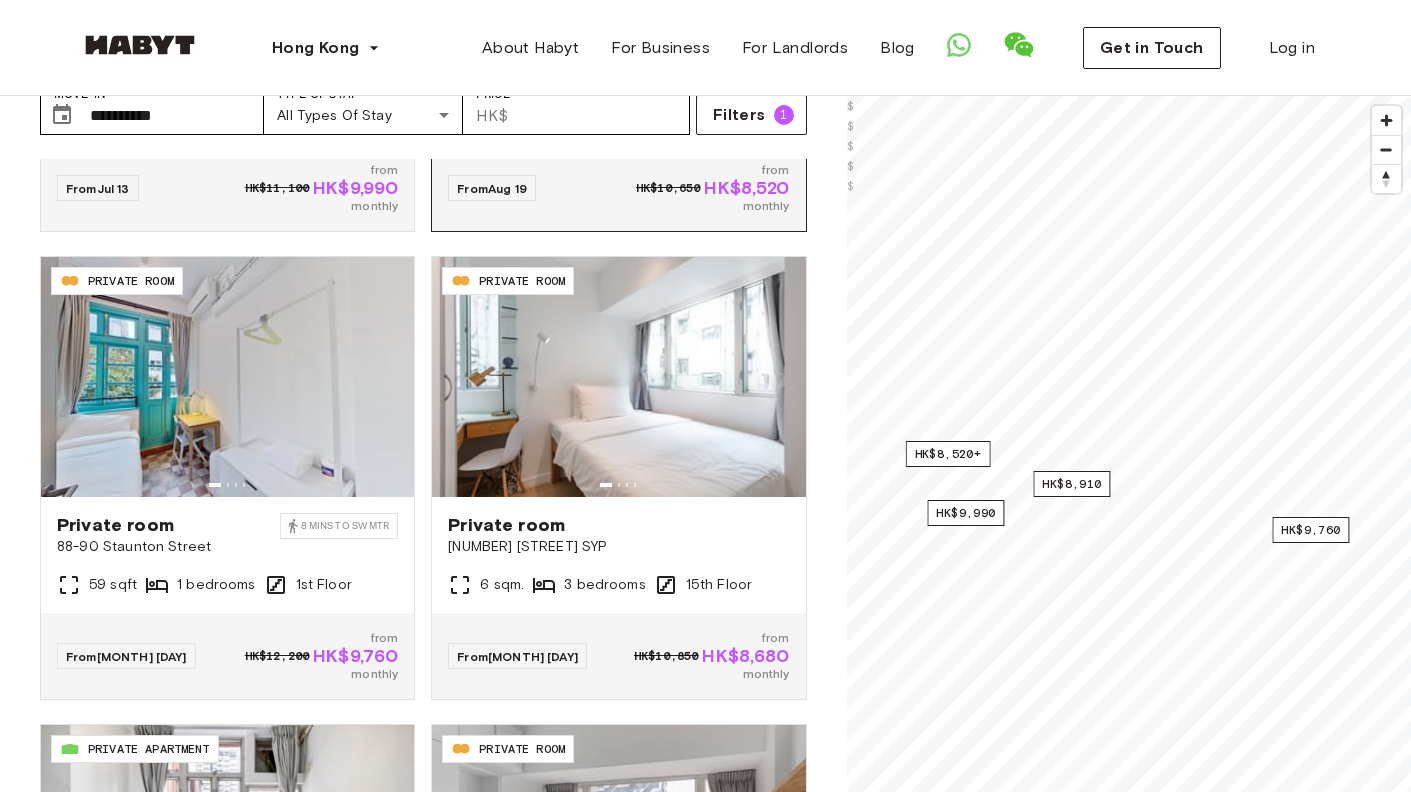 scroll, scrollTop: 405, scrollLeft: 0, axis: vertical 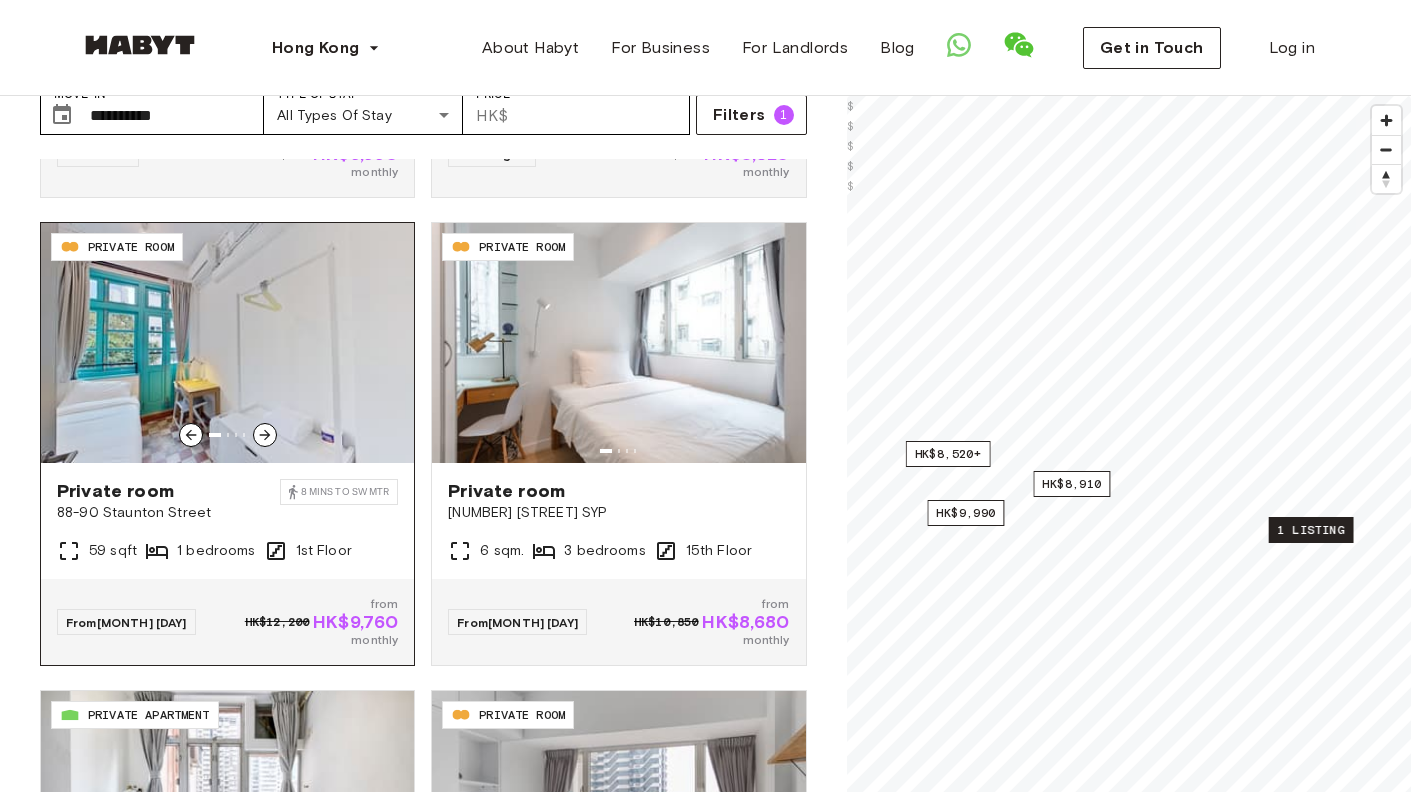 click 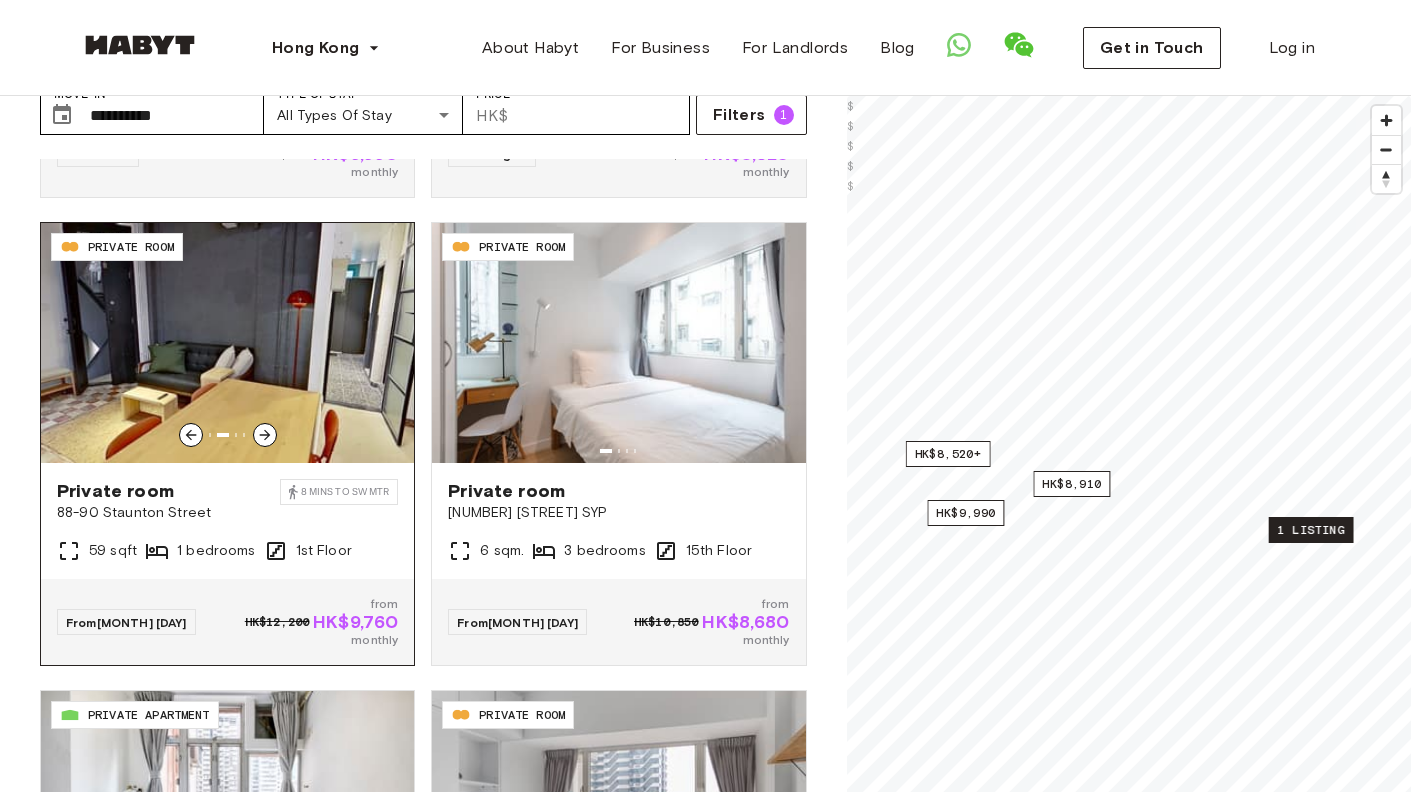 click 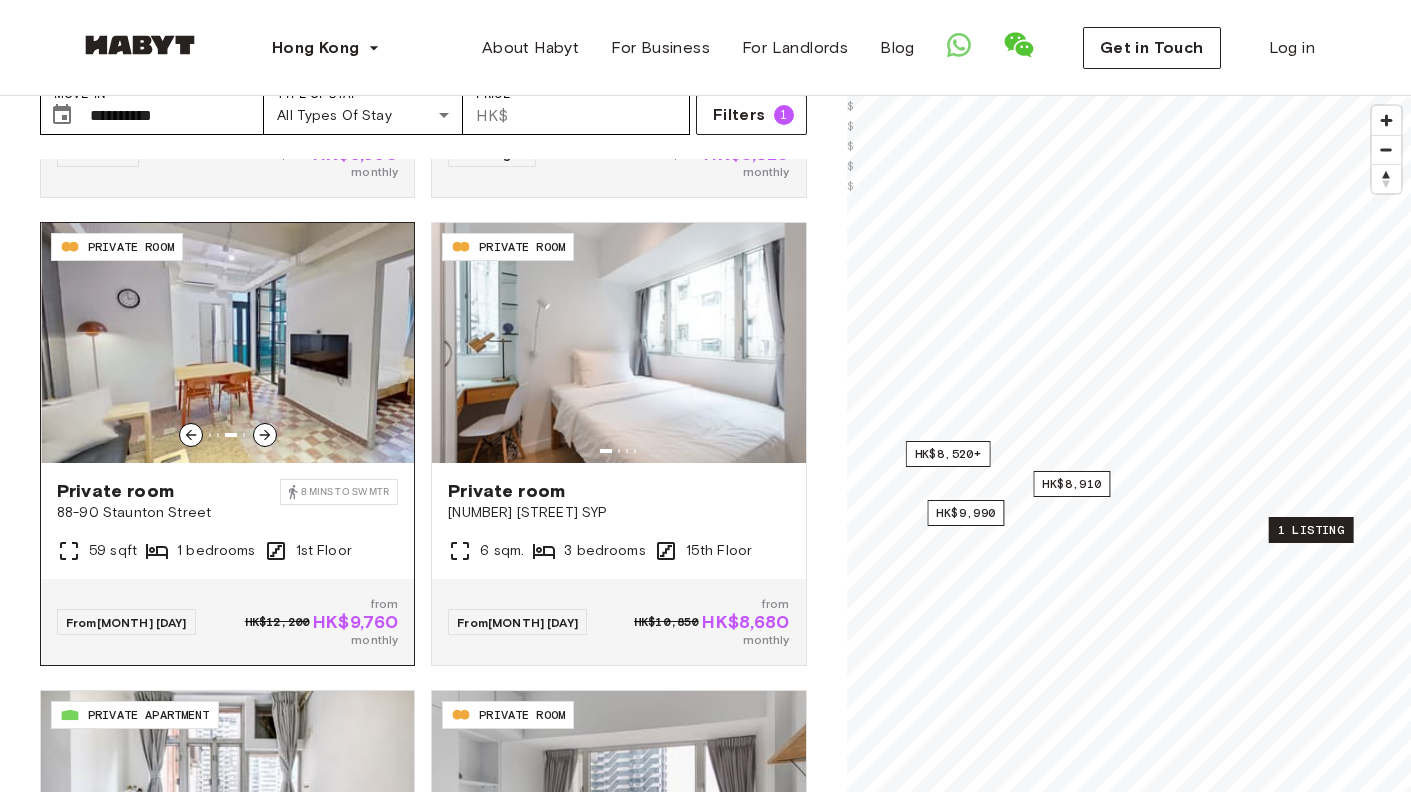click 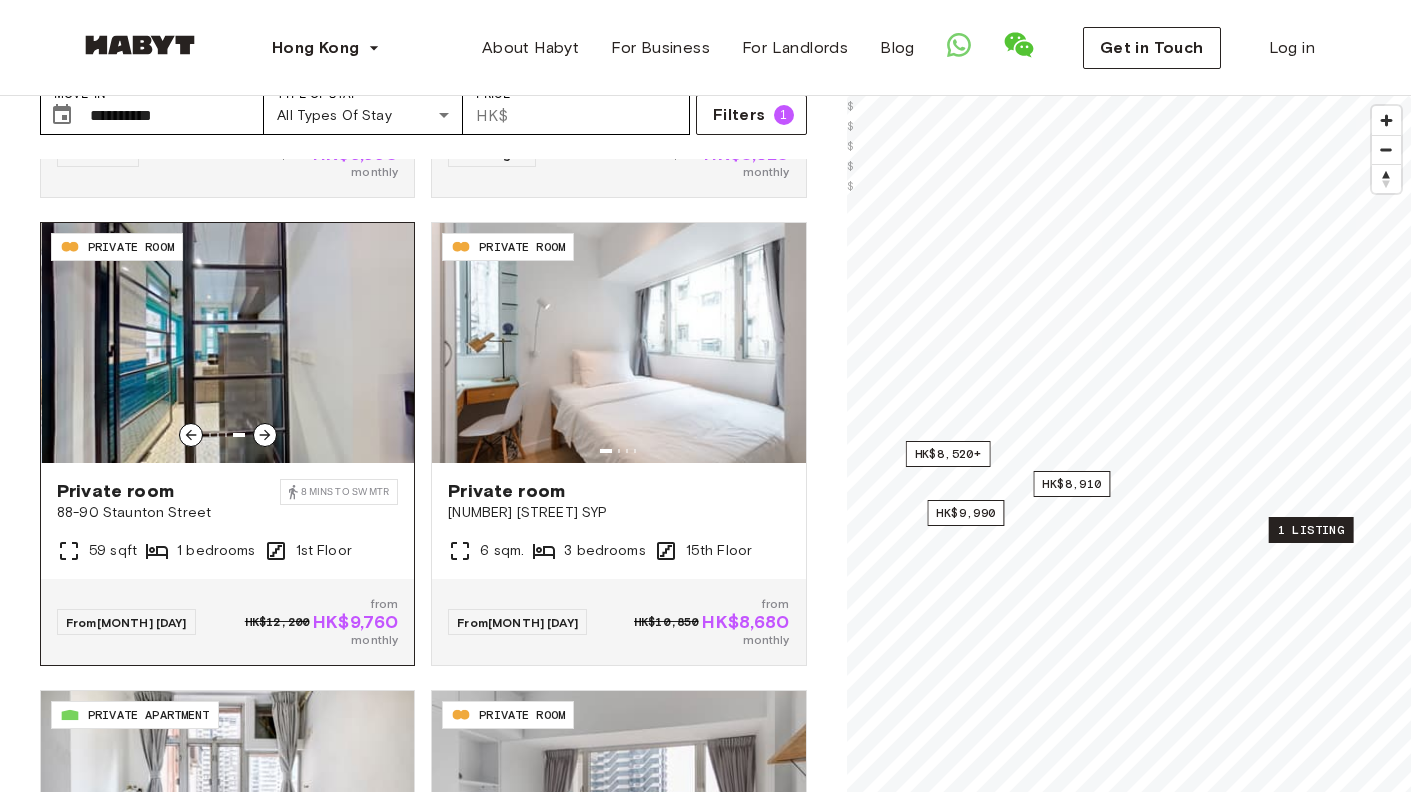 click 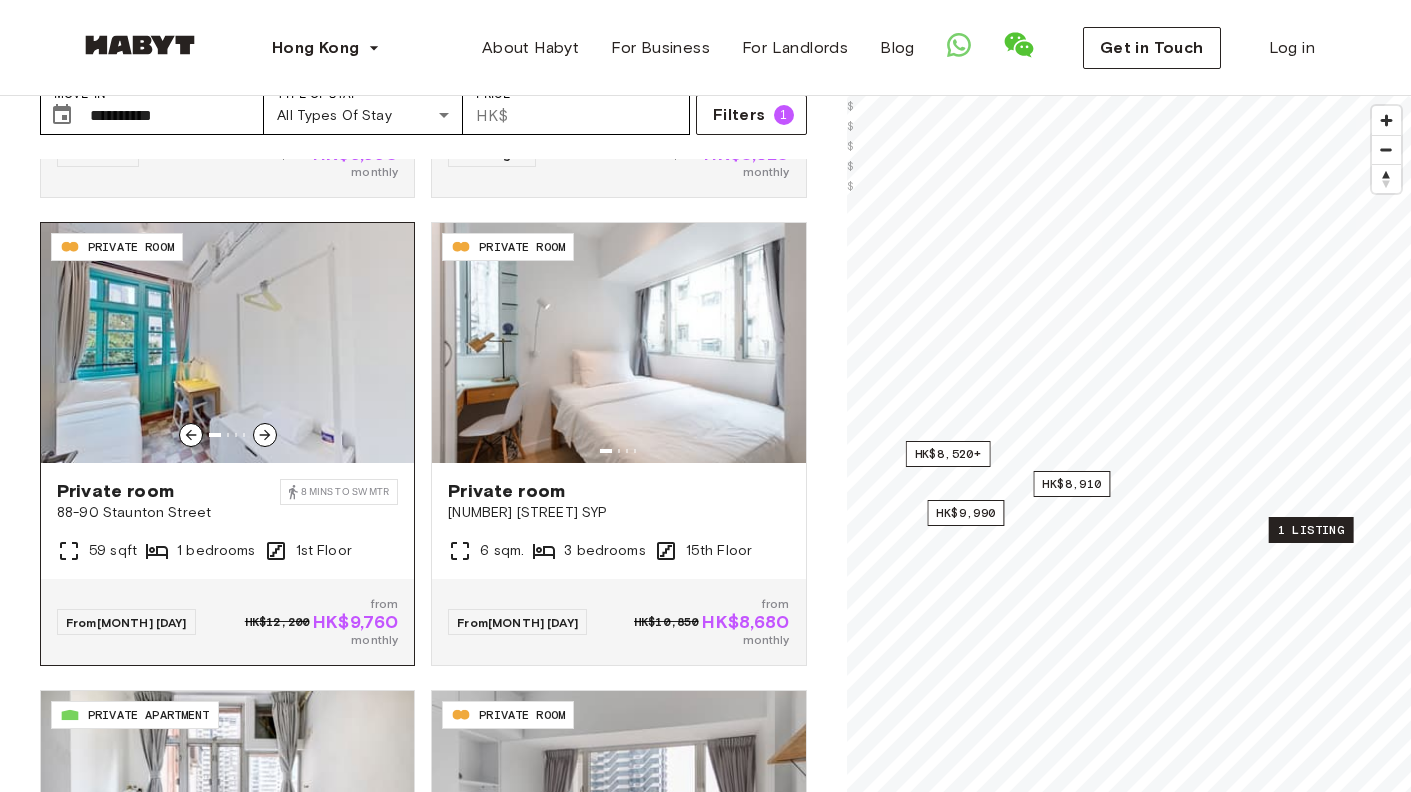 scroll, scrollTop: 628, scrollLeft: 0, axis: vertical 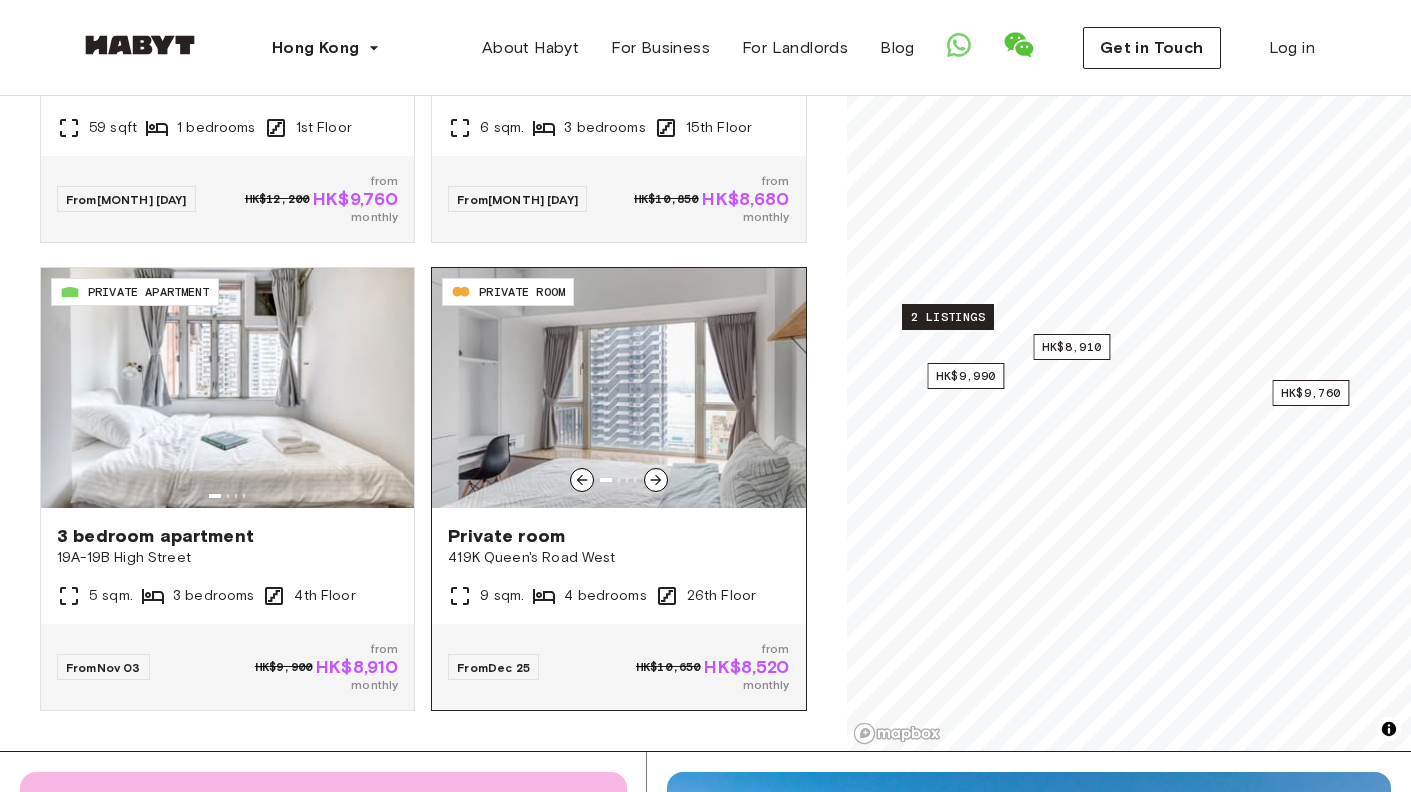 click 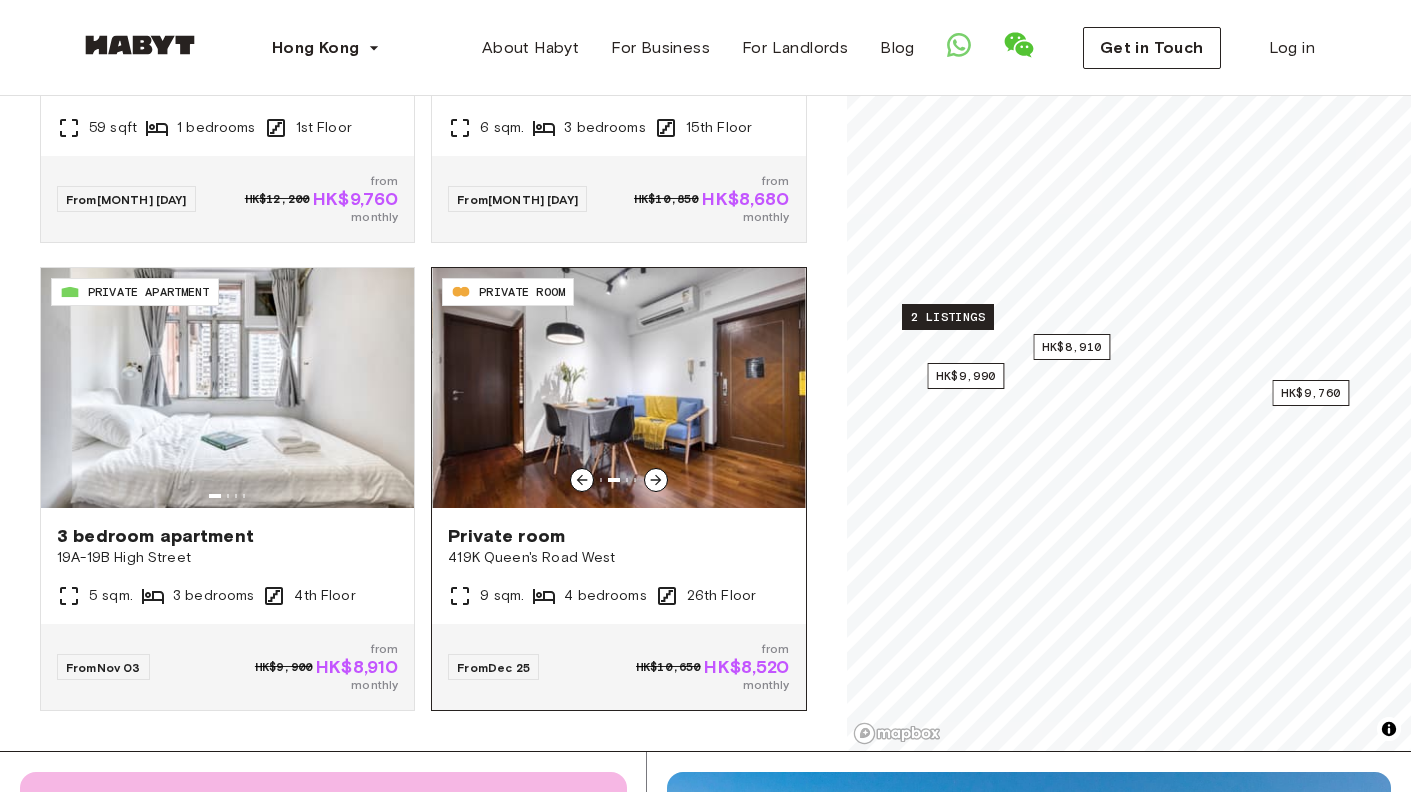 click 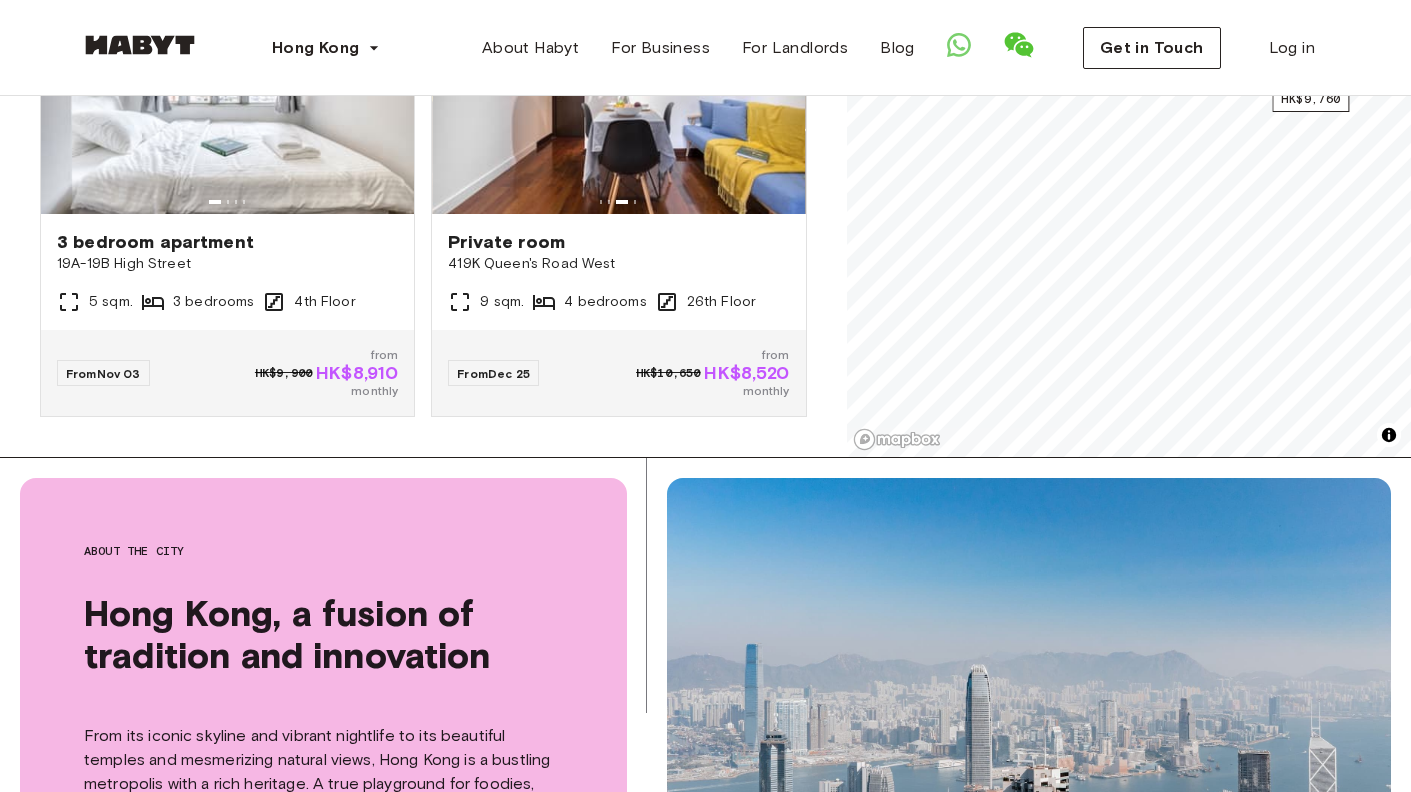 scroll, scrollTop: 609, scrollLeft: 0, axis: vertical 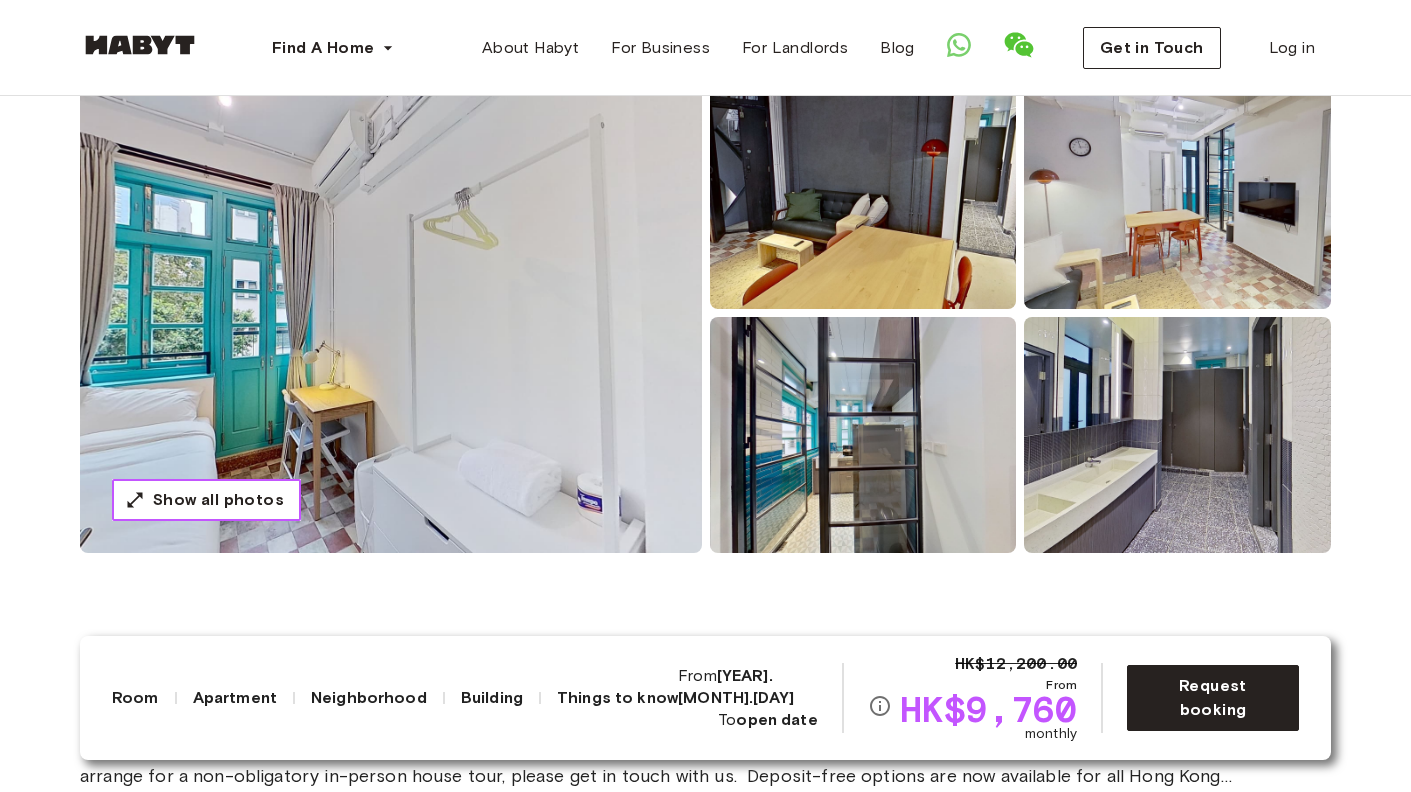 click on "Show all photos" at bounding box center [218, 500] 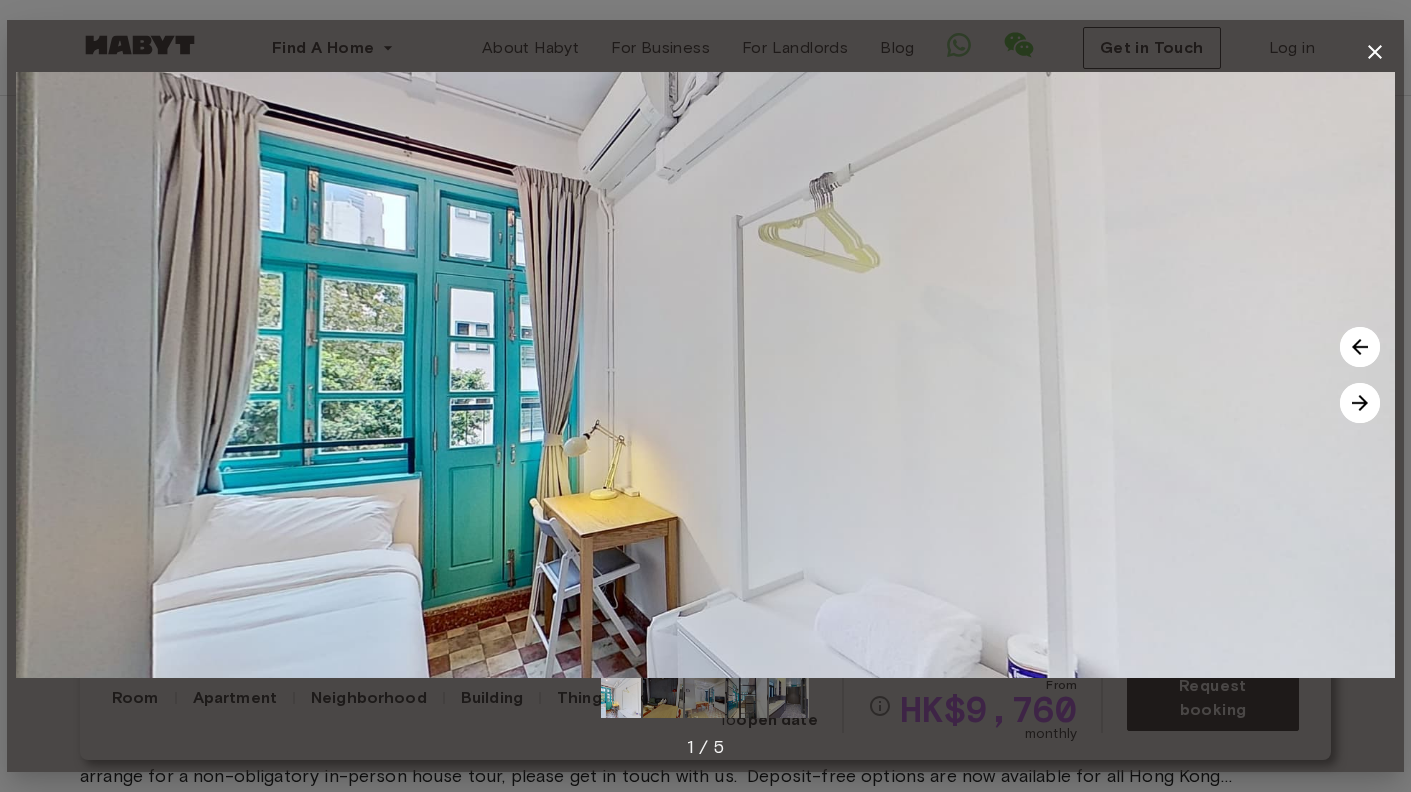 click at bounding box center [1360, 403] 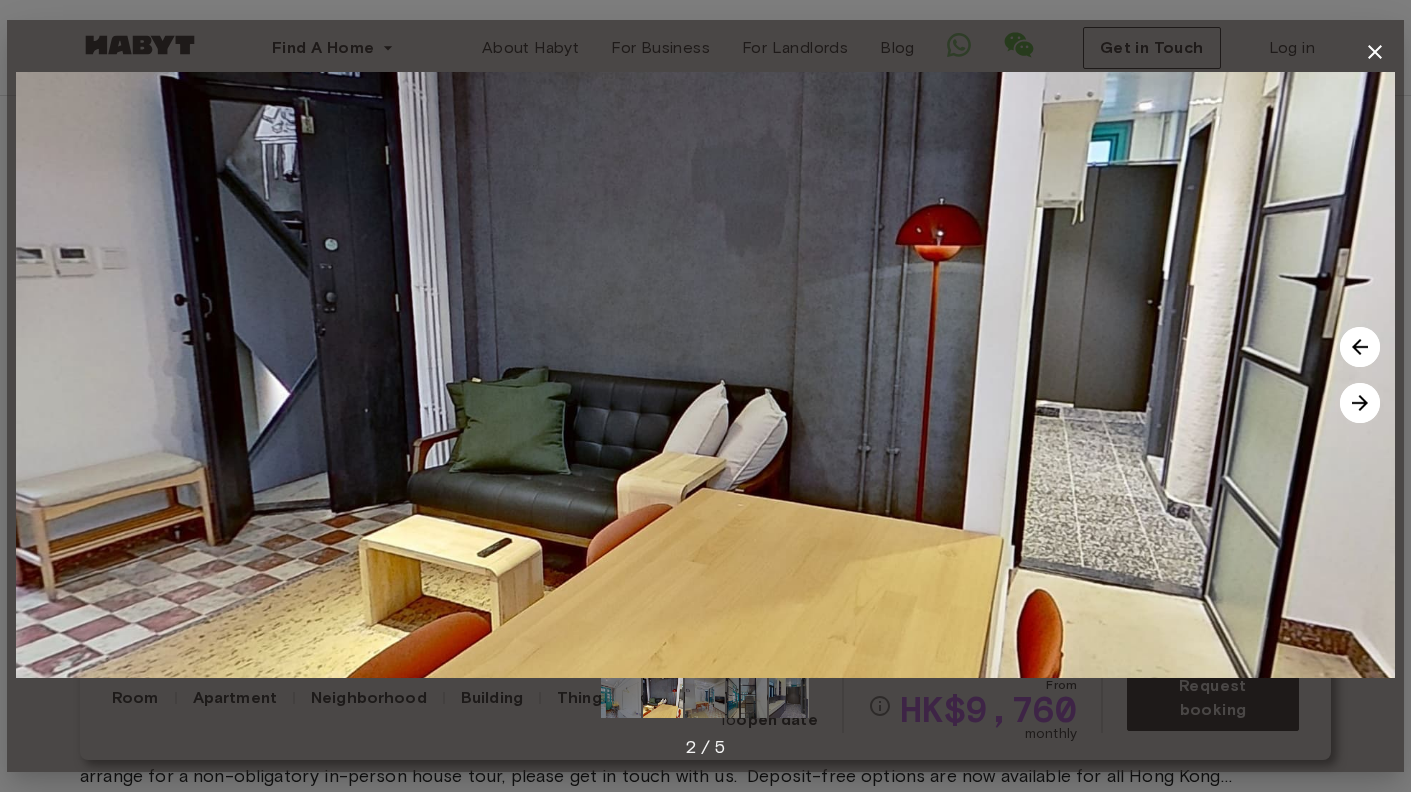 click at bounding box center [1360, 403] 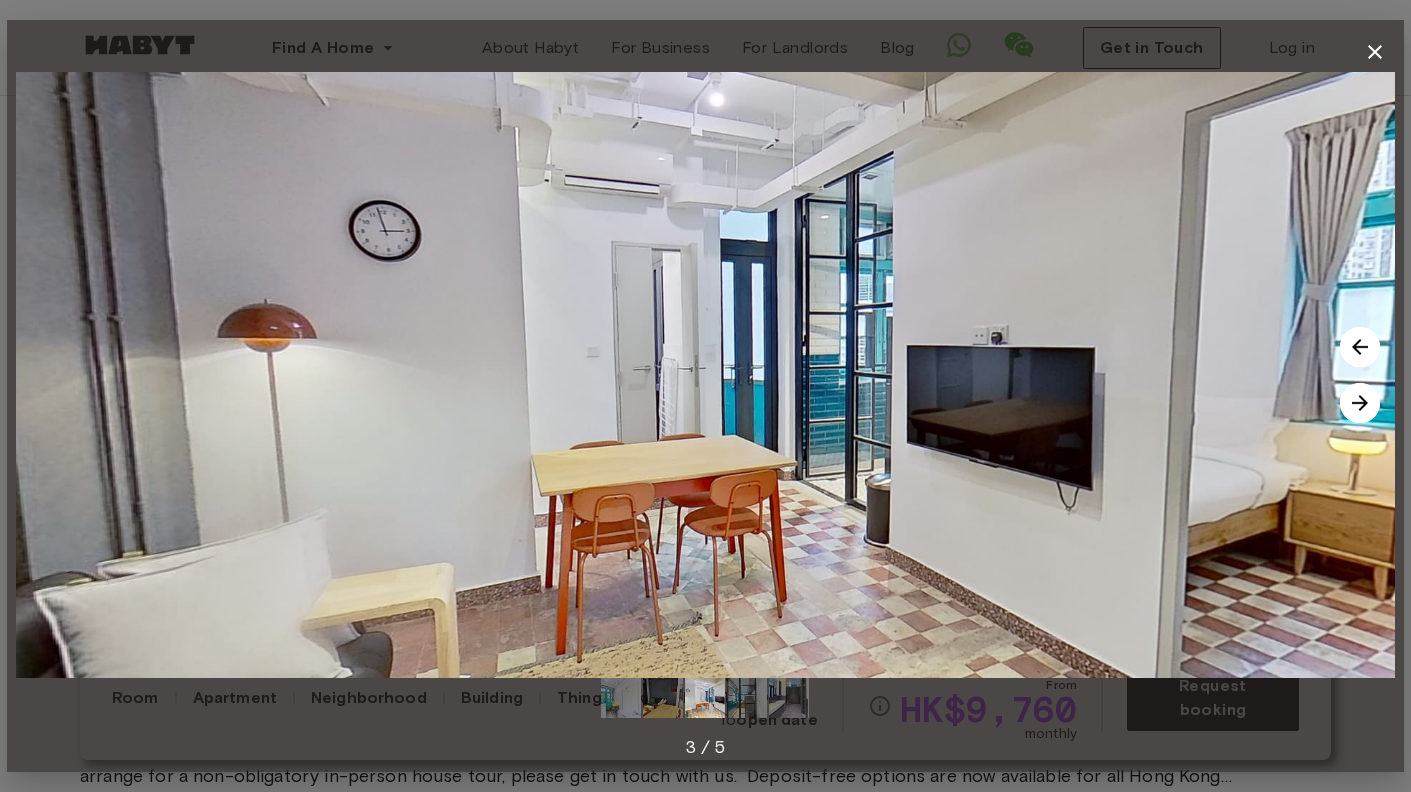 click at bounding box center (1360, 347) 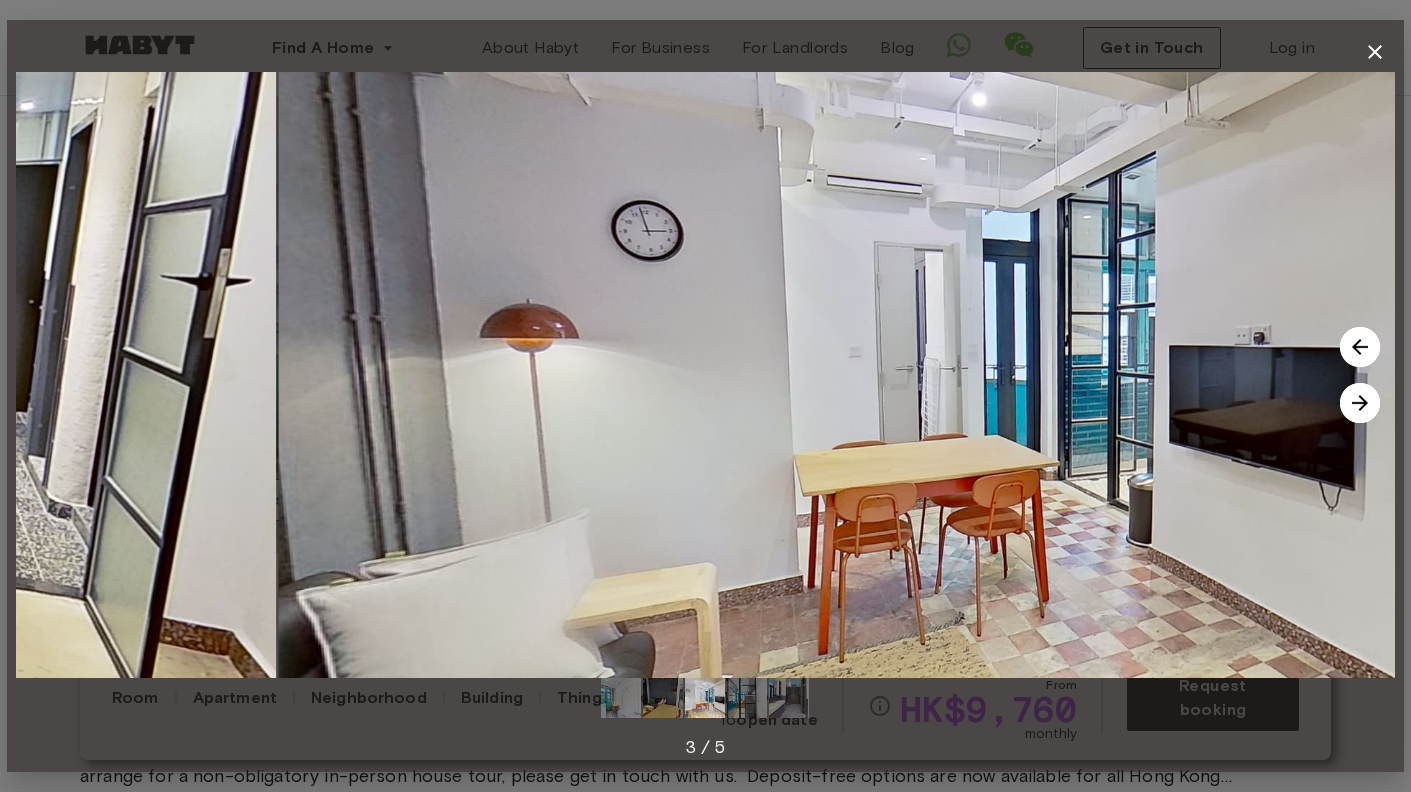click at bounding box center (1360, 347) 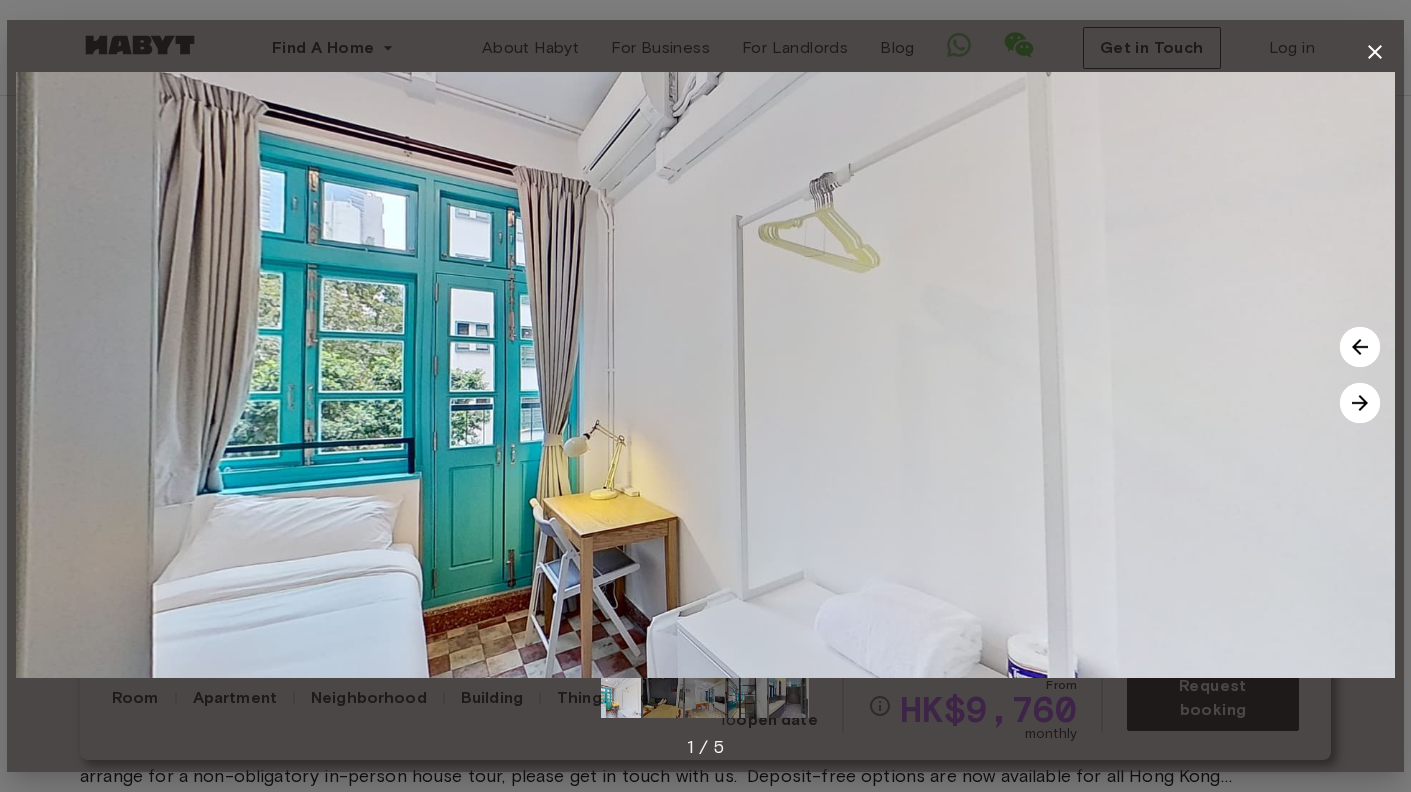click at bounding box center [1360, 403] 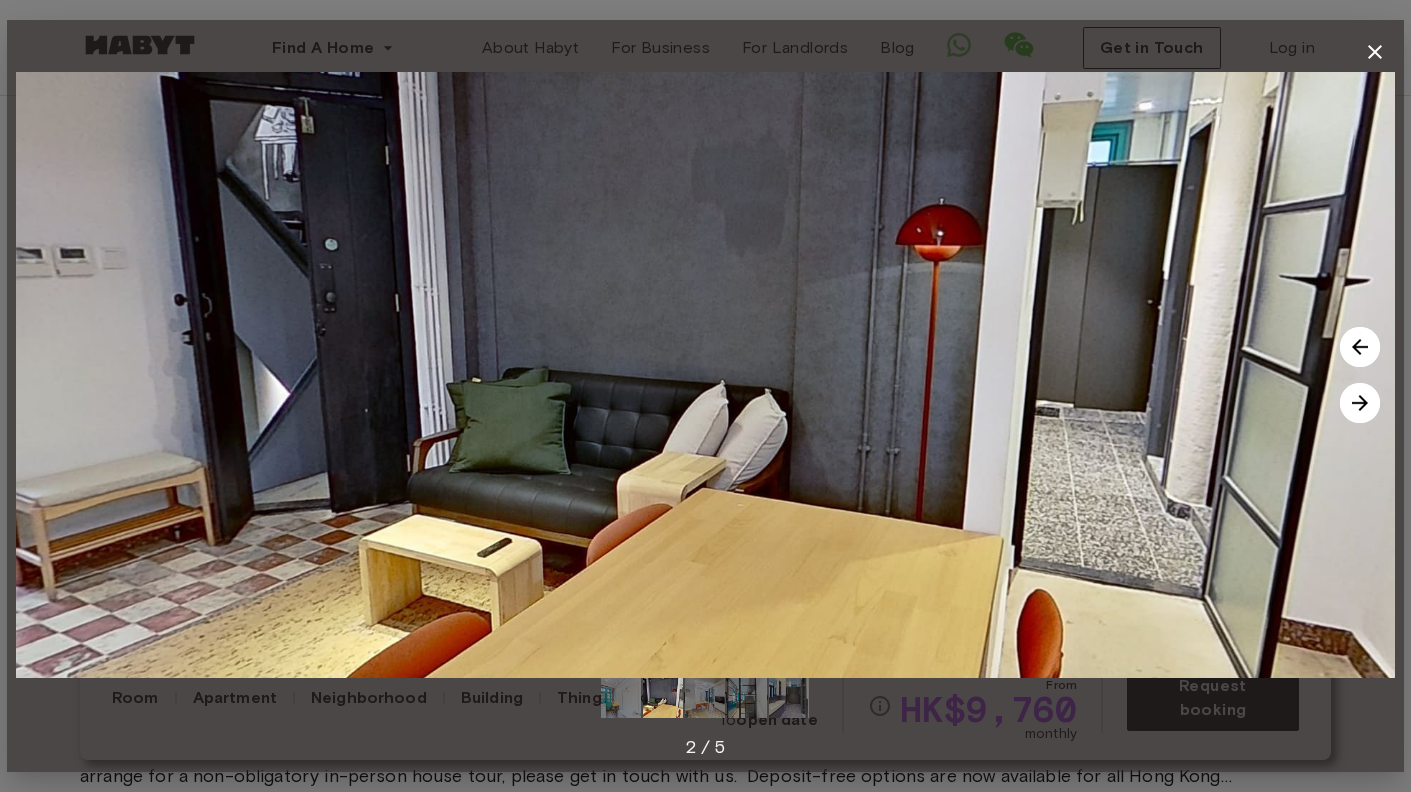 click at bounding box center [1360, 403] 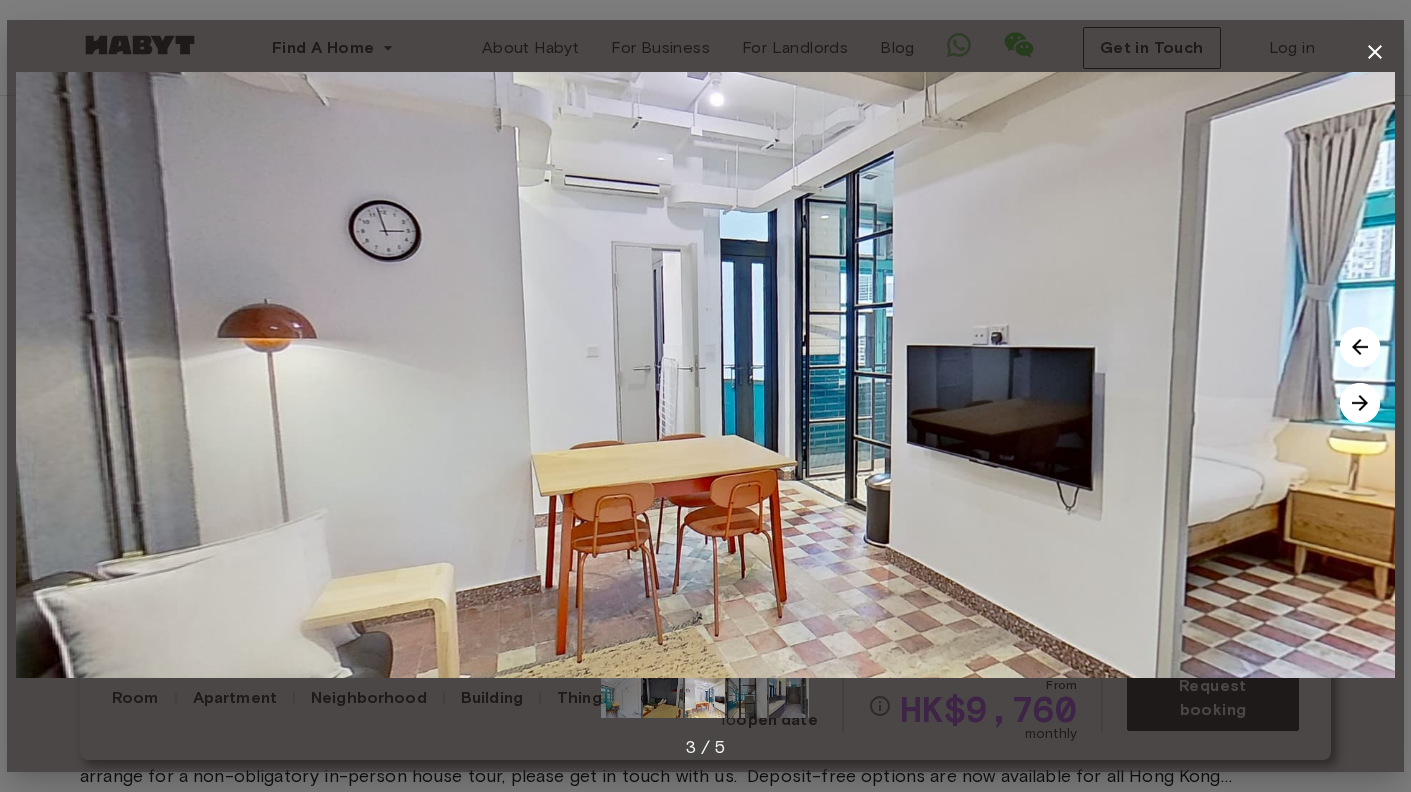 click at bounding box center (1360, 403) 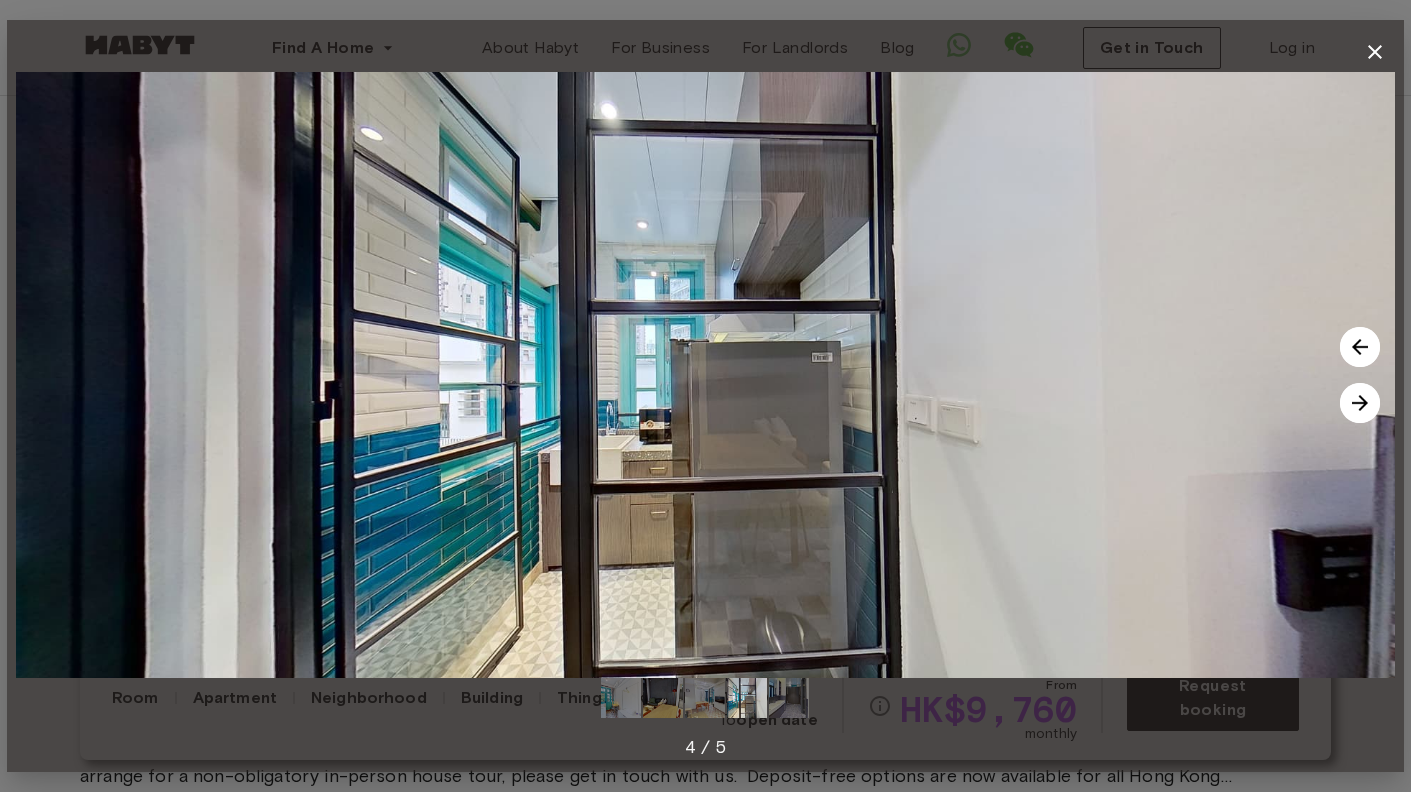 click at bounding box center [1360, 403] 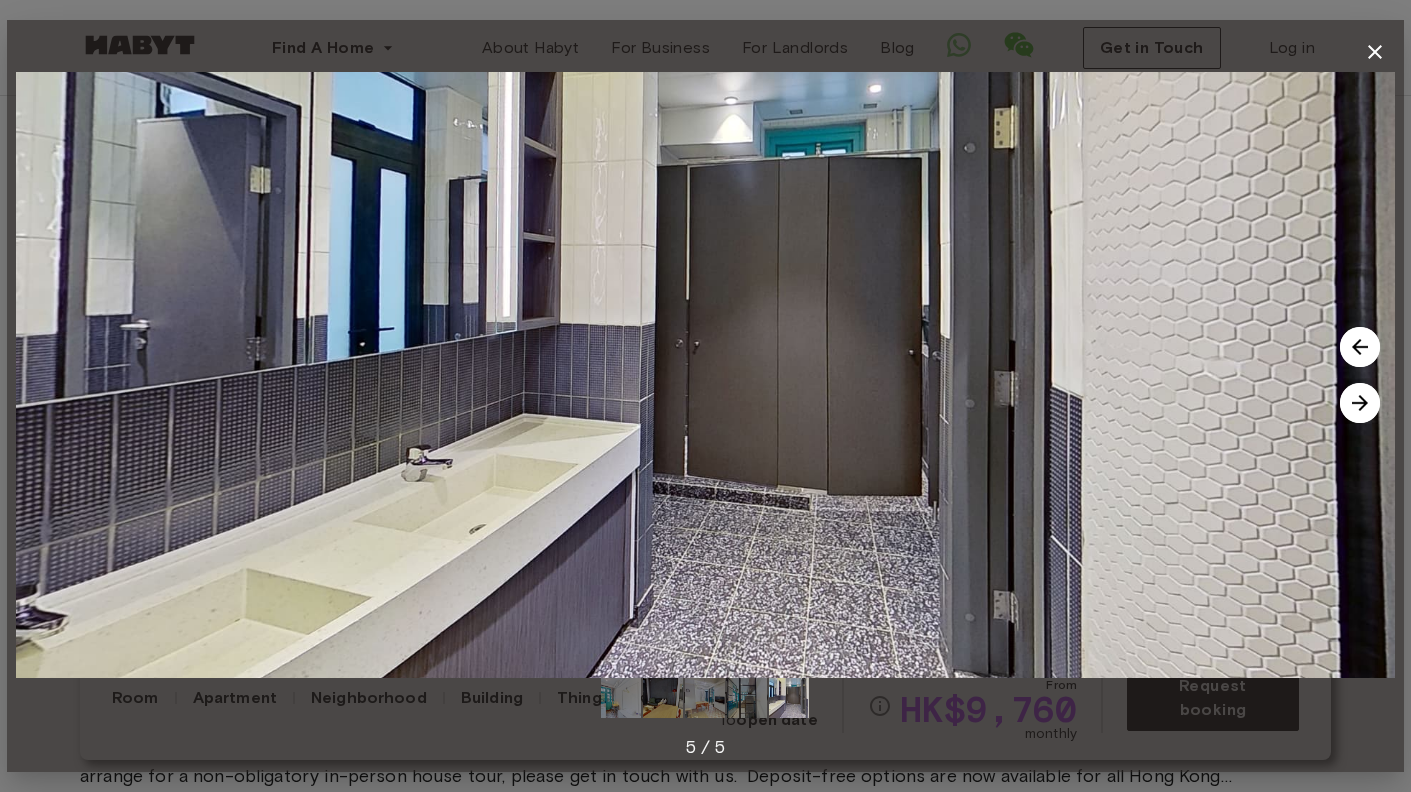 click at bounding box center [1360, 403] 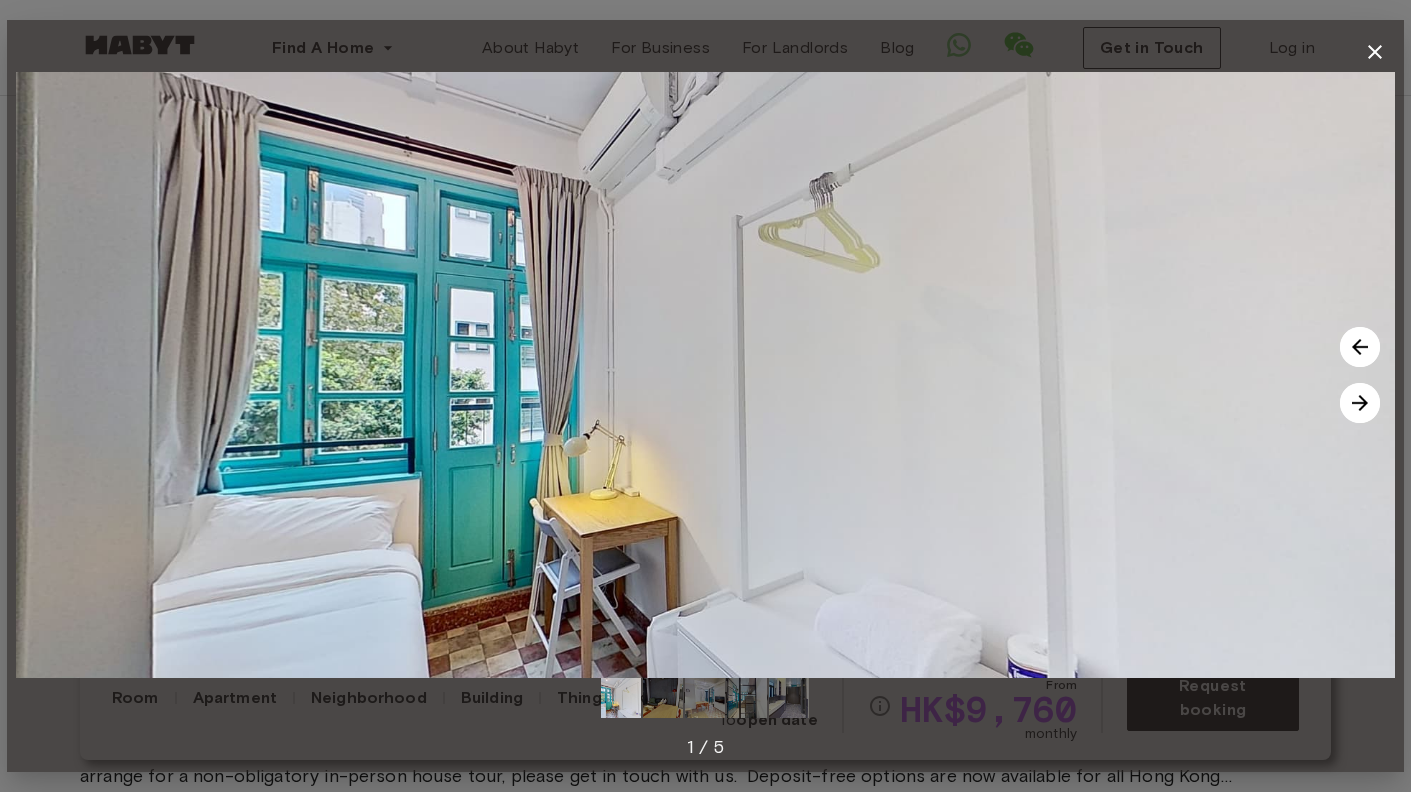 click at bounding box center (1360, 403) 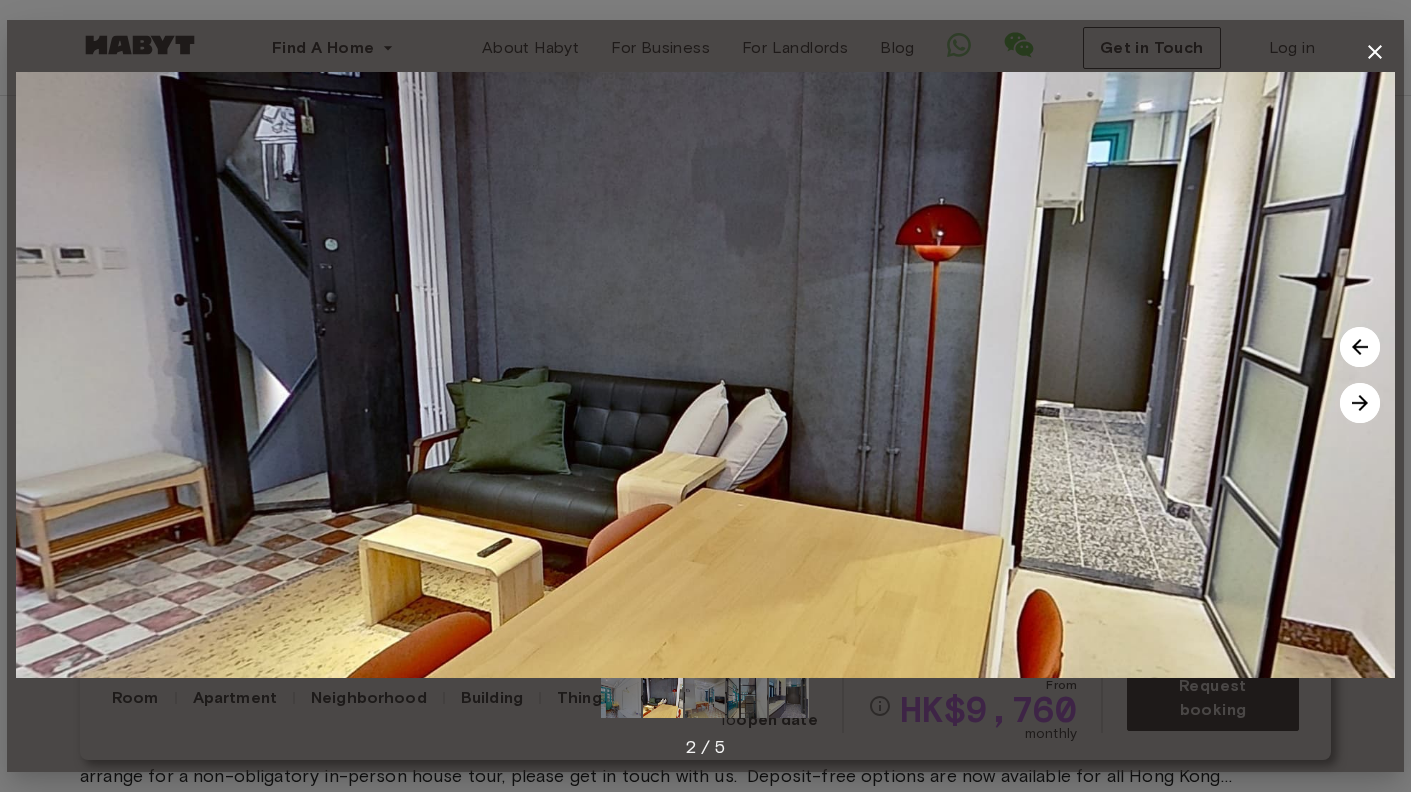 click at bounding box center (1360, 403) 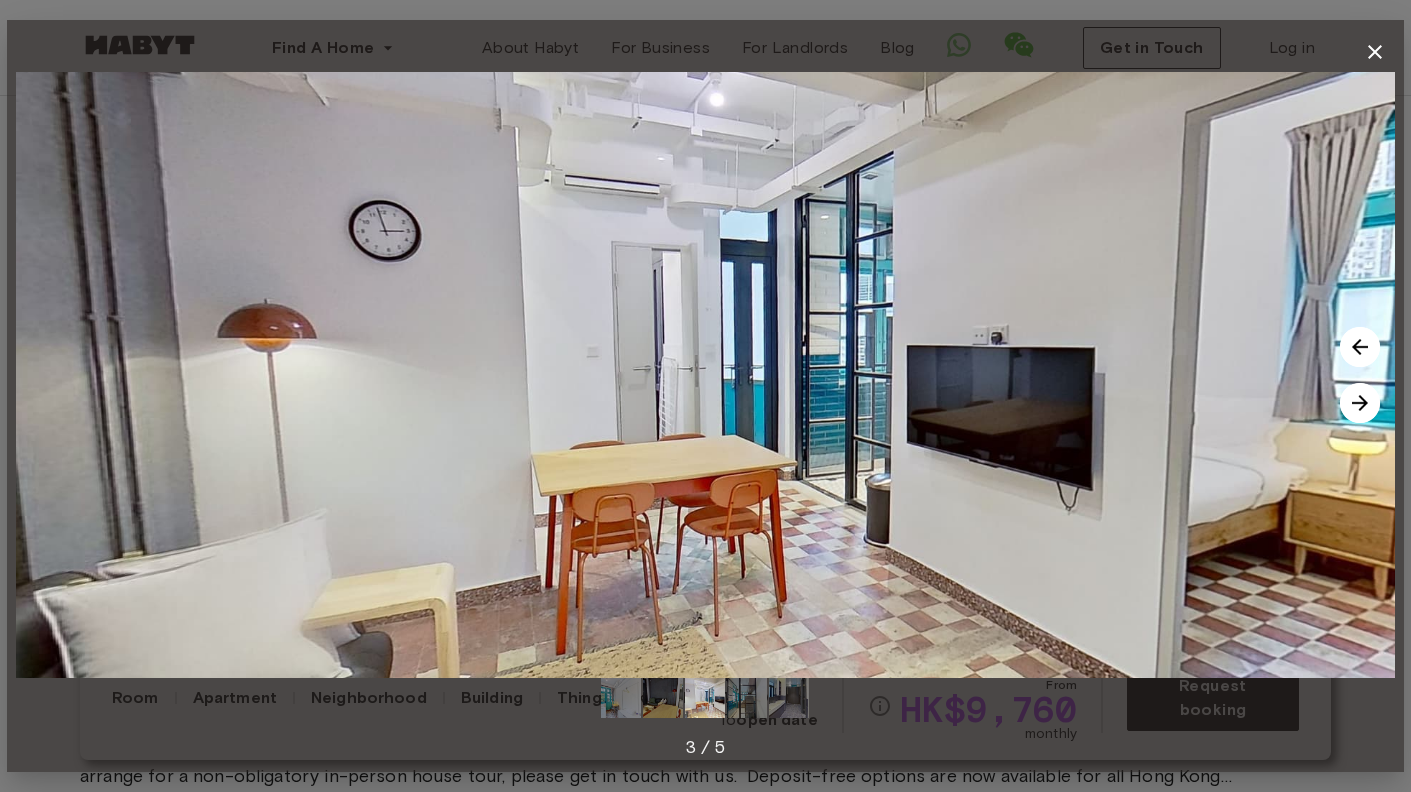 click at bounding box center [1360, 403] 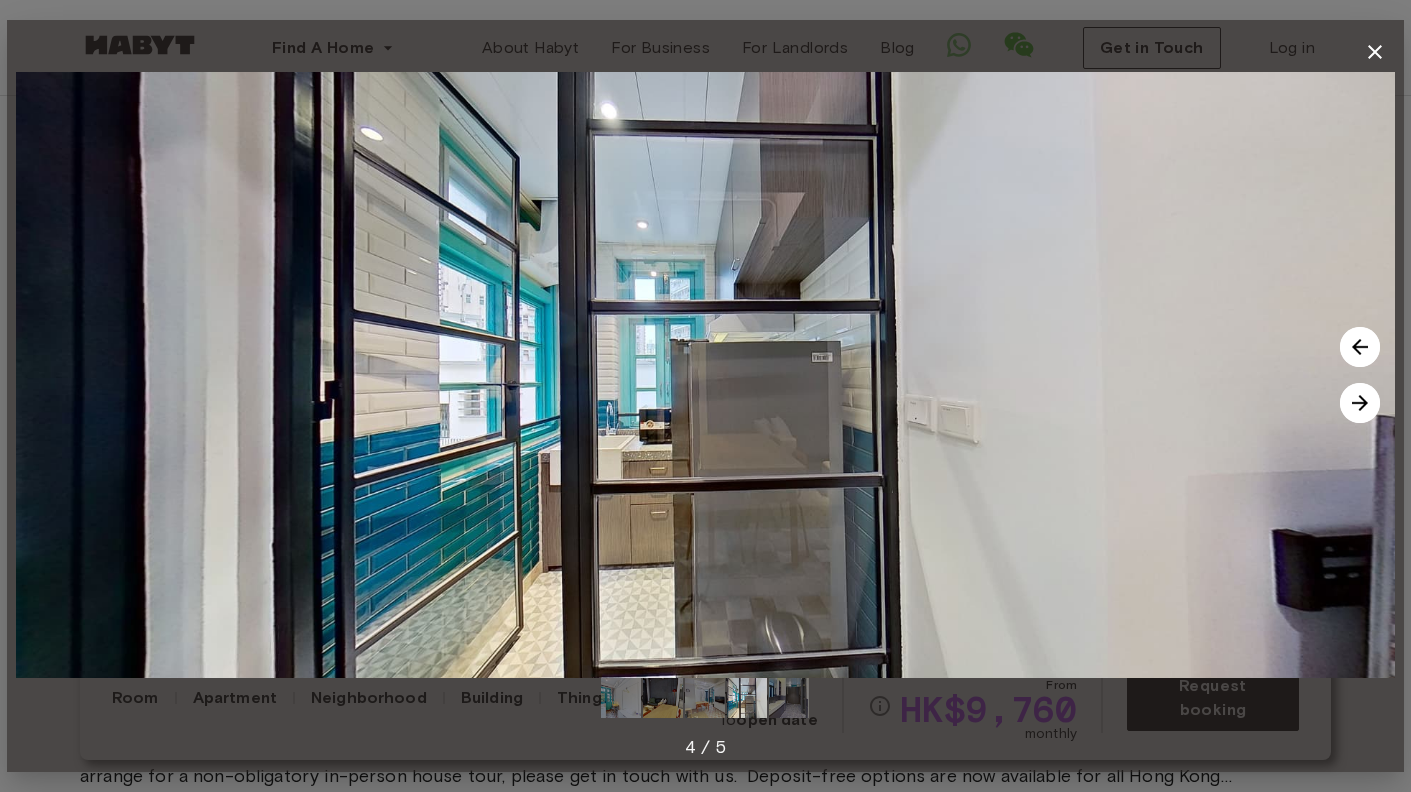 click 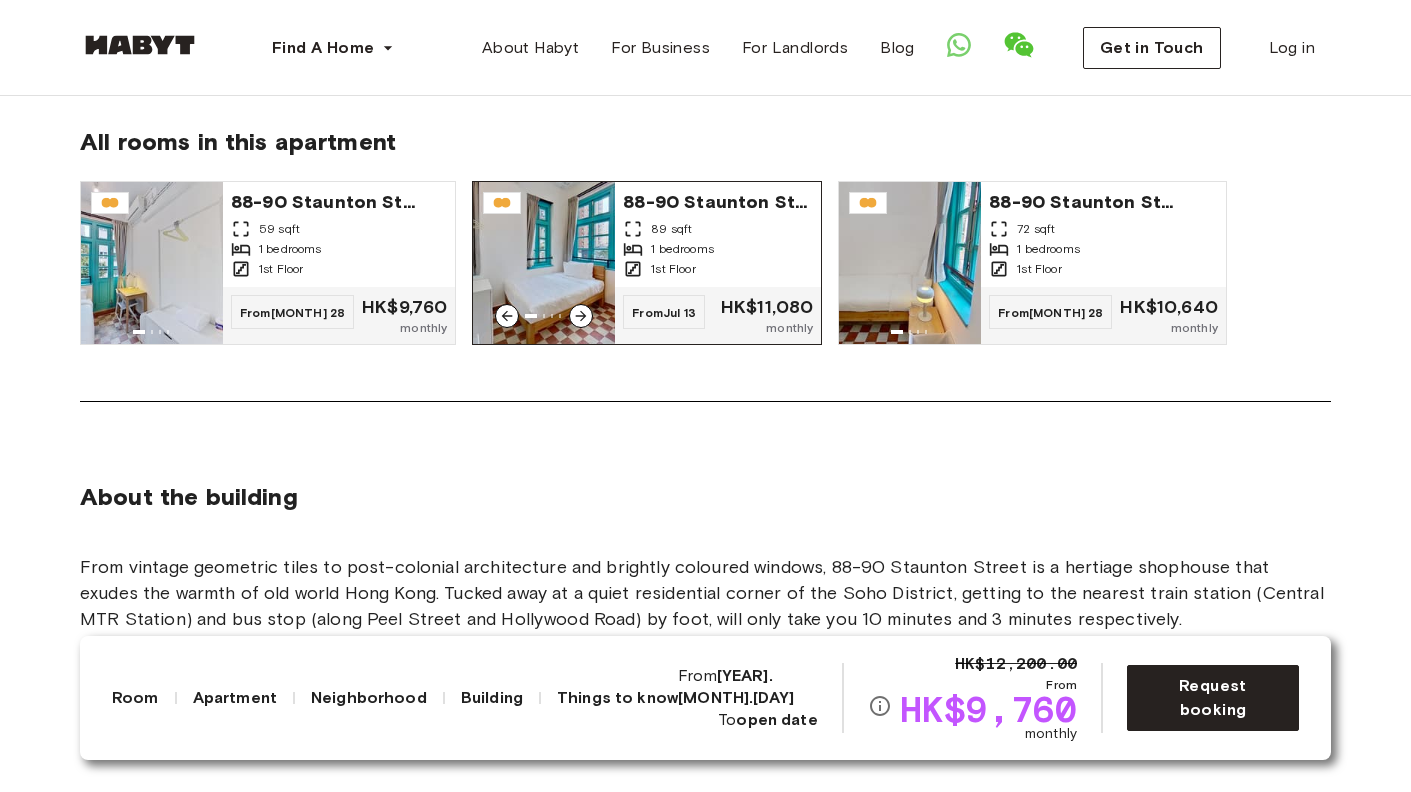 scroll, scrollTop: 1784, scrollLeft: 0, axis: vertical 